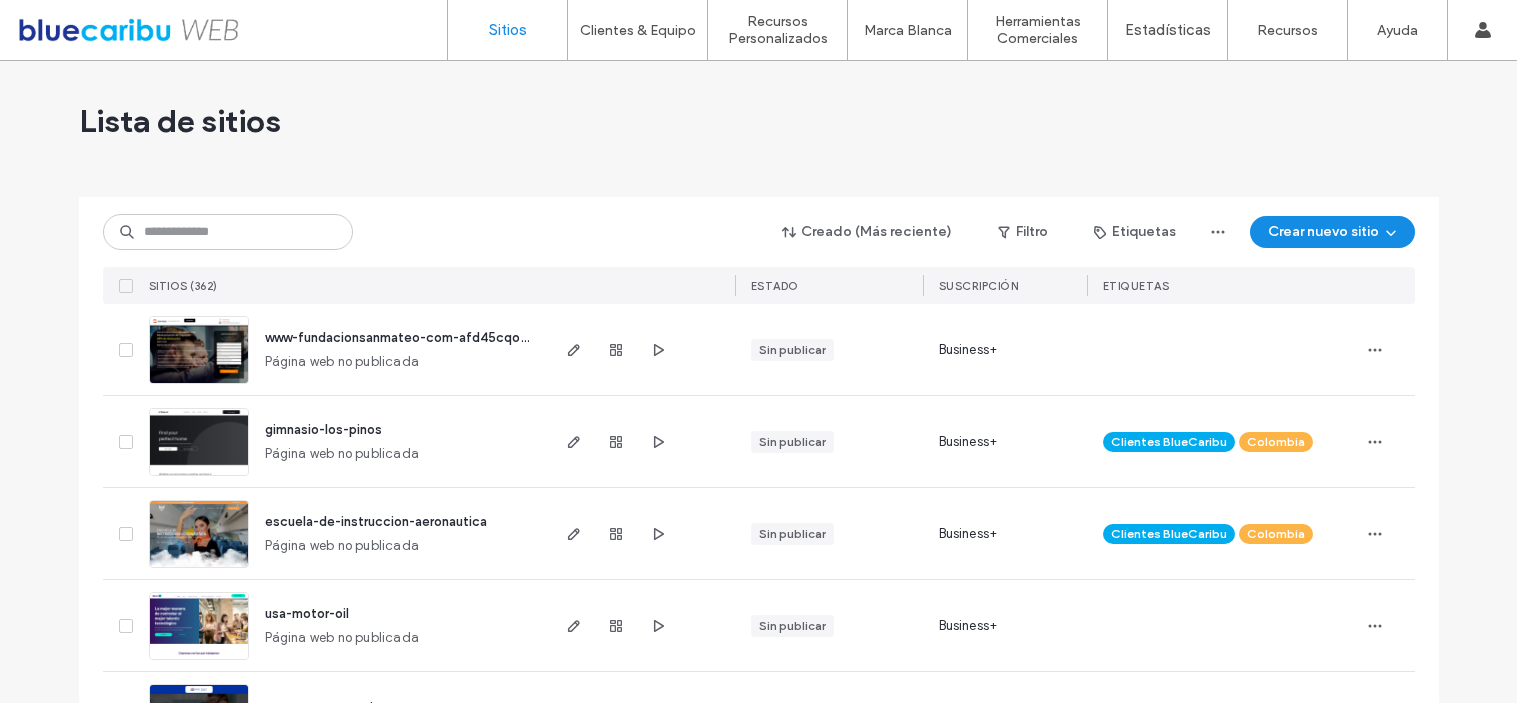 scroll, scrollTop: 0, scrollLeft: 0, axis: both 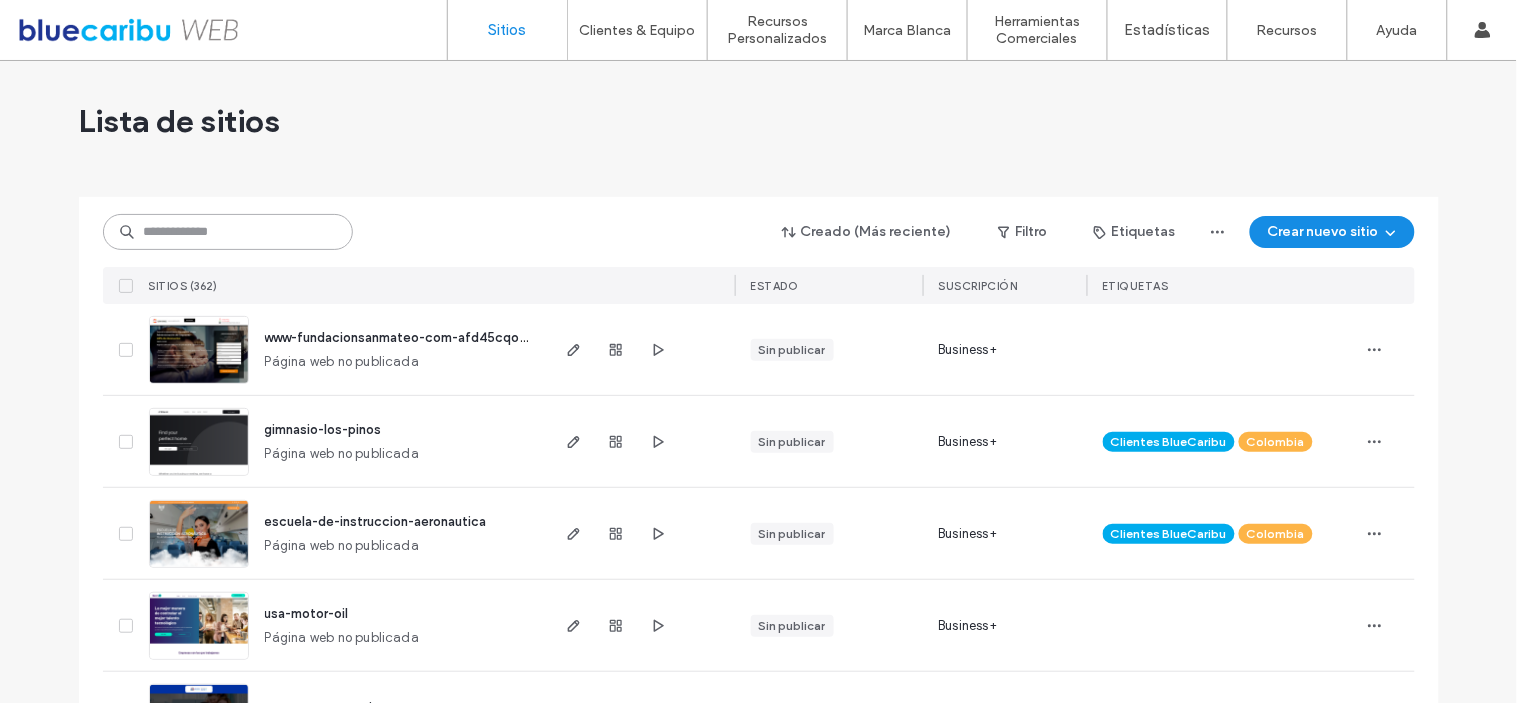 click at bounding box center (228, 232) 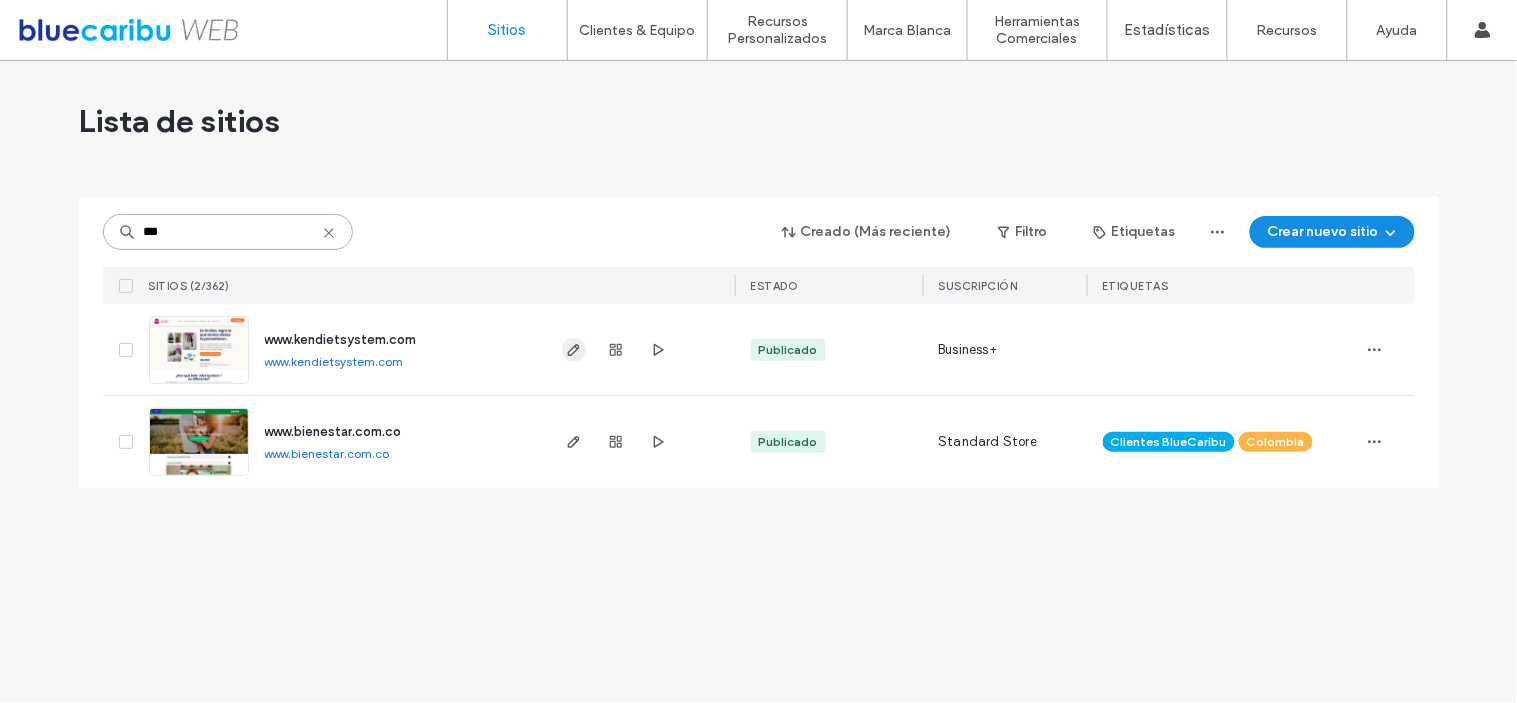 type on "***" 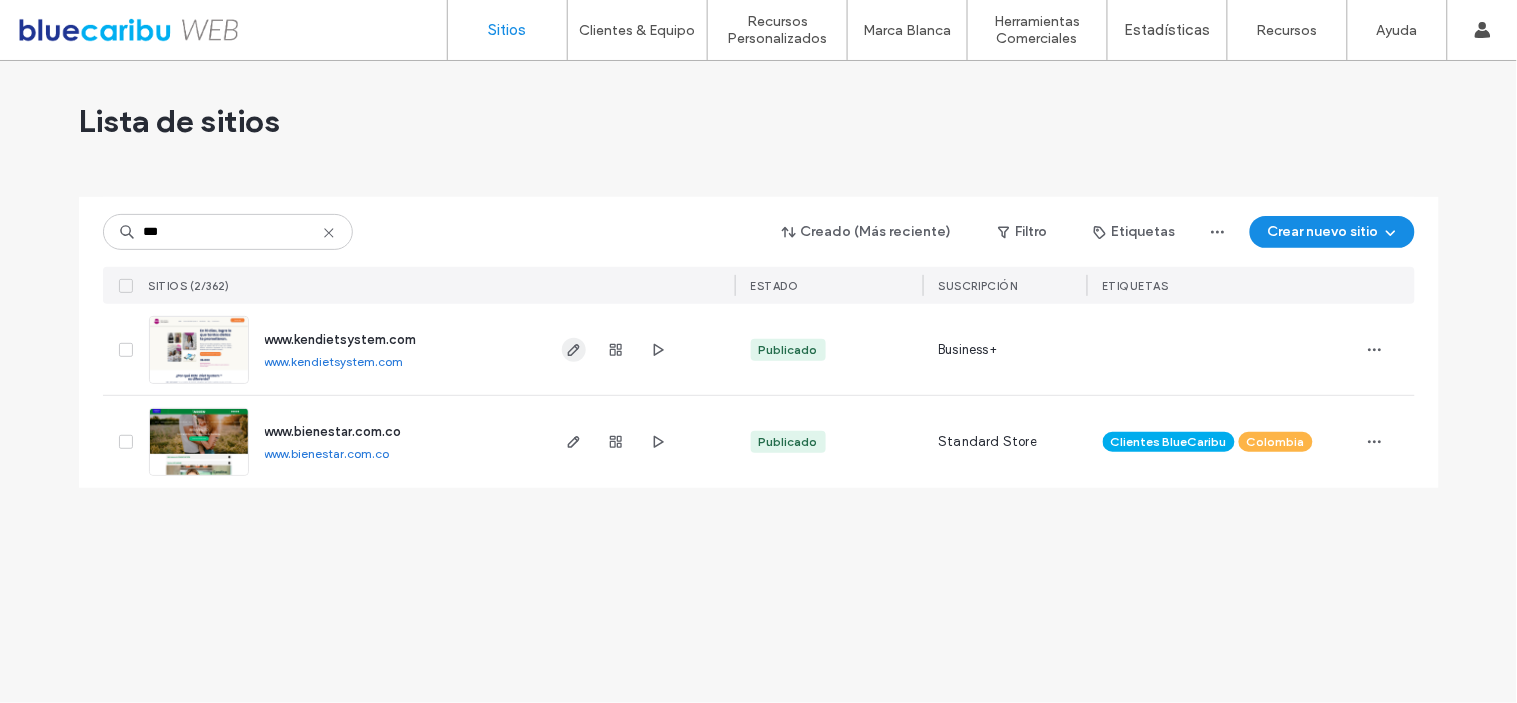 click at bounding box center [574, 350] 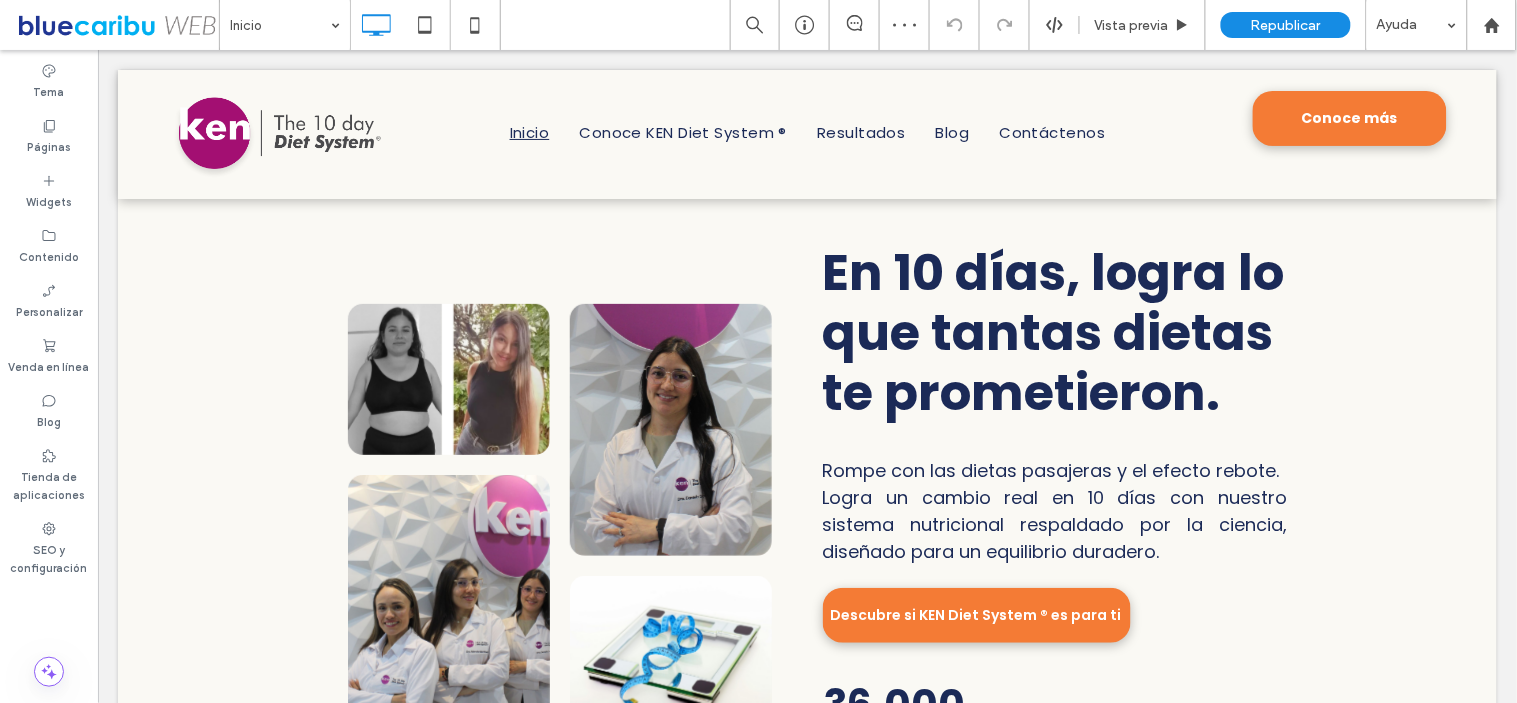 scroll, scrollTop: 0, scrollLeft: 0, axis: both 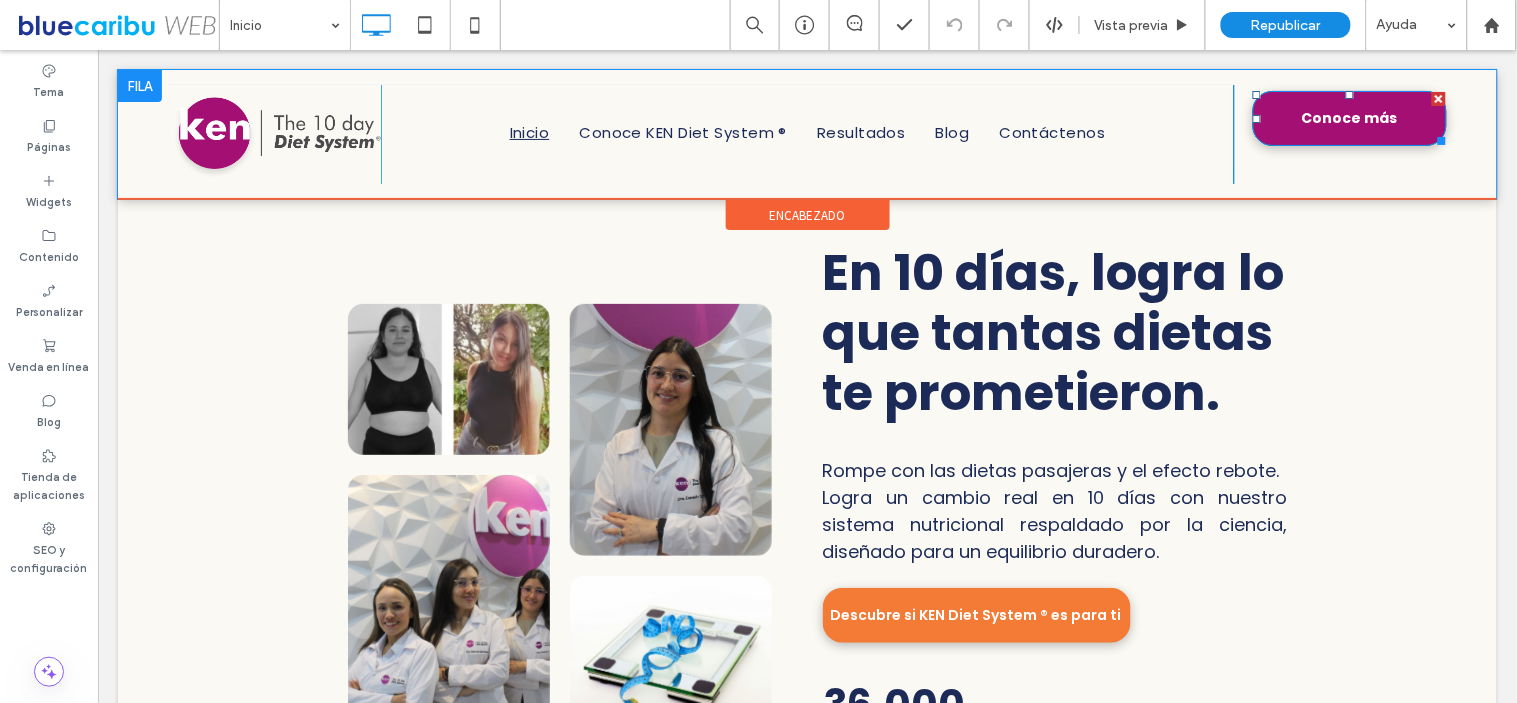 click on "Conoce más" at bounding box center [1349, 117] 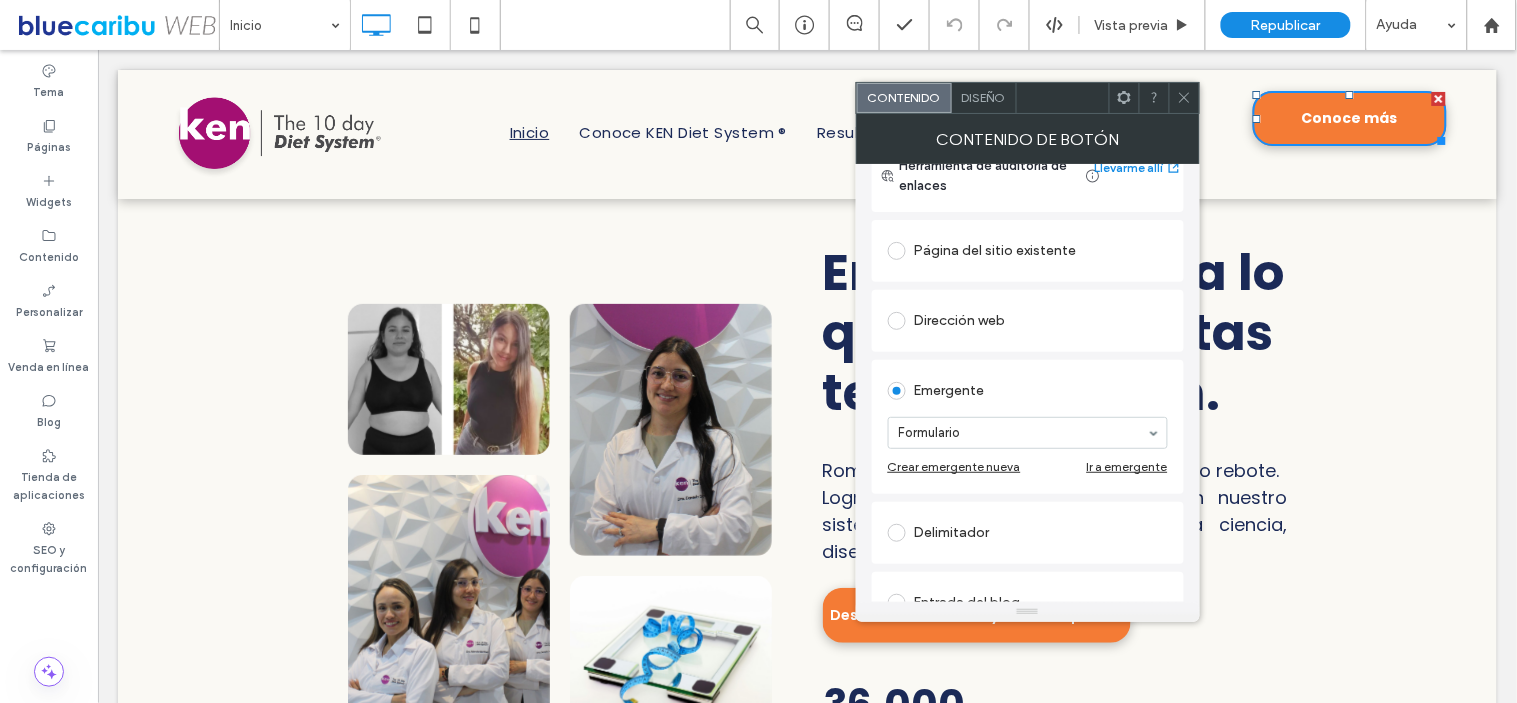 scroll, scrollTop: 333, scrollLeft: 0, axis: vertical 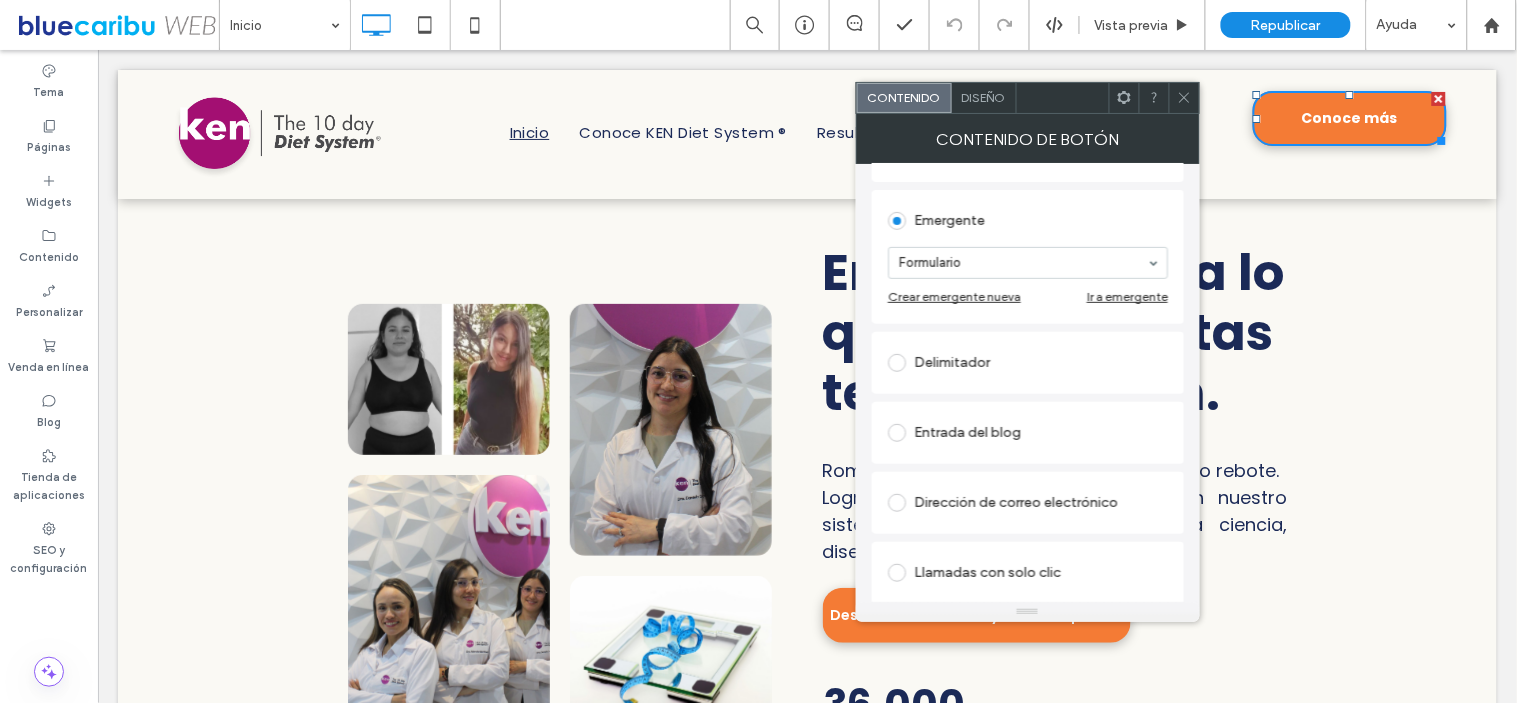 click 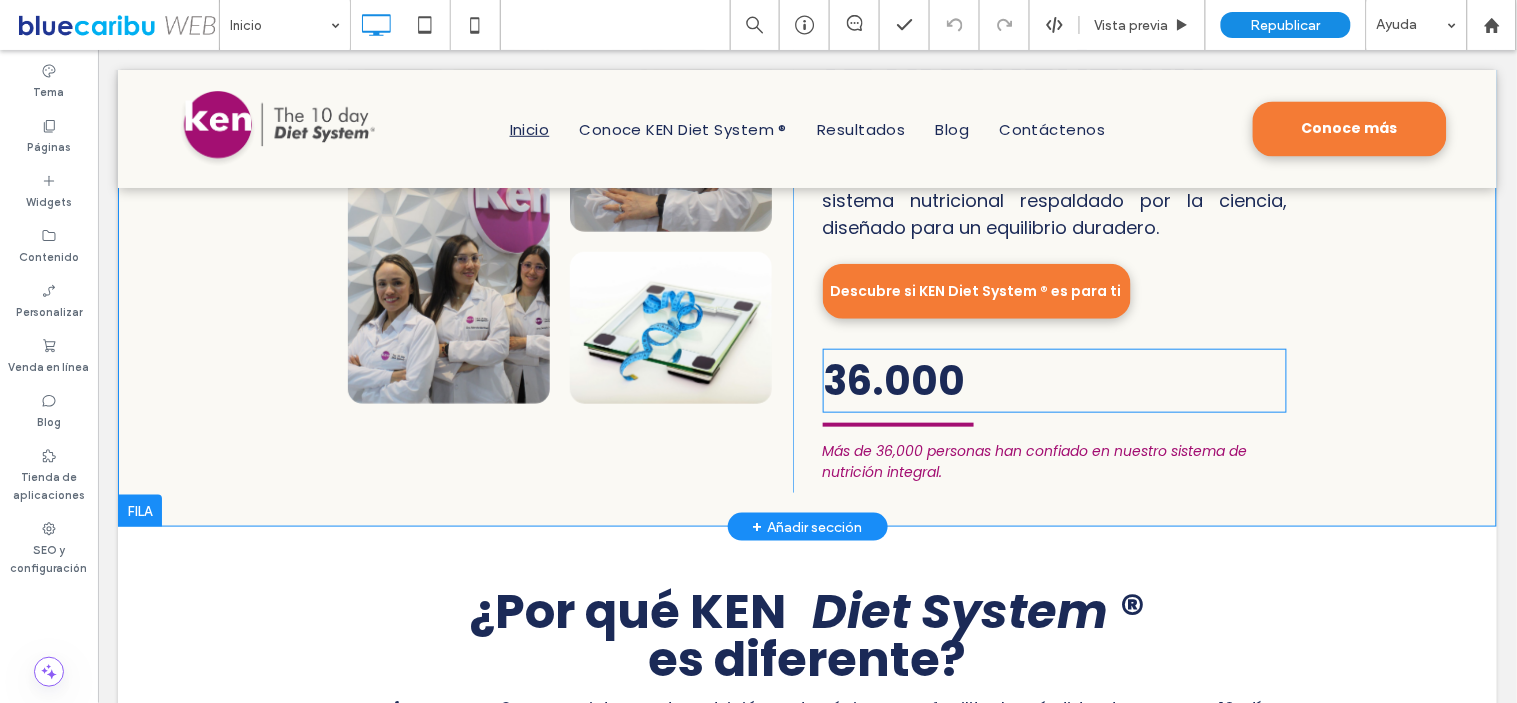 scroll, scrollTop: 333, scrollLeft: 0, axis: vertical 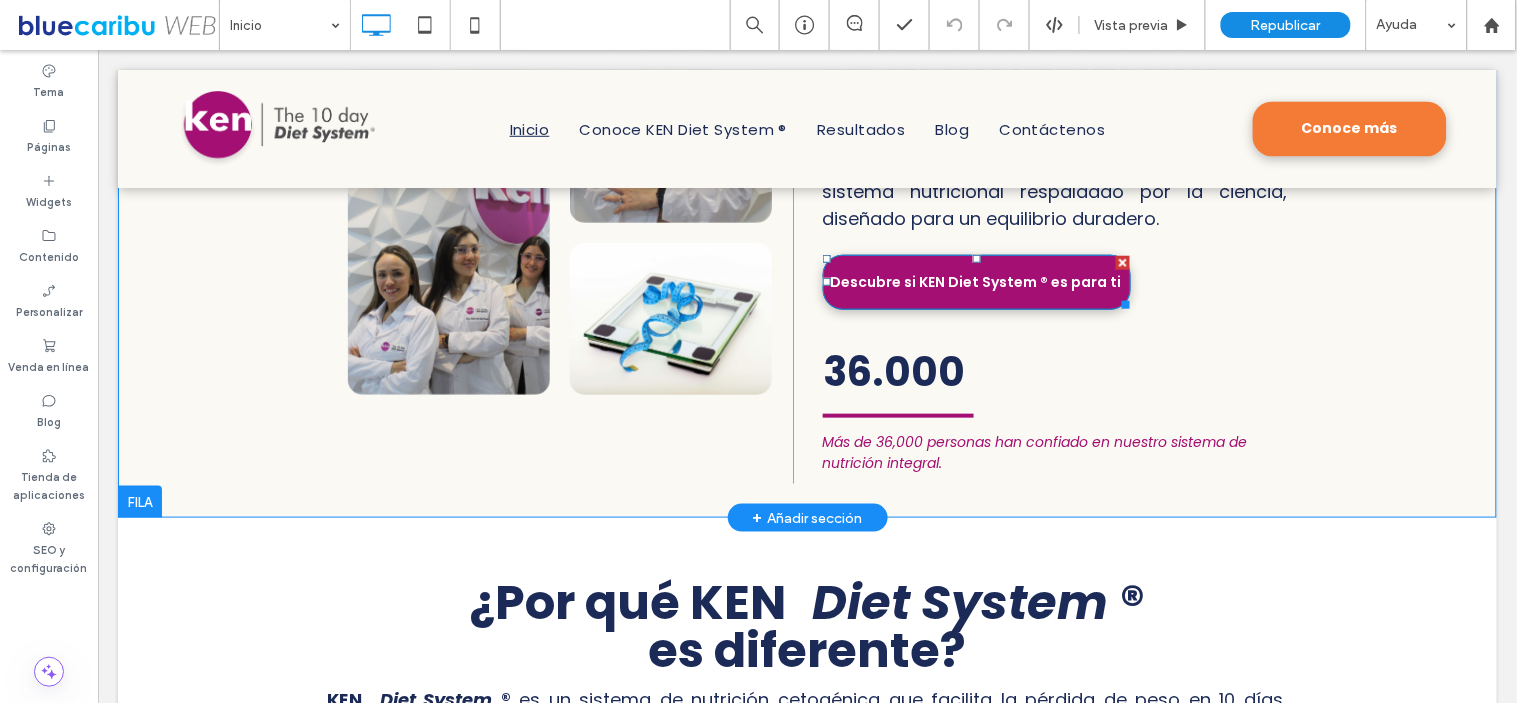 click on "Descubre si KEN Diet System ® es para ti" at bounding box center (975, 281) 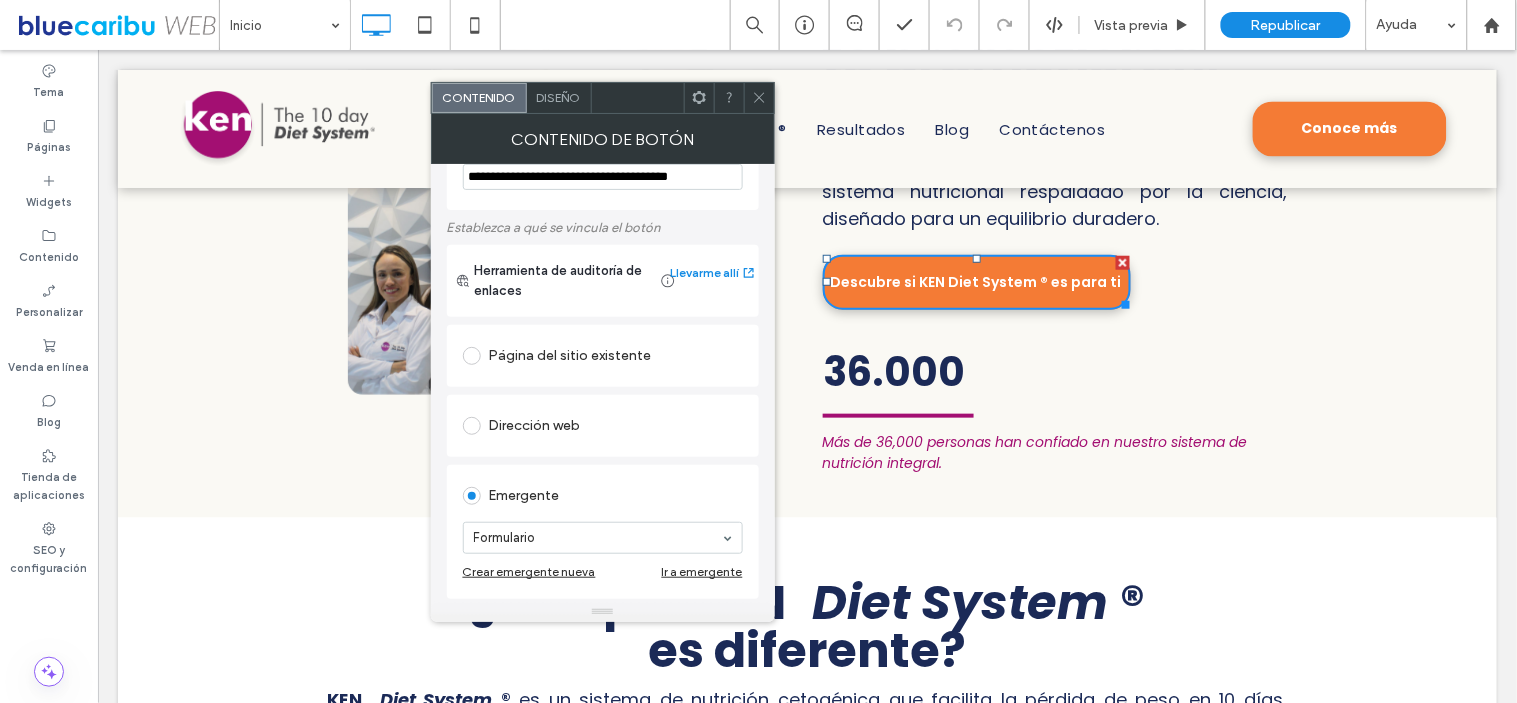 scroll, scrollTop: 111, scrollLeft: 0, axis: vertical 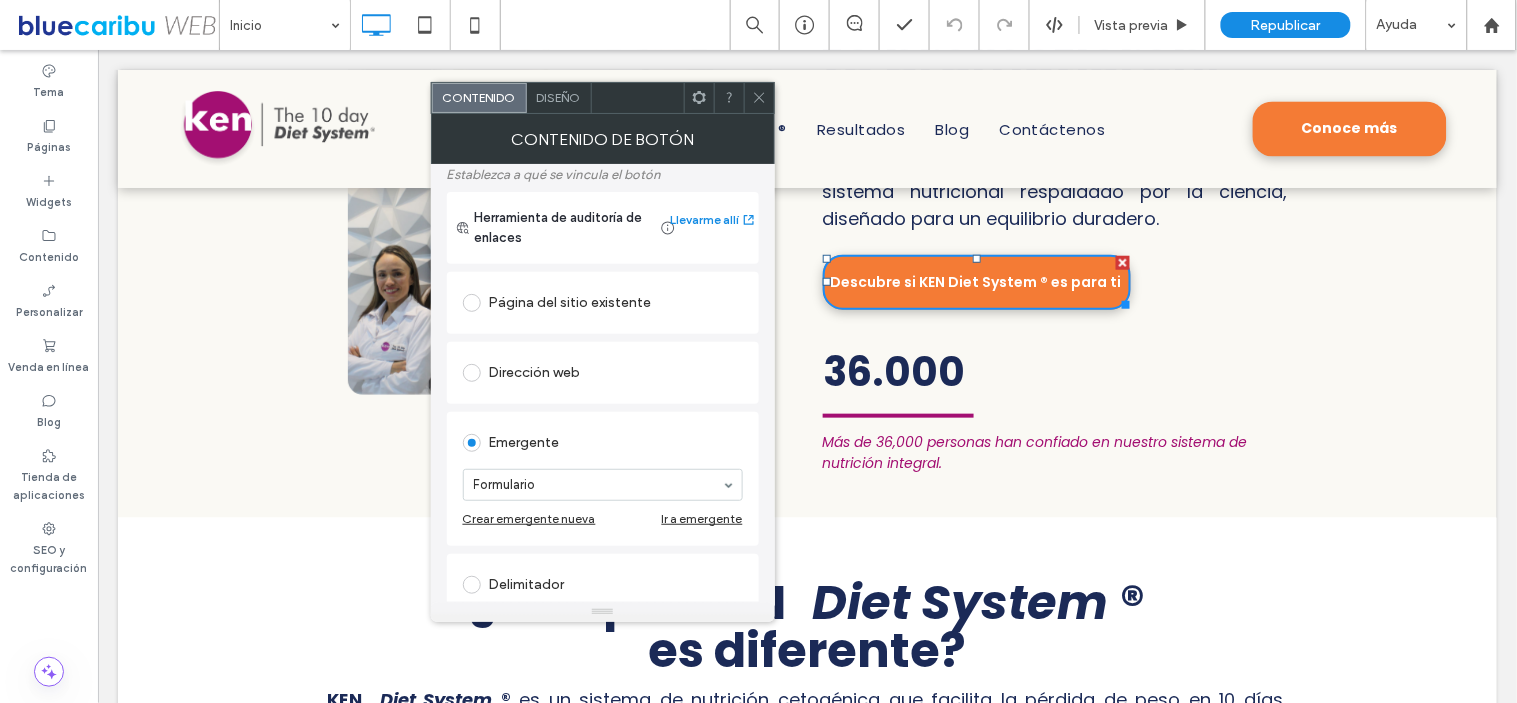 click 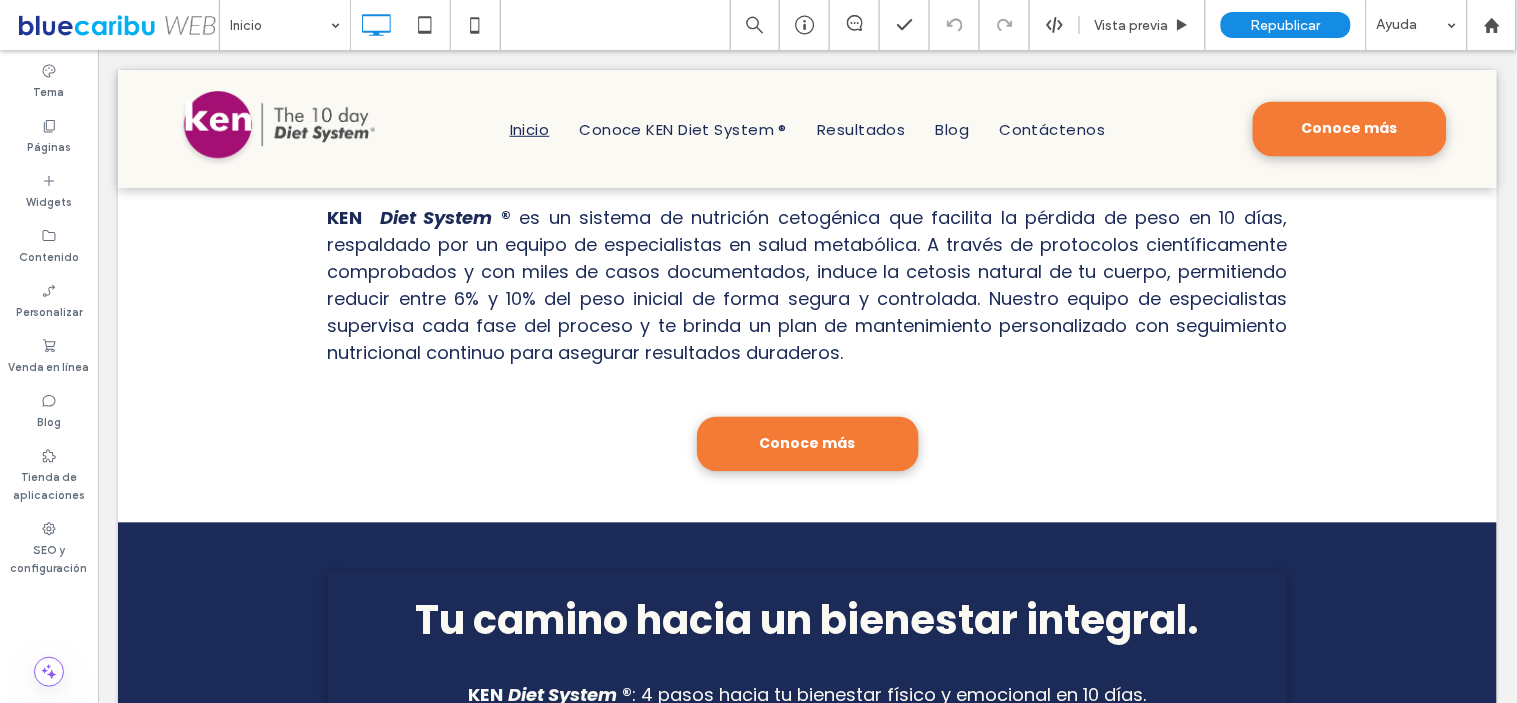 scroll, scrollTop: 888, scrollLeft: 0, axis: vertical 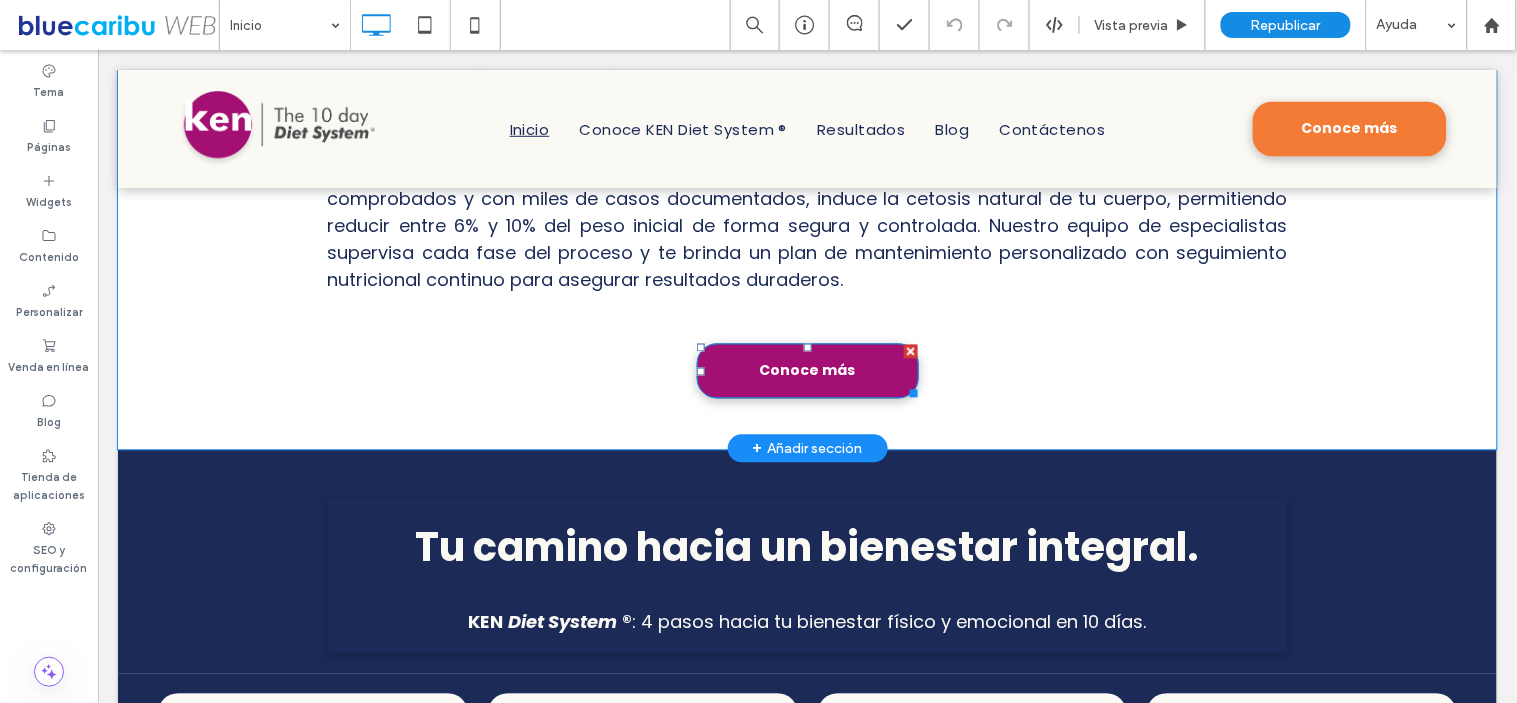 click on "Conoce más" at bounding box center (807, 370) 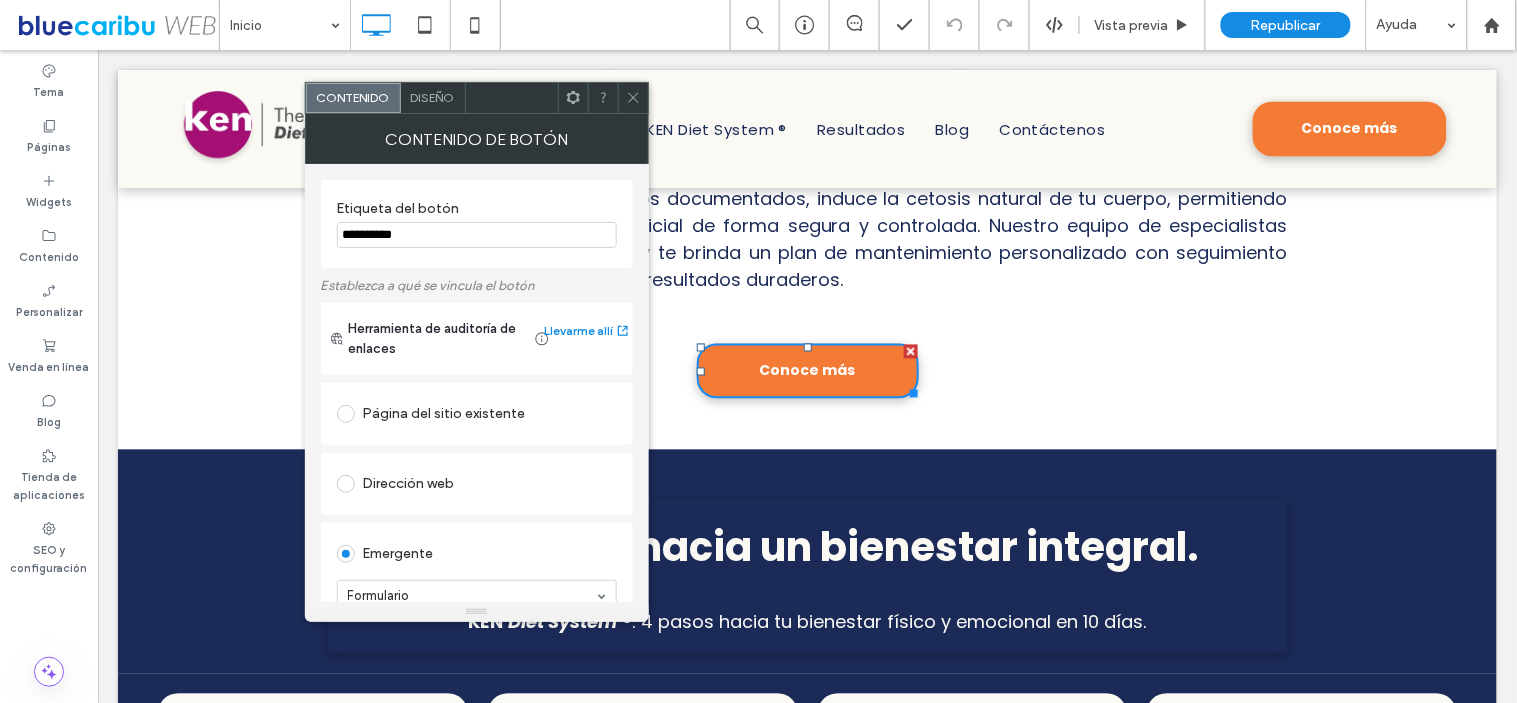 scroll, scrollTop: 111, scrollLeft: 0, axis: vertical 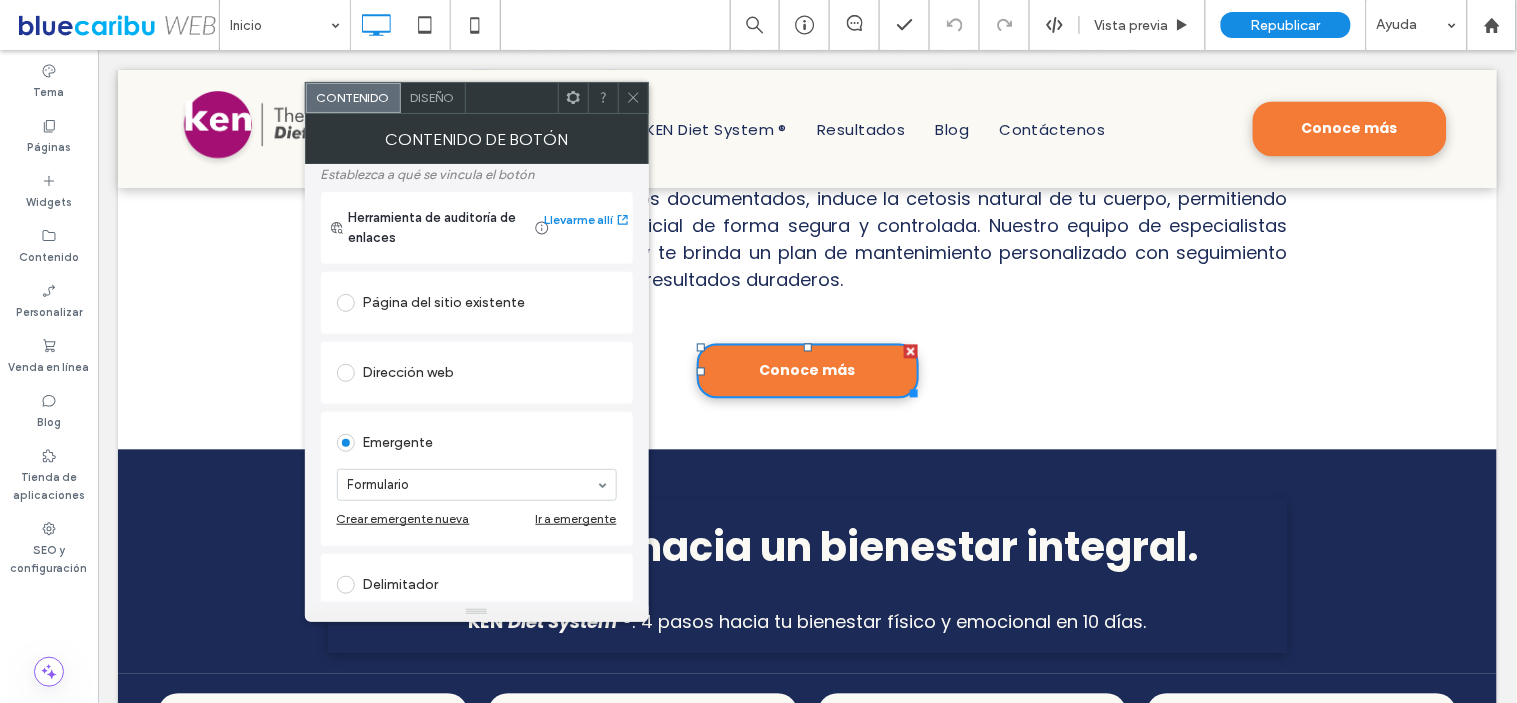 click 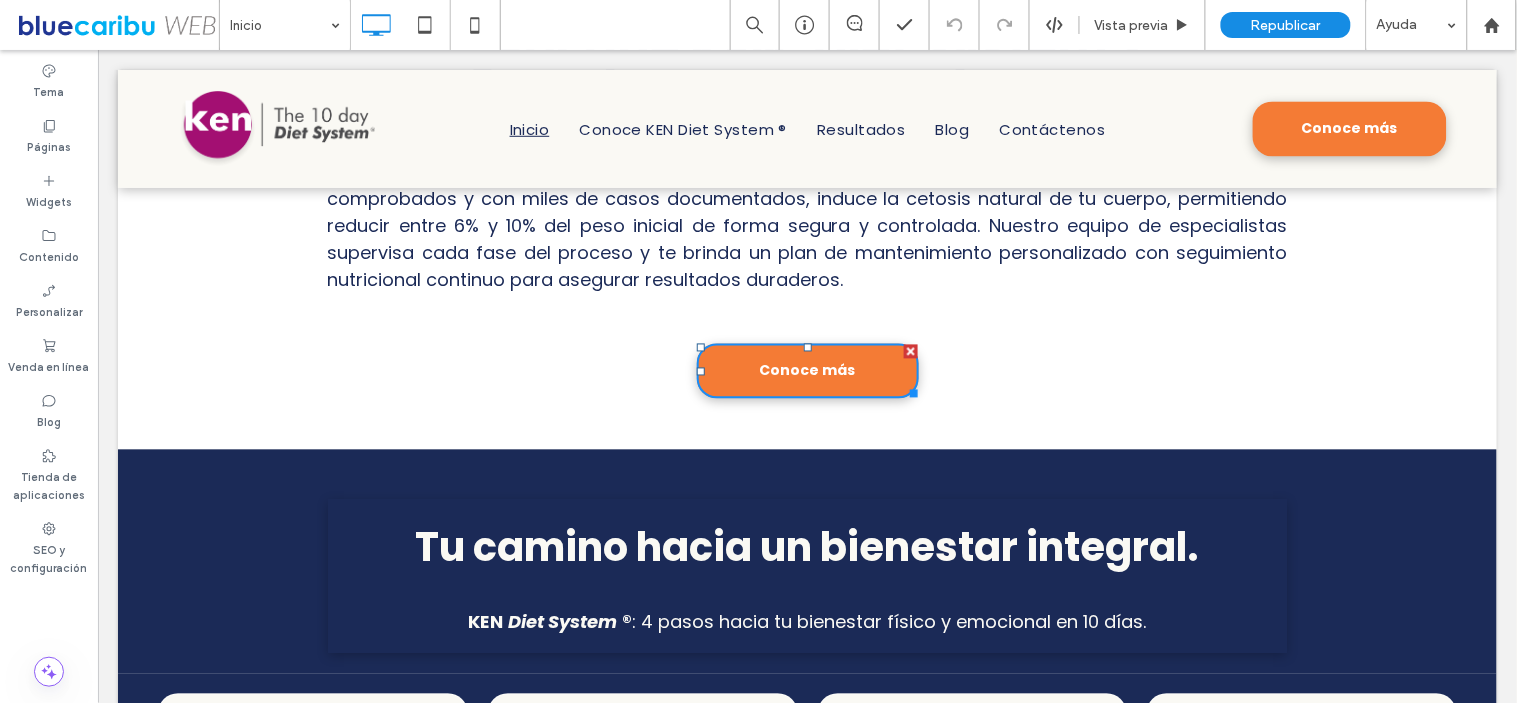 scroll, scrollTop: 0, scrollLeft: 0, axis: both 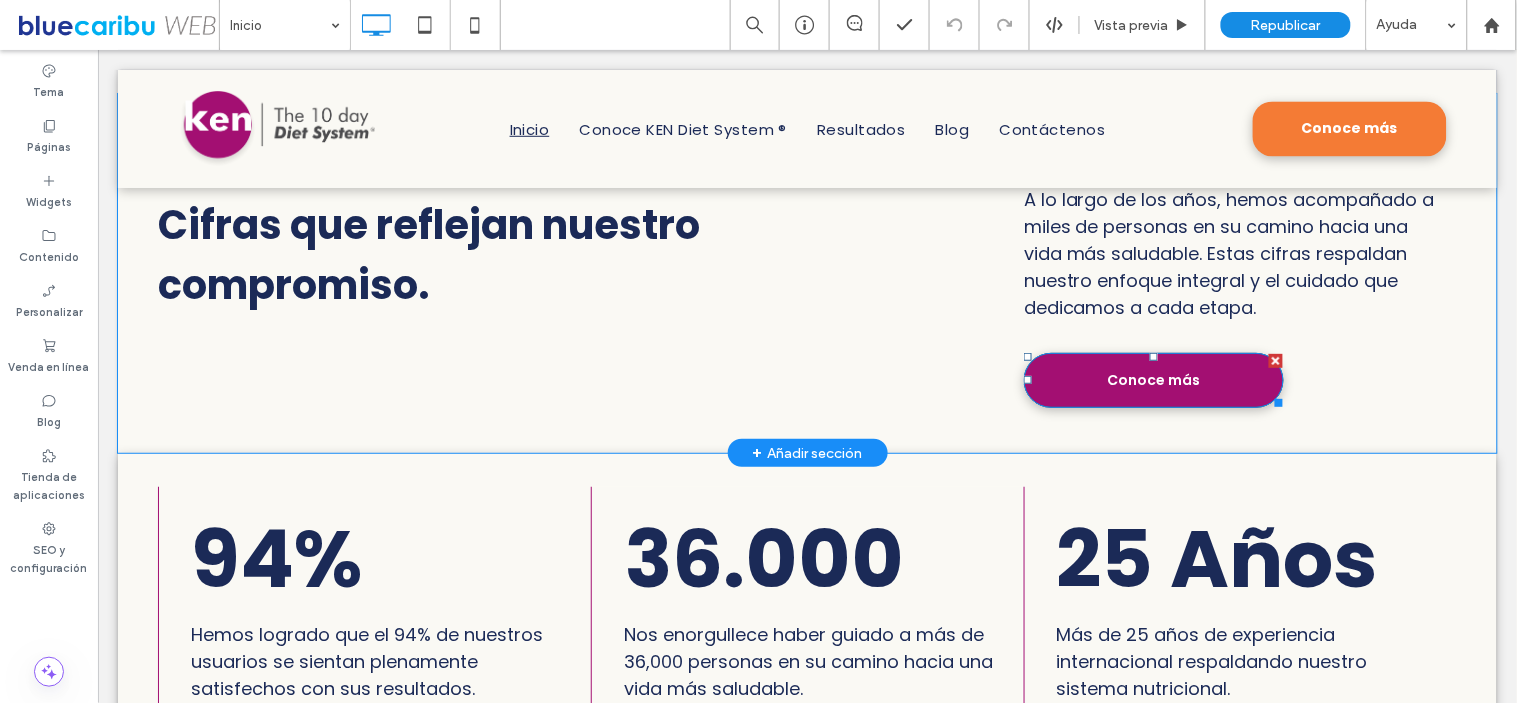 click on "Conoce más" at bounding box center (1152, 379) 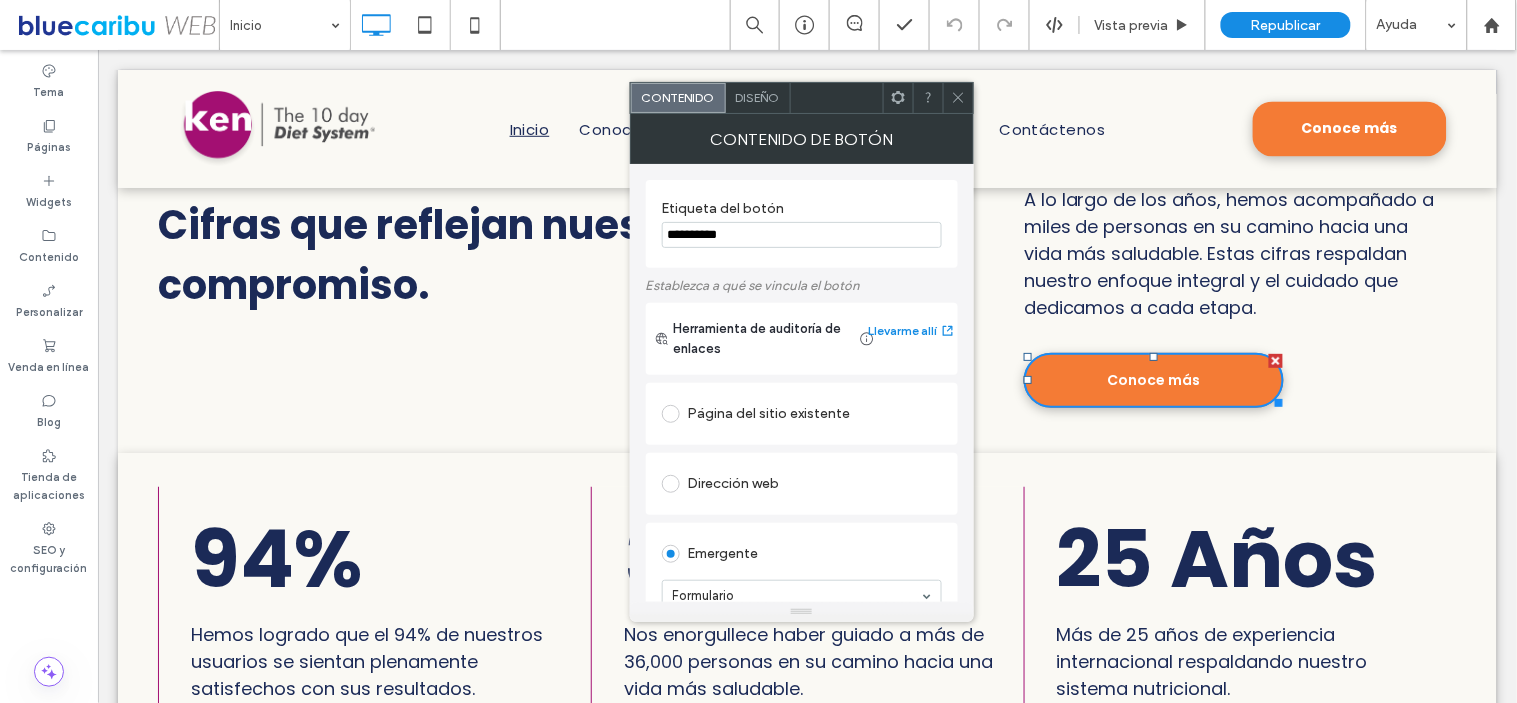 scroll, scrollTop: 111, scrollLeft: 0, axis: vertical 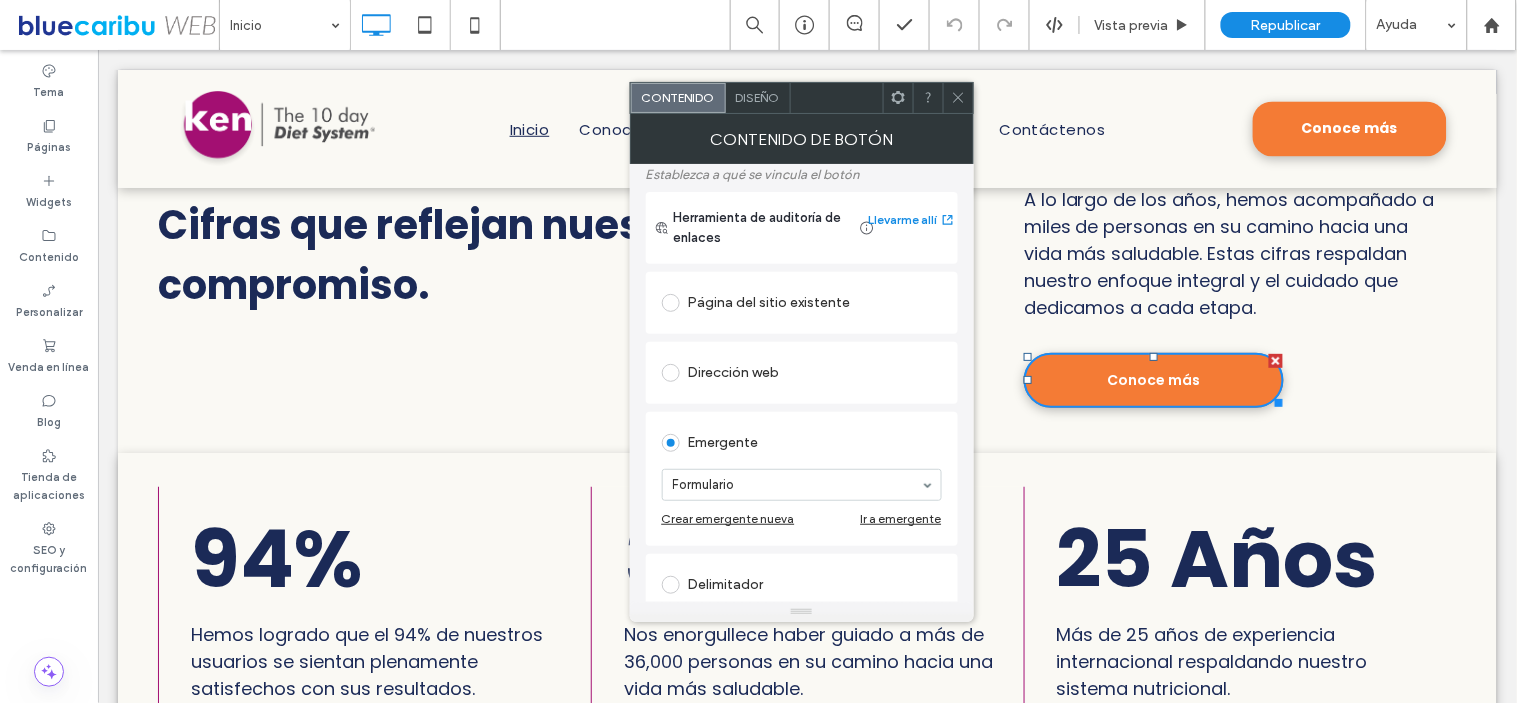 click 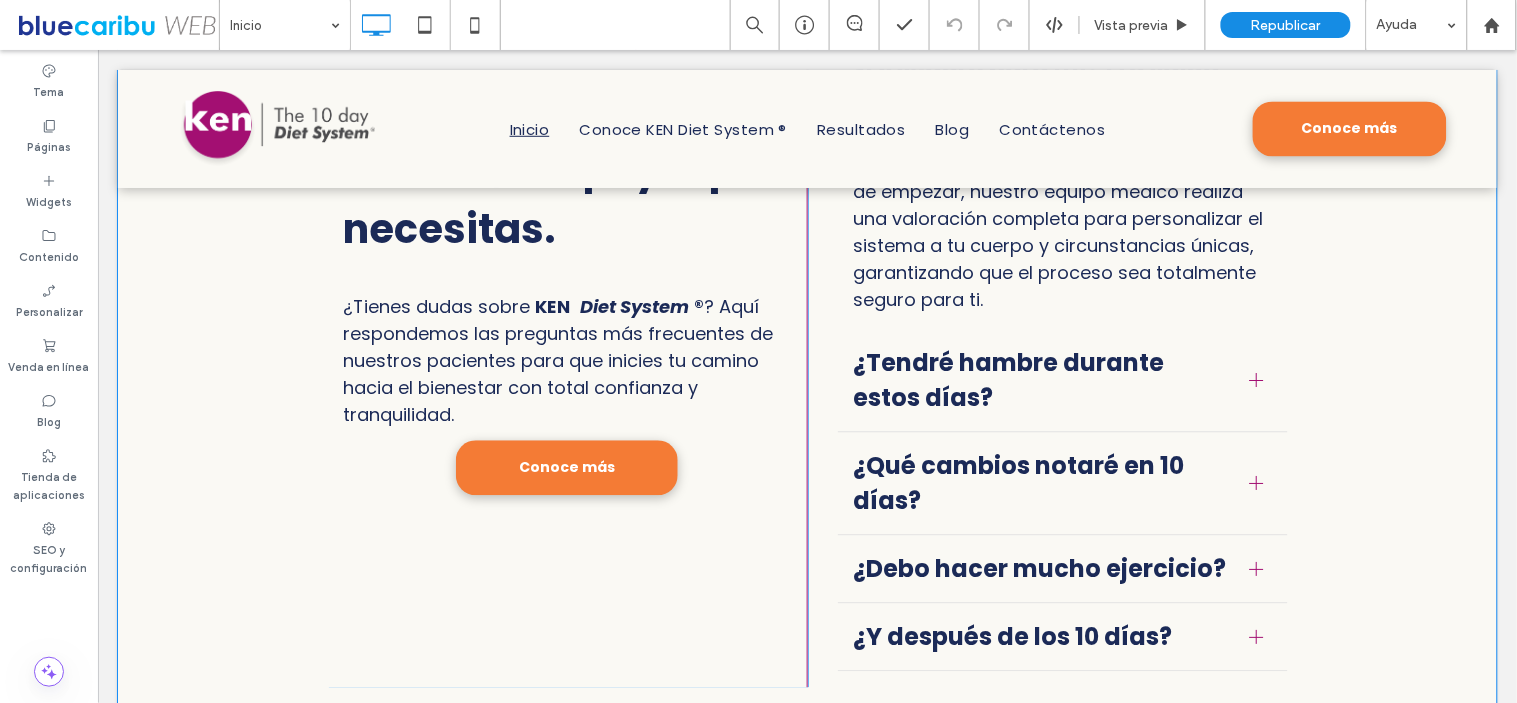 scroll, scrollTop: 4888, scrollLeft: 0, axis: vertical 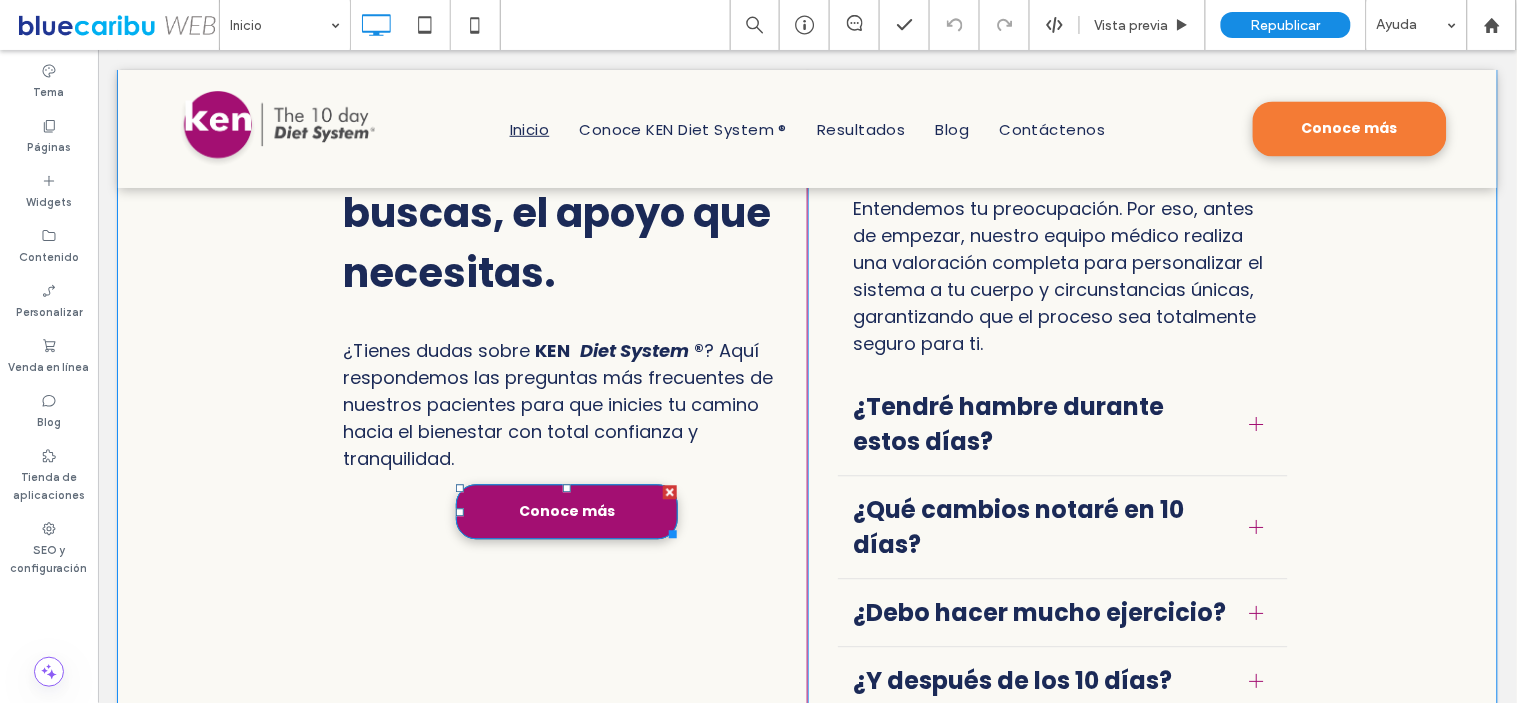 click on "Conoce más" at bounding box center (566, 511) 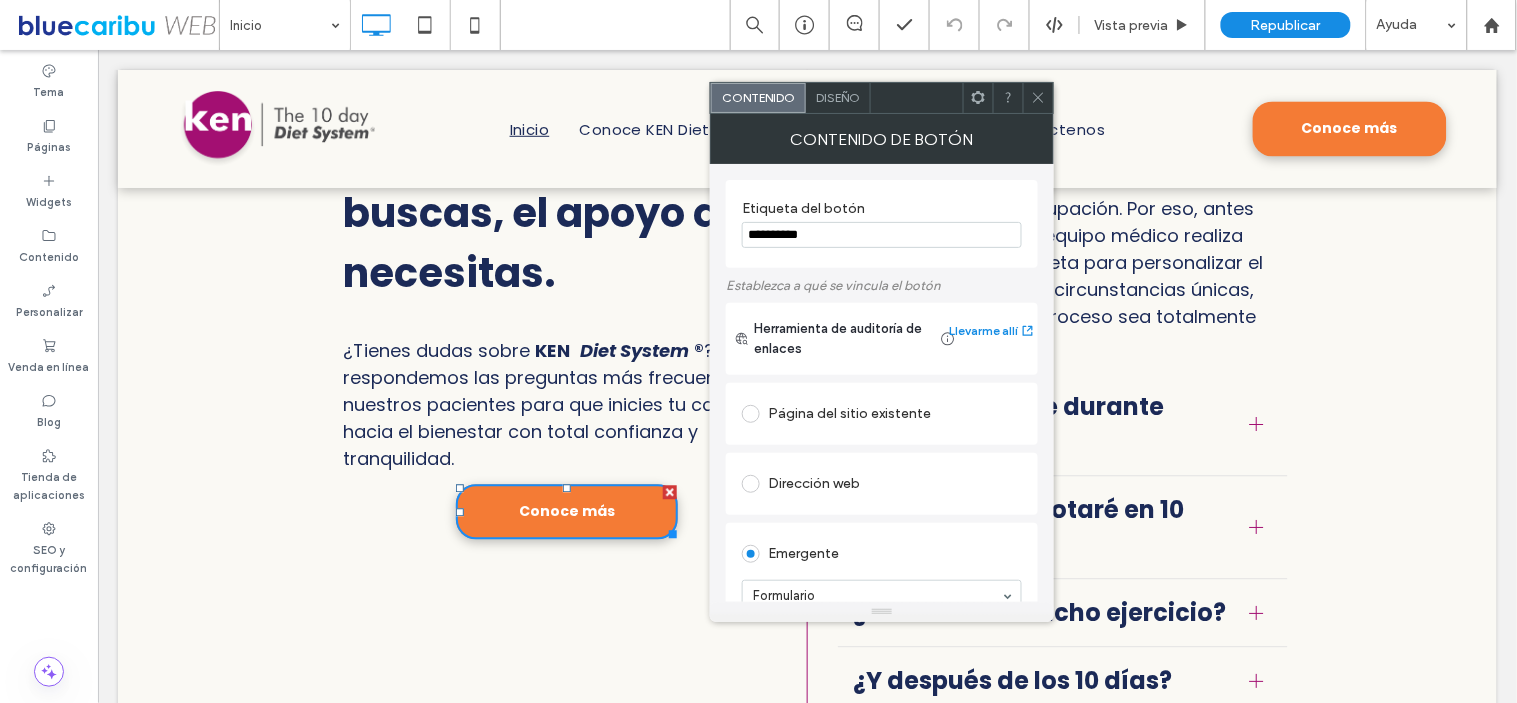 click on "Tu salud merece un nuevo comienzo.
Las respuestas que buscas, el apoyo que necesitas.
¿Tienes dudas sobre
KEN
Diet System
® ? Aquí respondemos las preguntas más frecuentes de nuestros pacientes para que inicies tu camino hacia el bienestar con total confianza y tranquilidad.
Conoce más
Click To Paste
¿Es seguro para mí? ¡Tu salud es nuestra prioridad! Entendemos tu preocupación. Por eso, antes de empezar, nuestro equipo médico realiza una valoración completa para personalizar el sistema a tu cuerpo y circunstancias únicas, garantizando que el proceso sea totalmente seguro para ti. ¿Tendré hambre durante estos días? ¡Buena pregunta! Una de las ventajas más valoradas por nuestros pacientes es que la alimentación cetogénica ayuda a controlar naturalmente el apetito. Estaremos a tu lado en todo momento para asegurarnos de que te sientas cómodo y satisfecho. ¿Qué cambios notaré en 10 días? ¿Debo hacer mucho ejercicio? Button" at bounding box center [806, 395] 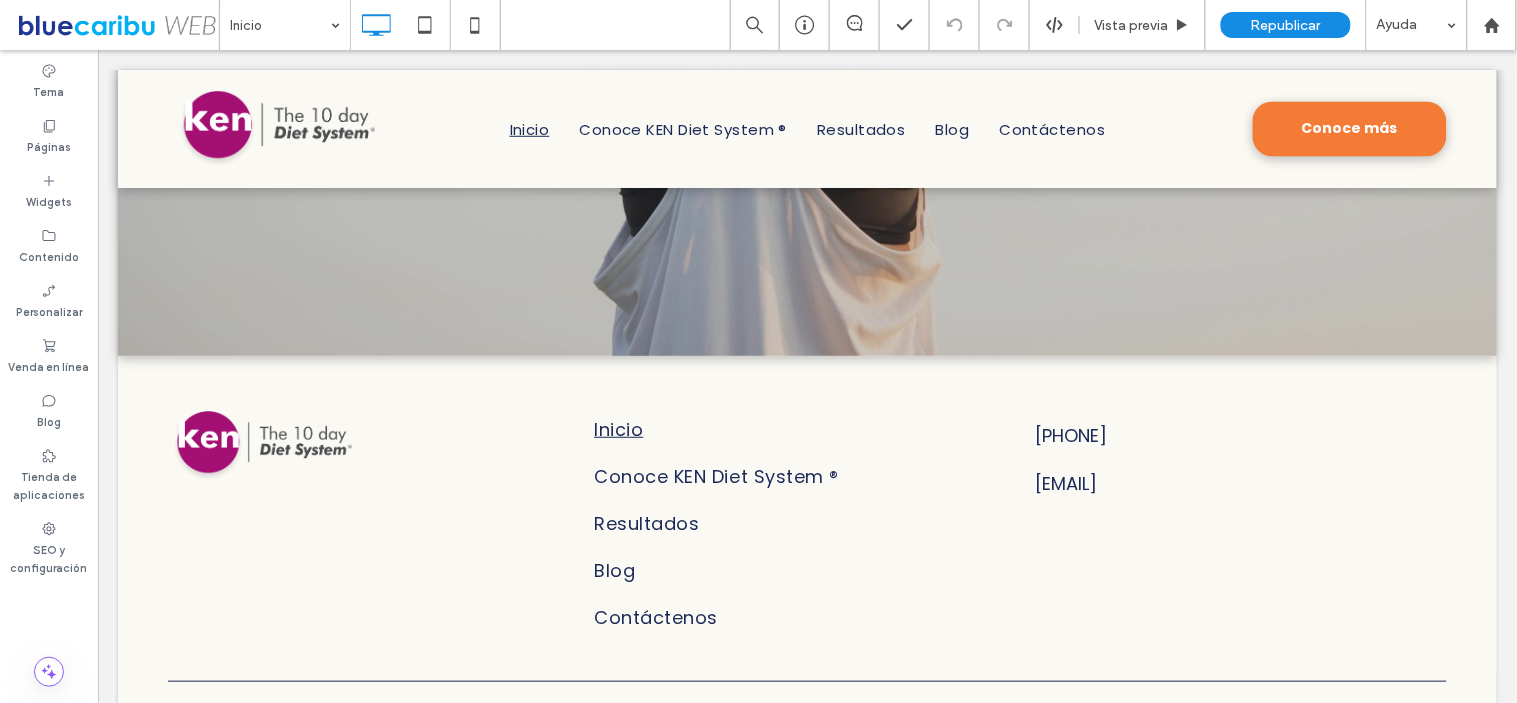 scroll, scrollTop: 5720, scrollLeft: 0, axis: vertical 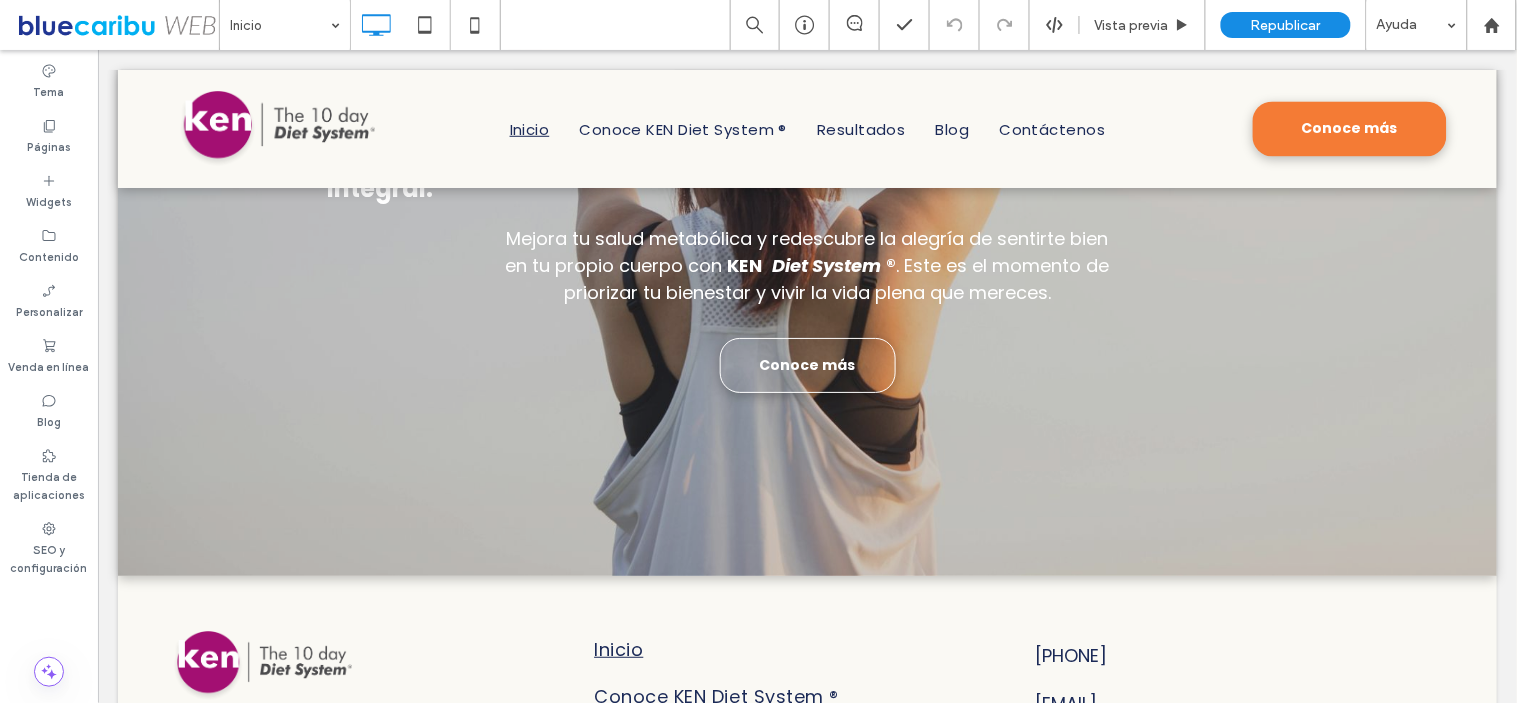 click on "Conoce más" at bounding box center [806, 364] 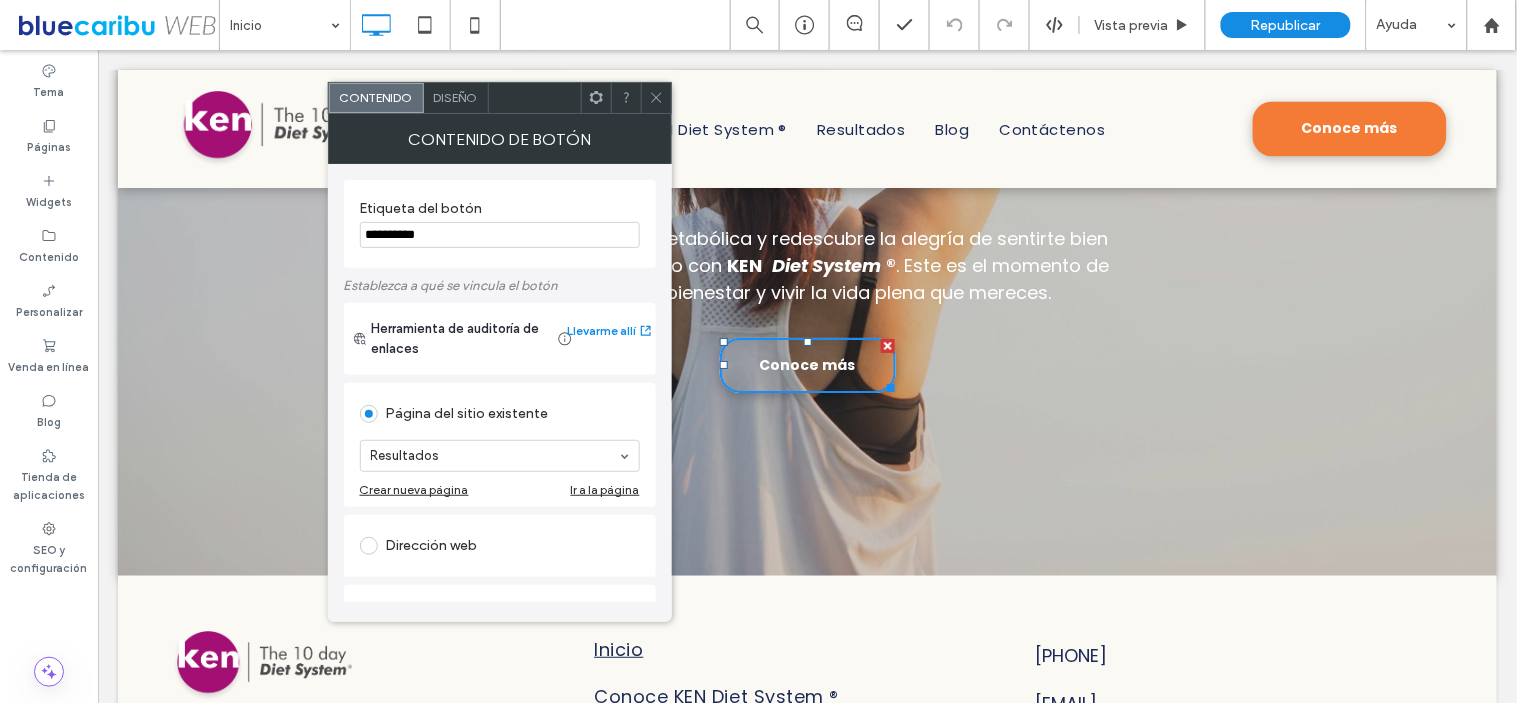 click 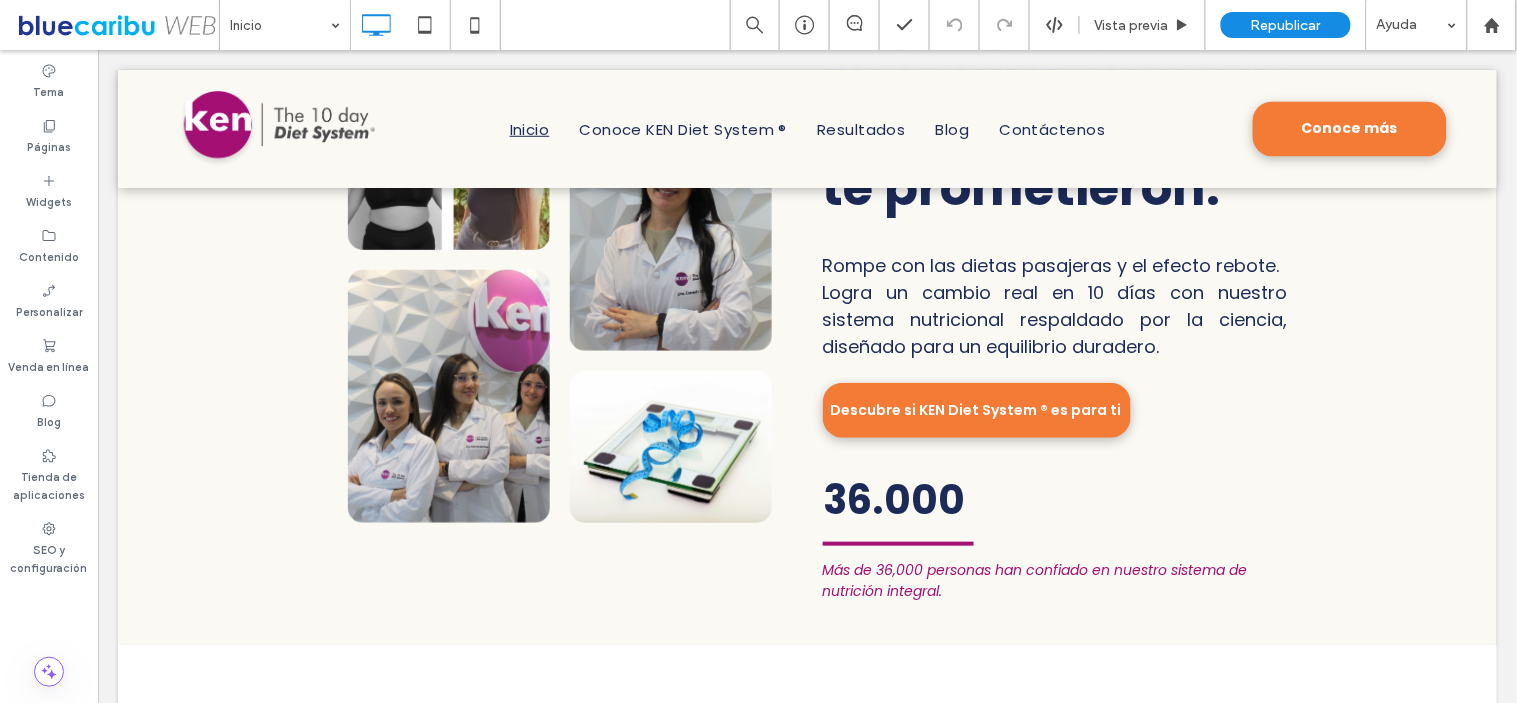 scroll, scrollTop: 0, scrollLeft: 0, axis: both 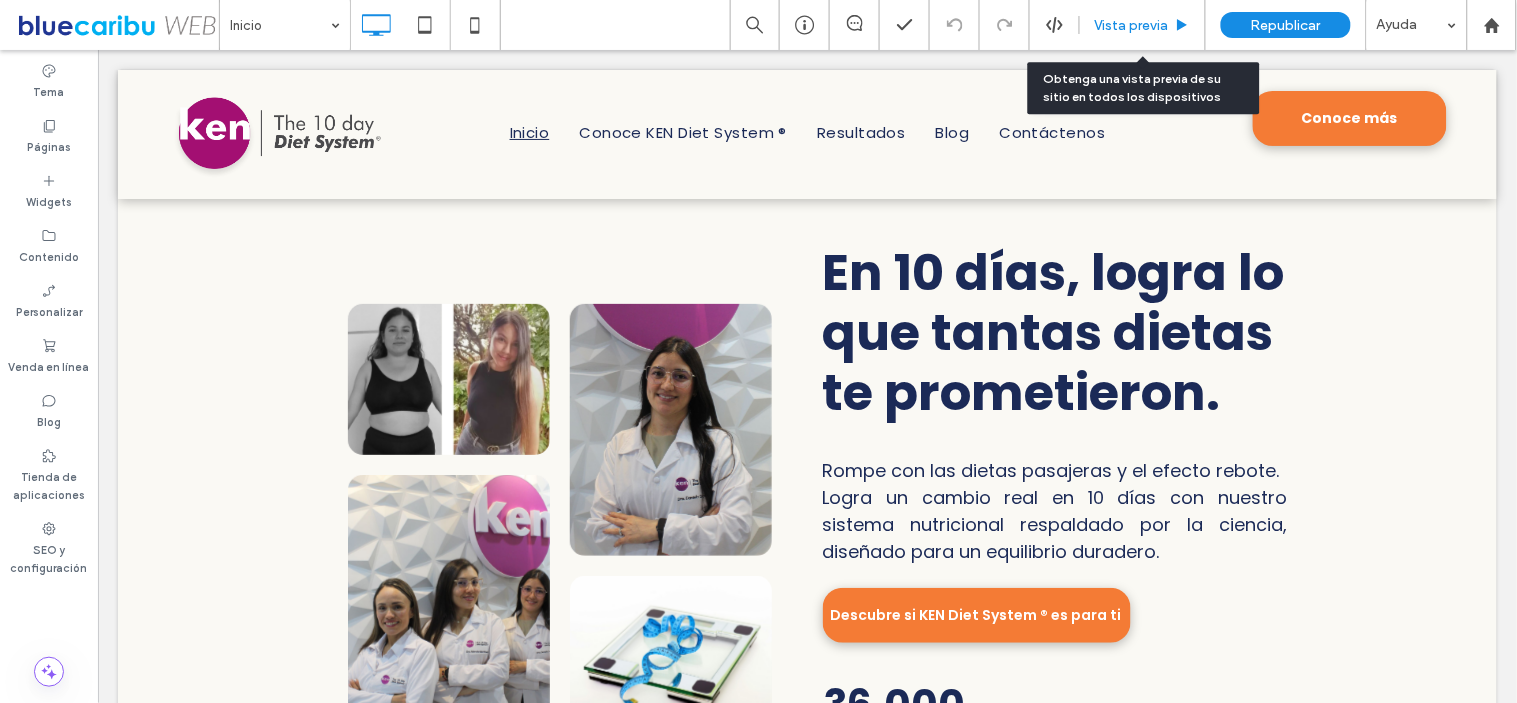 click on "Vista previa" at bounding box center [1132, 25] 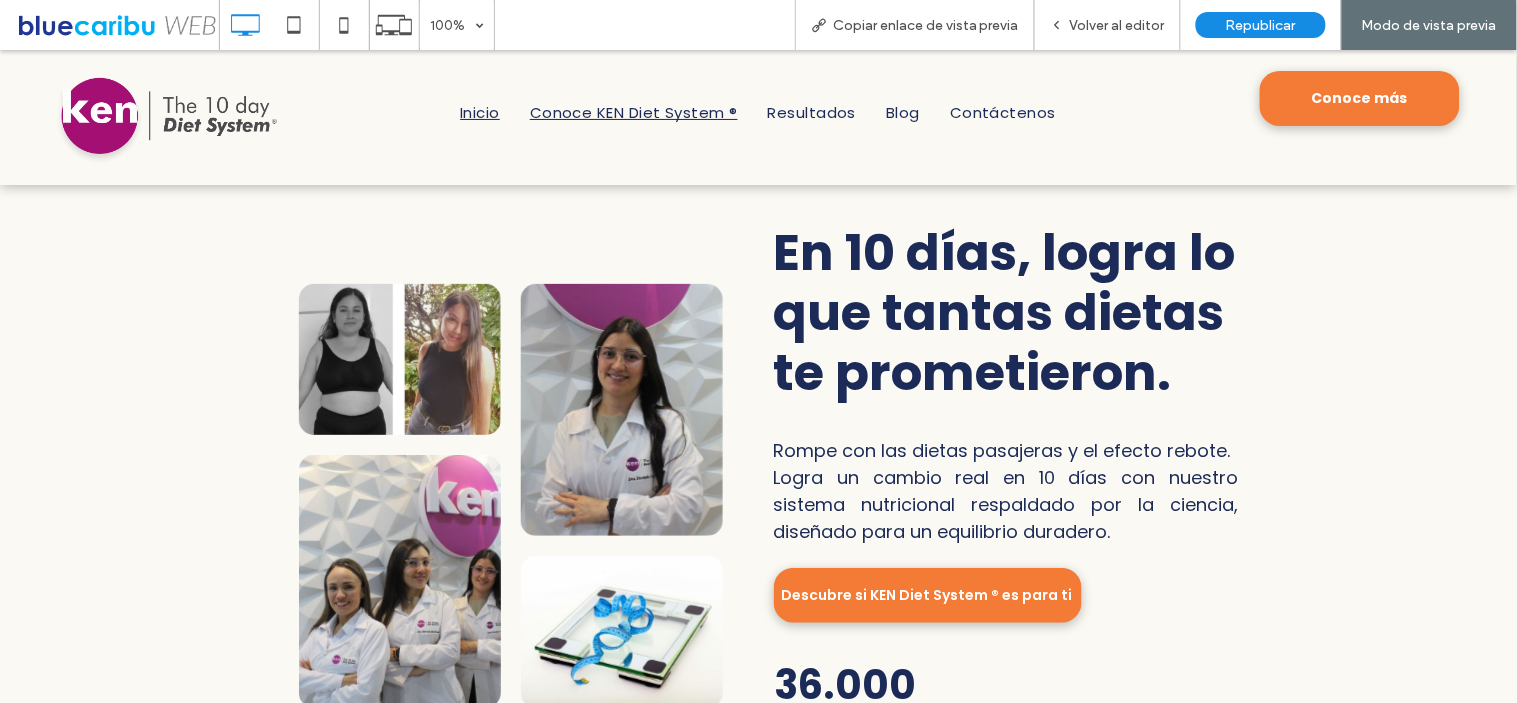 click on "Conoce KEN  Diet System ®" at bounding box center [634, 111] 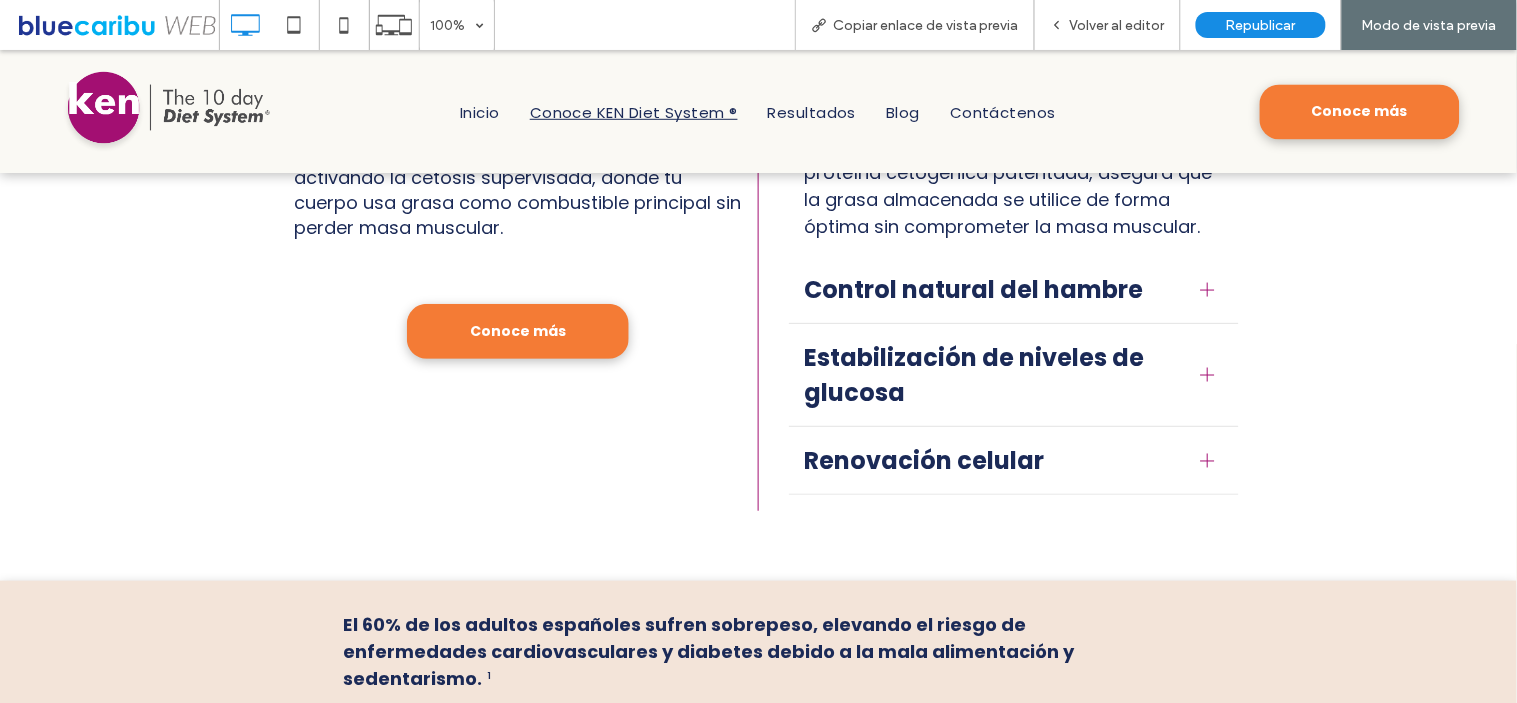 scroll, scrollTop: 2000, scrollLeft: 0, axis: vertical 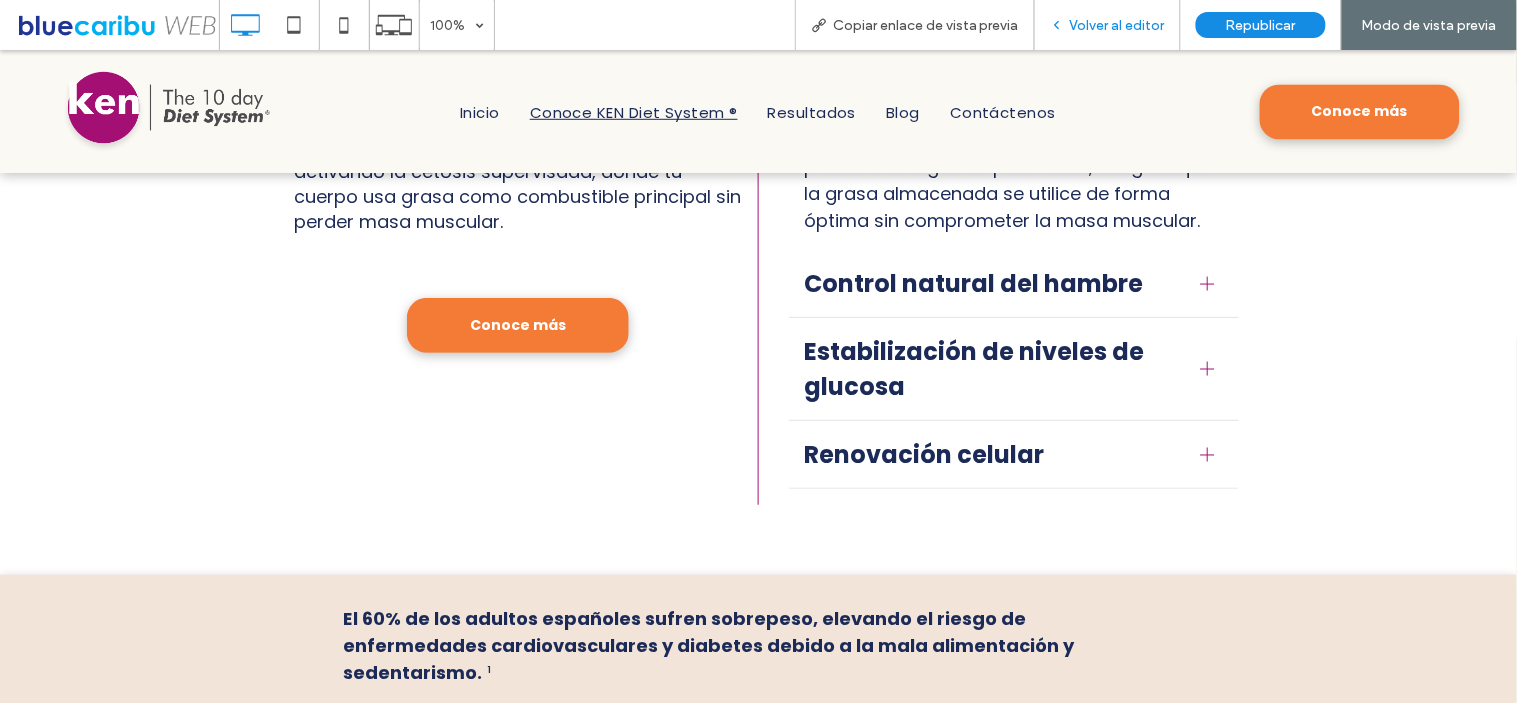 click on "Volver al editor" at bounding box center [1108, 25] 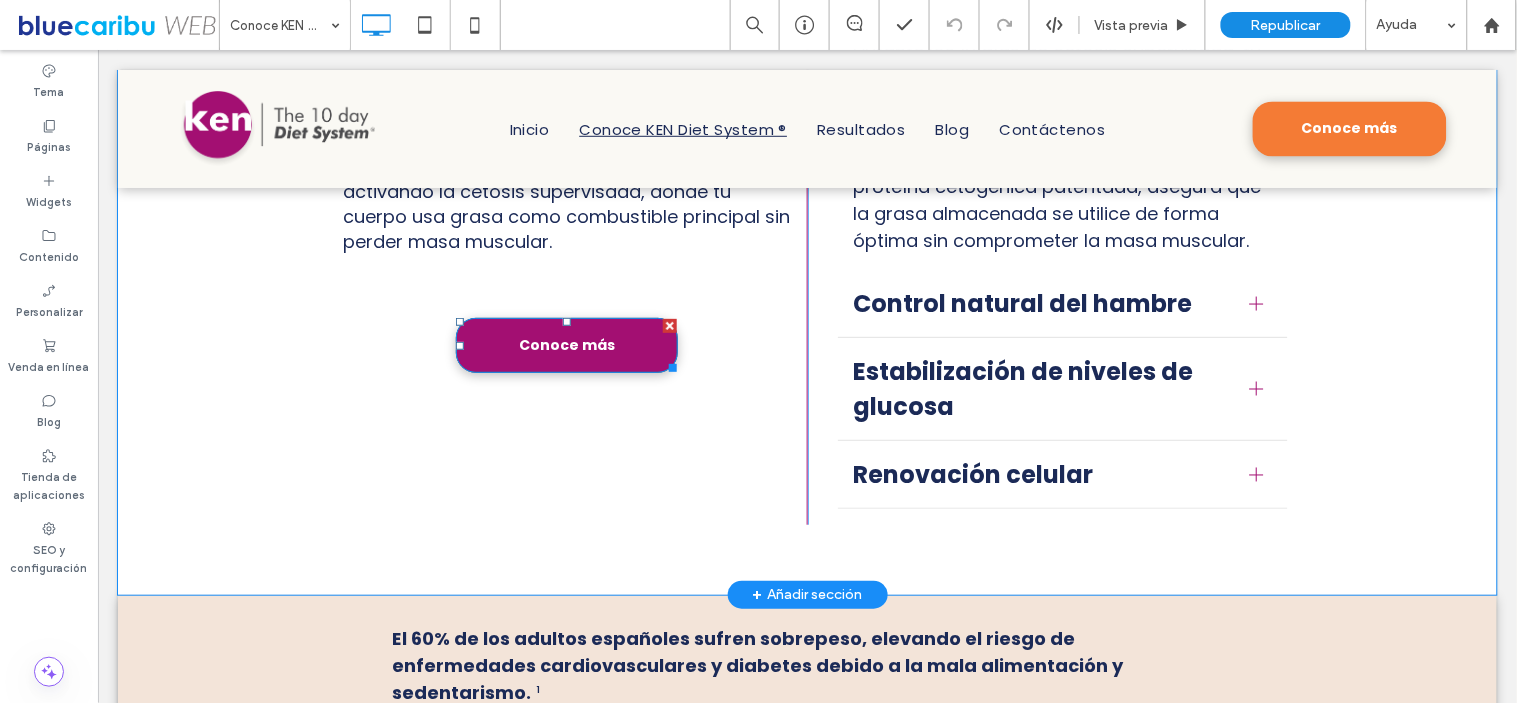 click on "Conoce más" at bounding box center (566, 344) 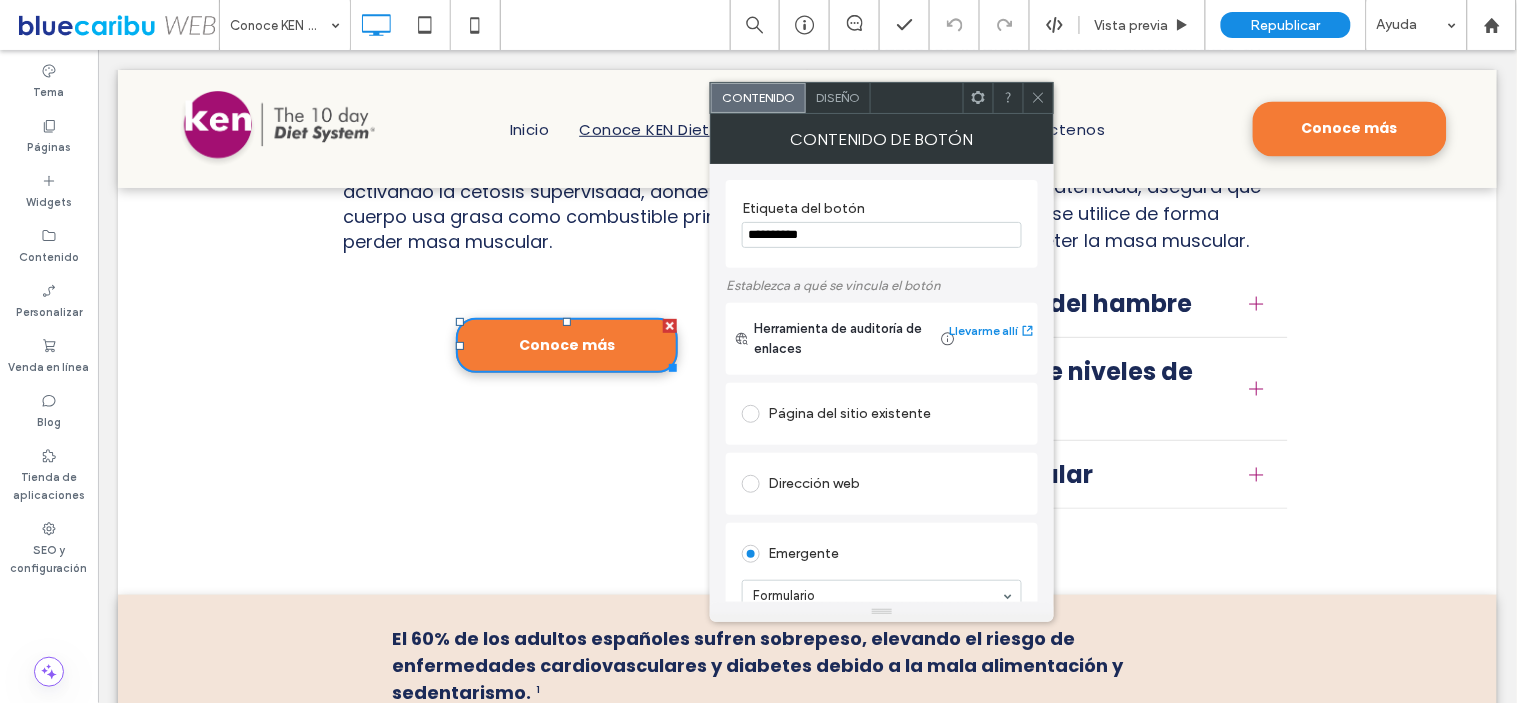 scroll, scrollTop: 222, scrollLeft: 0, axis: vertical 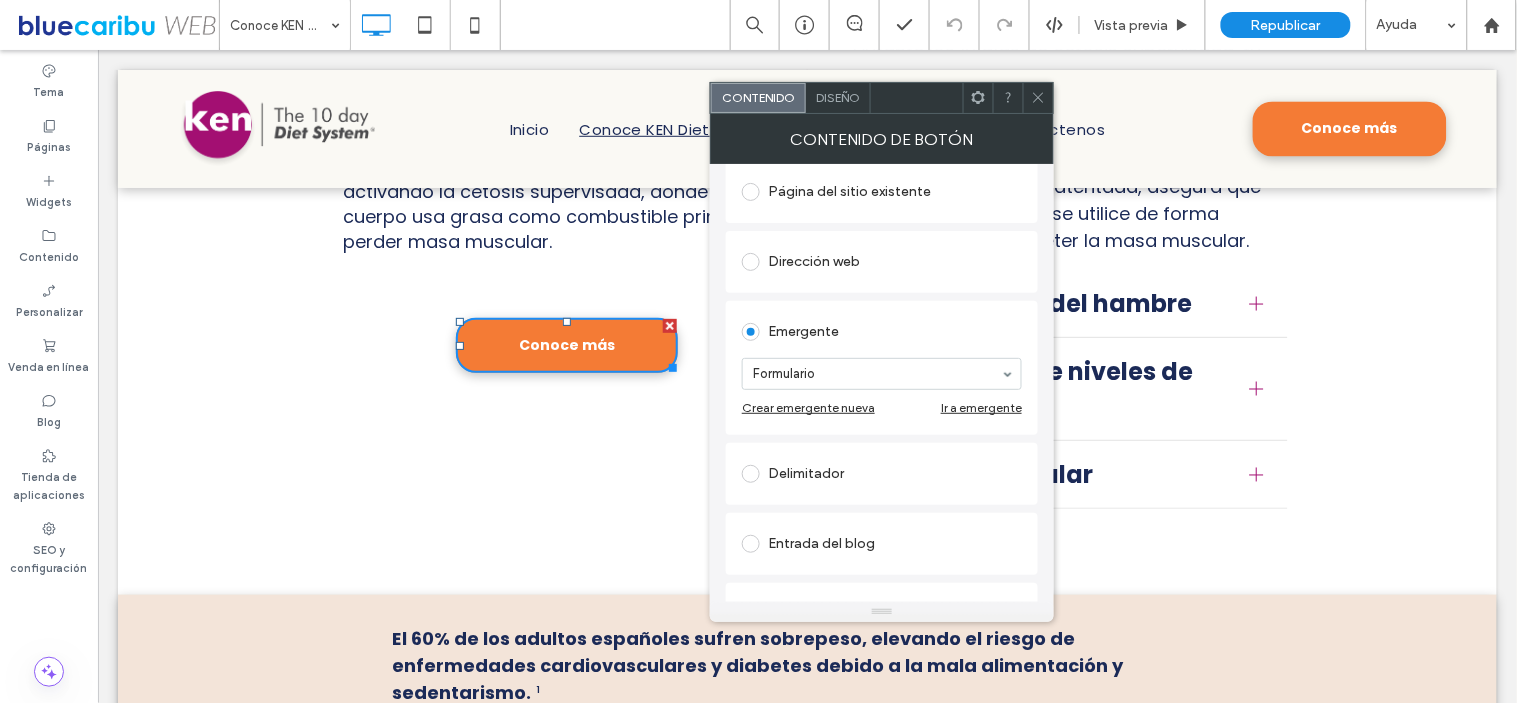 click 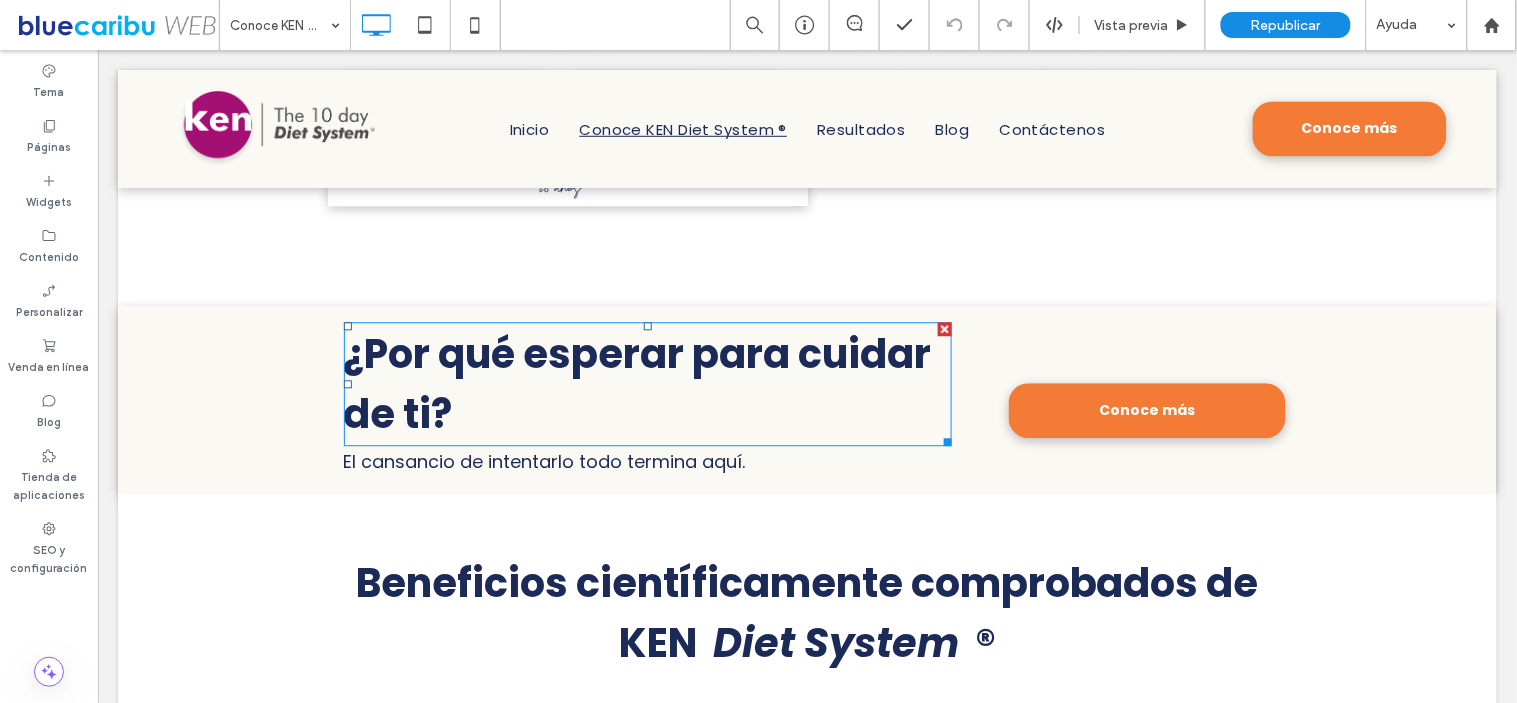scroll, scrollTop: 3111, scrollLeft: 0, axis: vertical 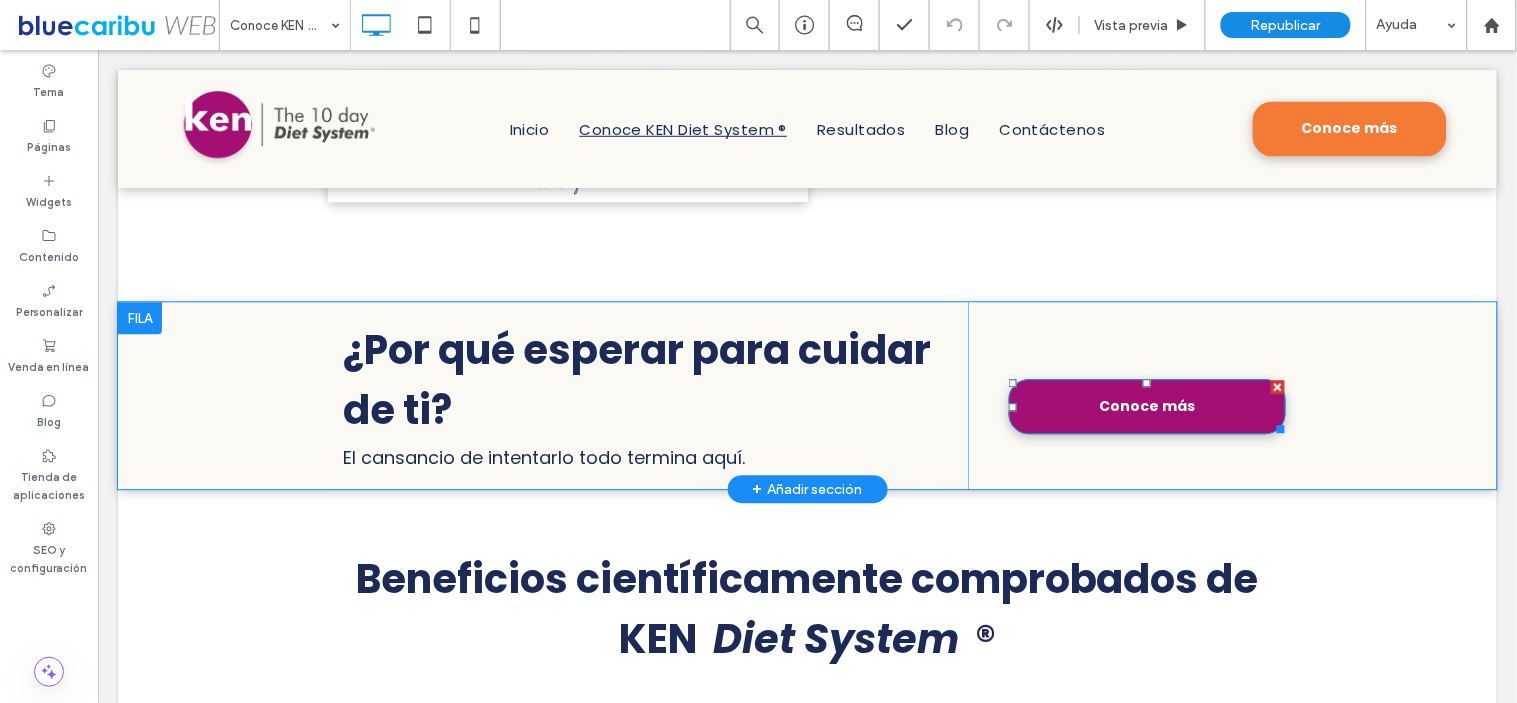 click on "Conoce más" at bounding box center (1146, 405) 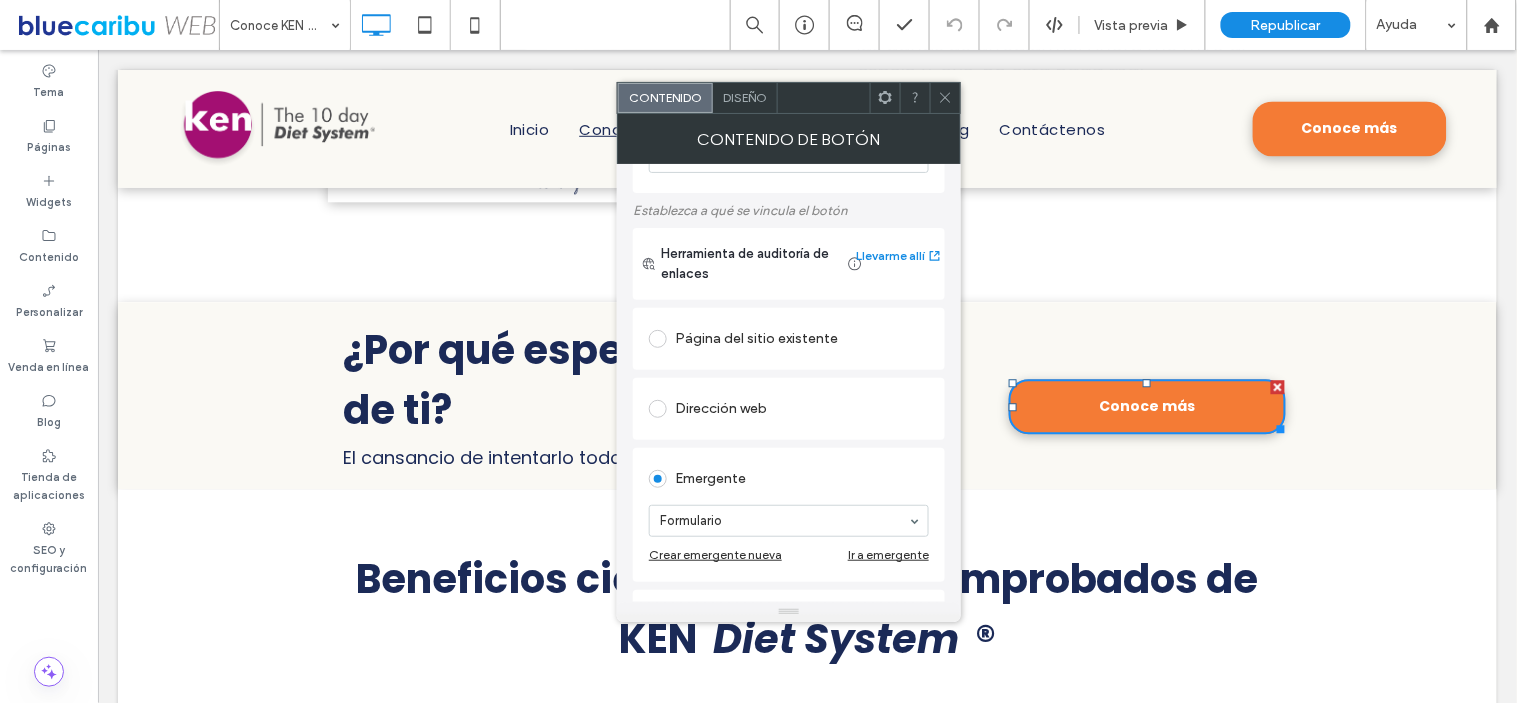 scroll, scrollTop: 111, scrollLeft: 0, axis: vertical 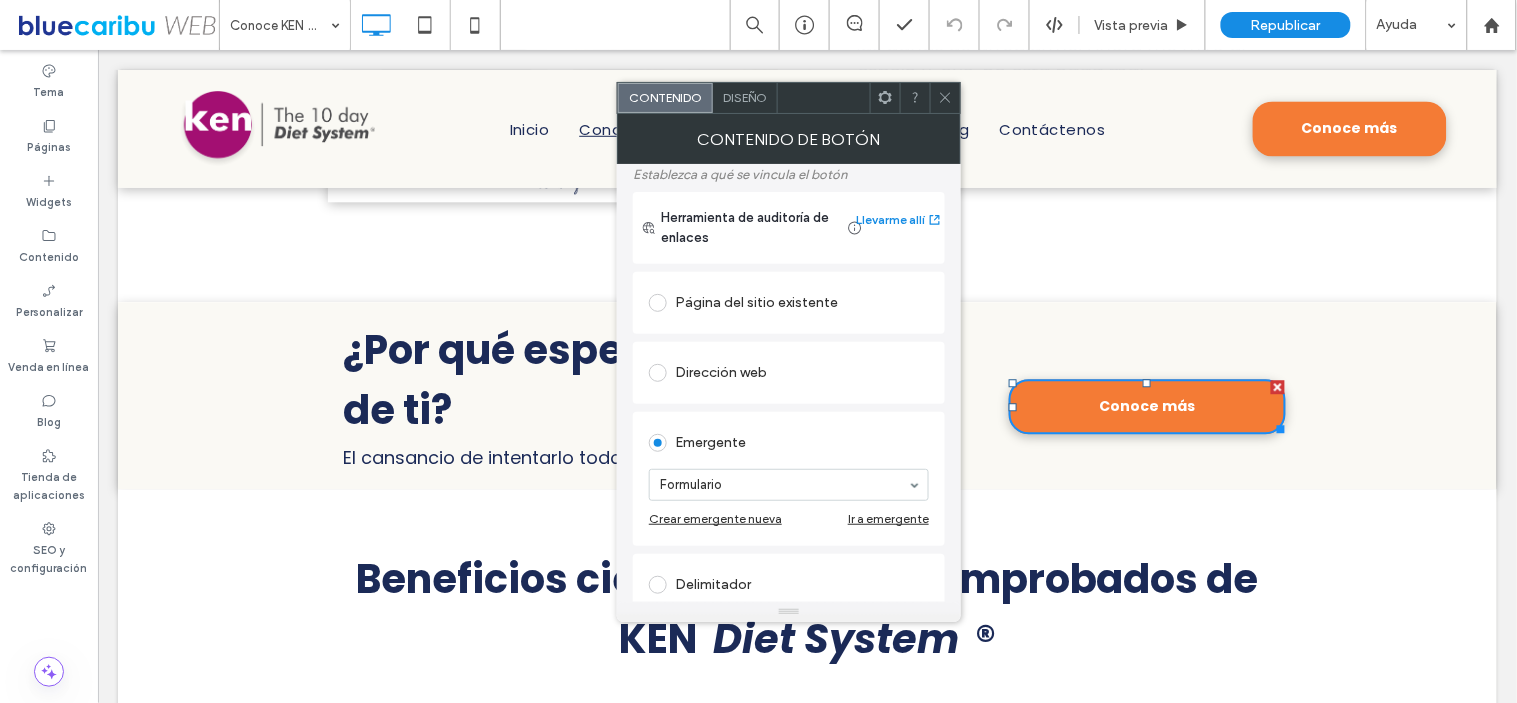 click 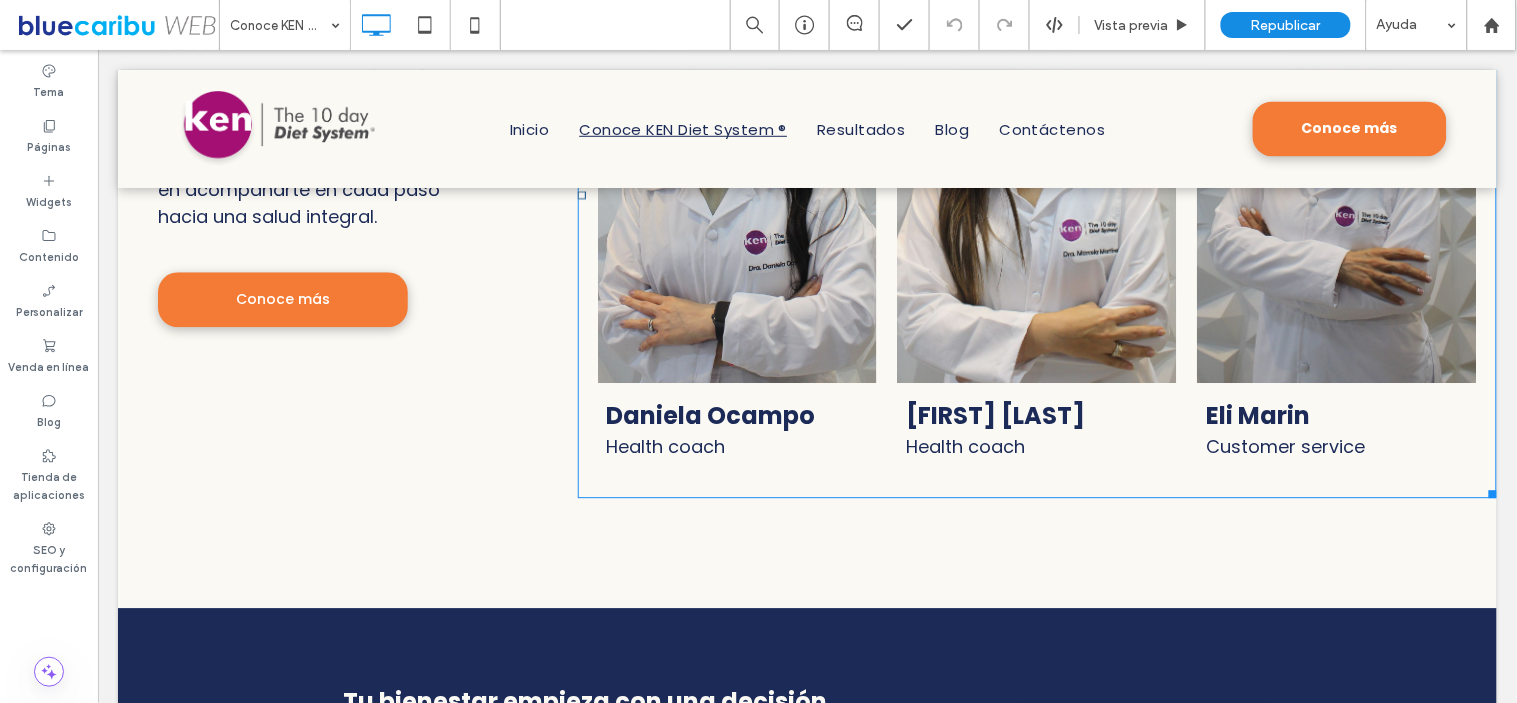 scroll, scrollTop: 5111, scrollLeft: 0, axis: vertical 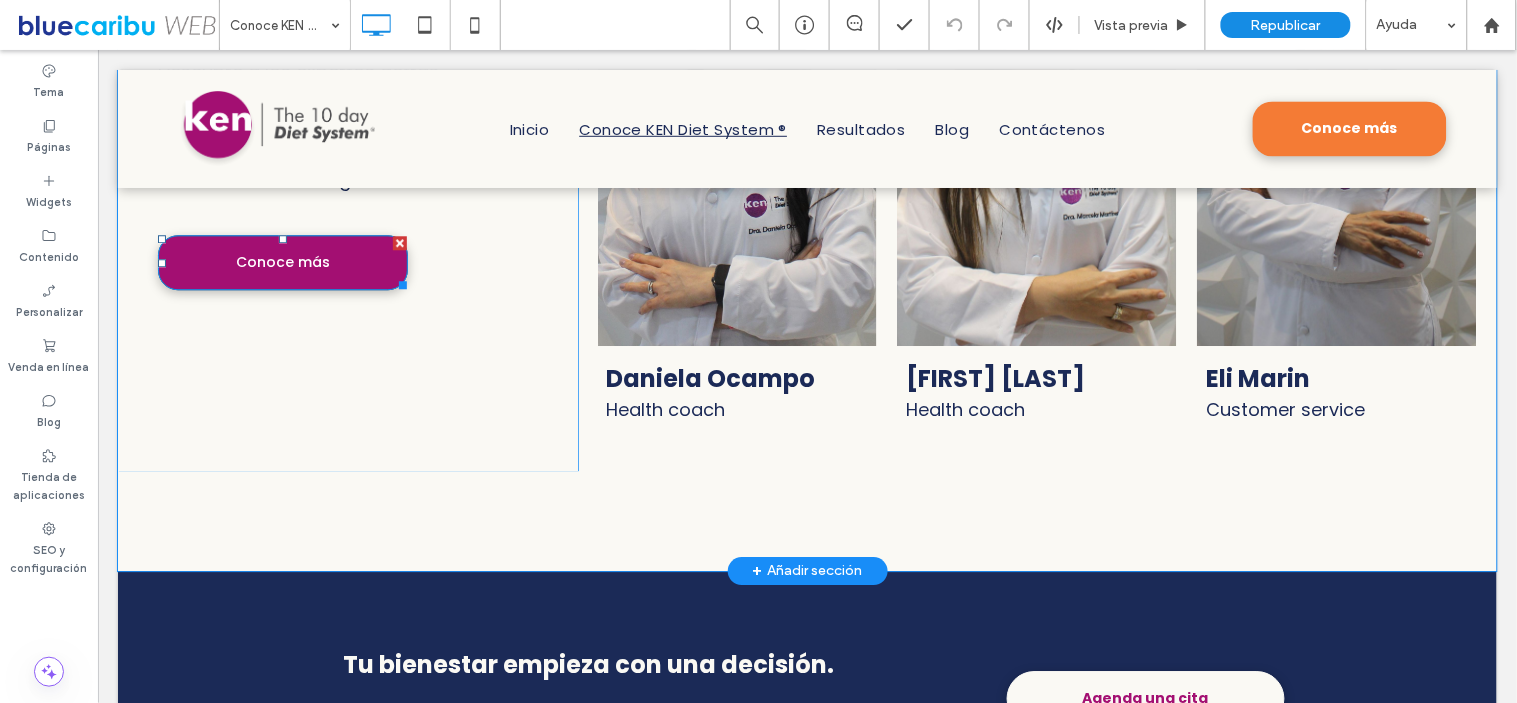 click on "Conoce más" at bounding box center [282, 261] 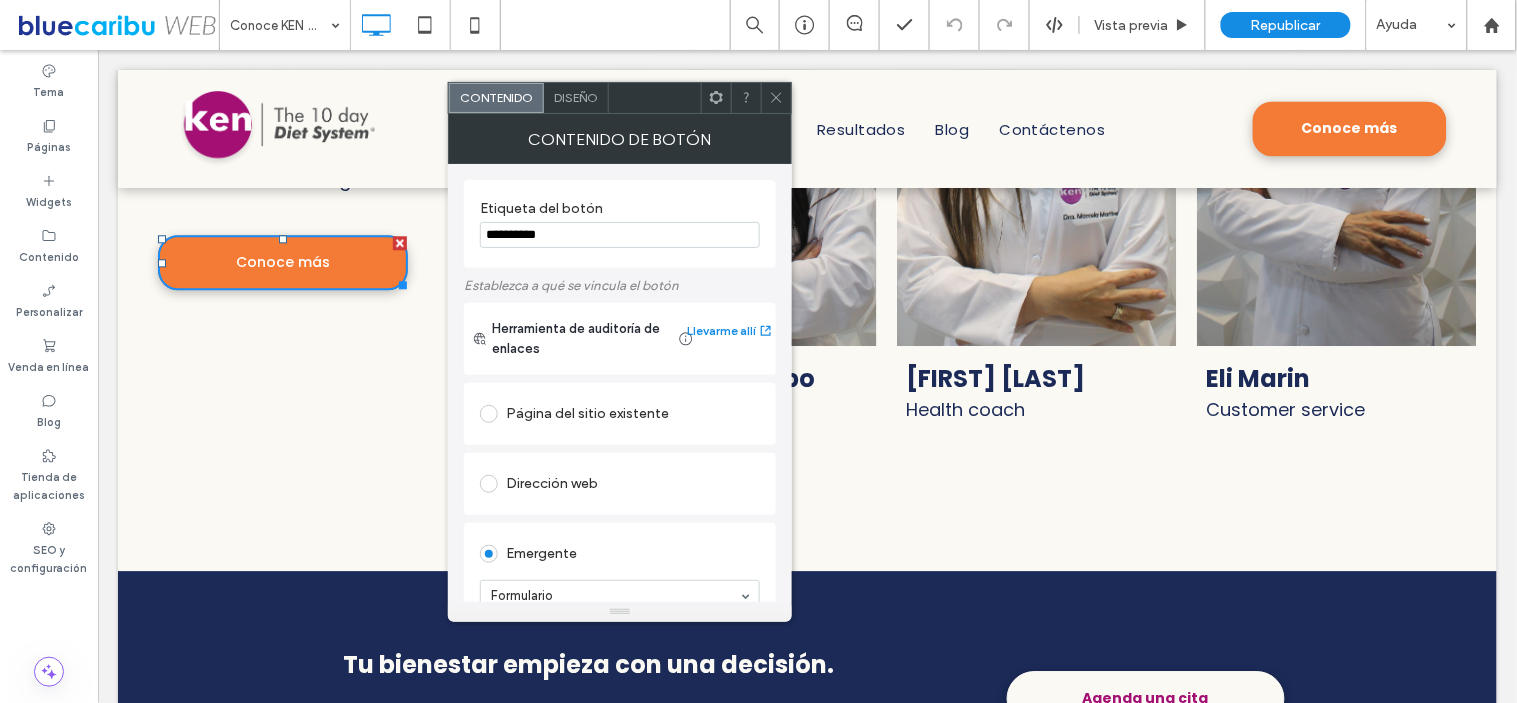 click at bounding box center [776, 98] 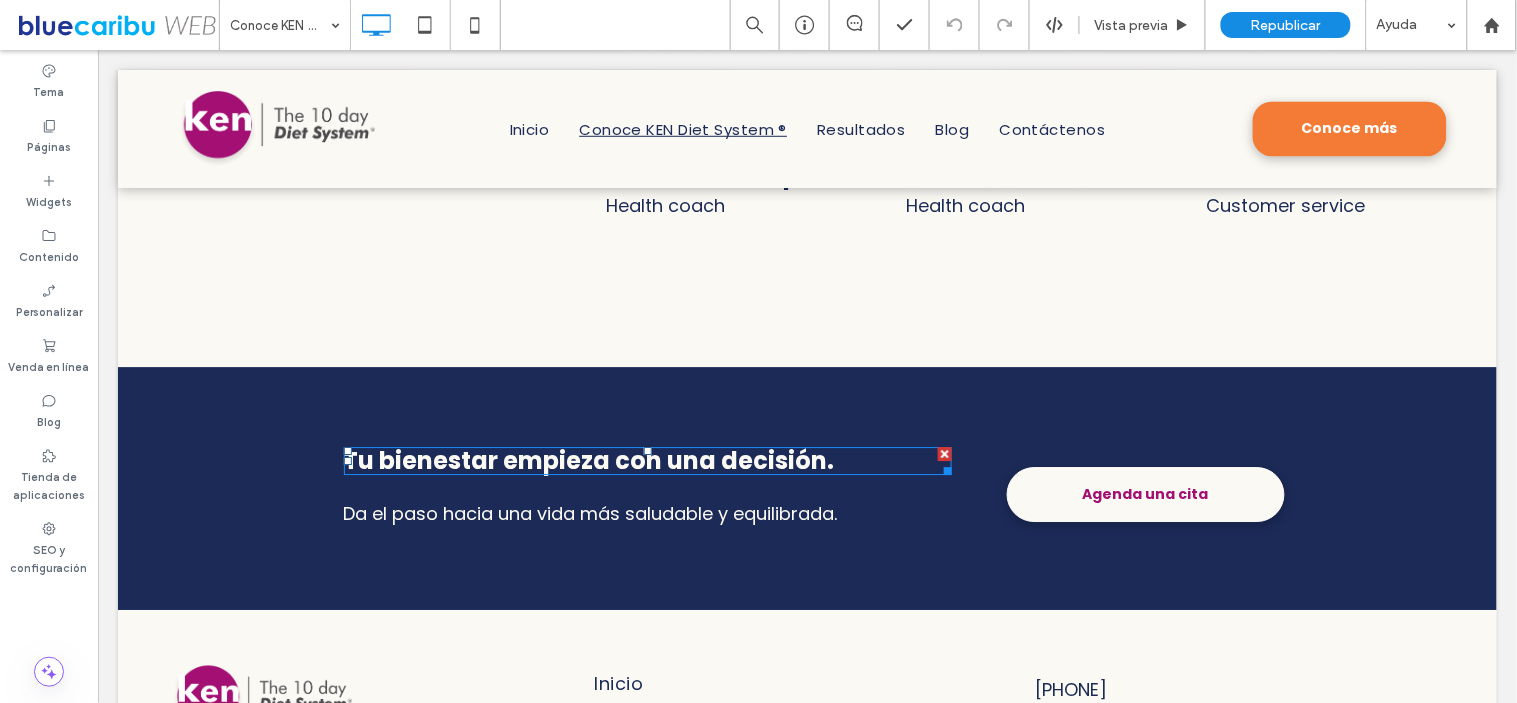 scroll, scrollTop: 5316, scrollLeft: 0, axis: vertical 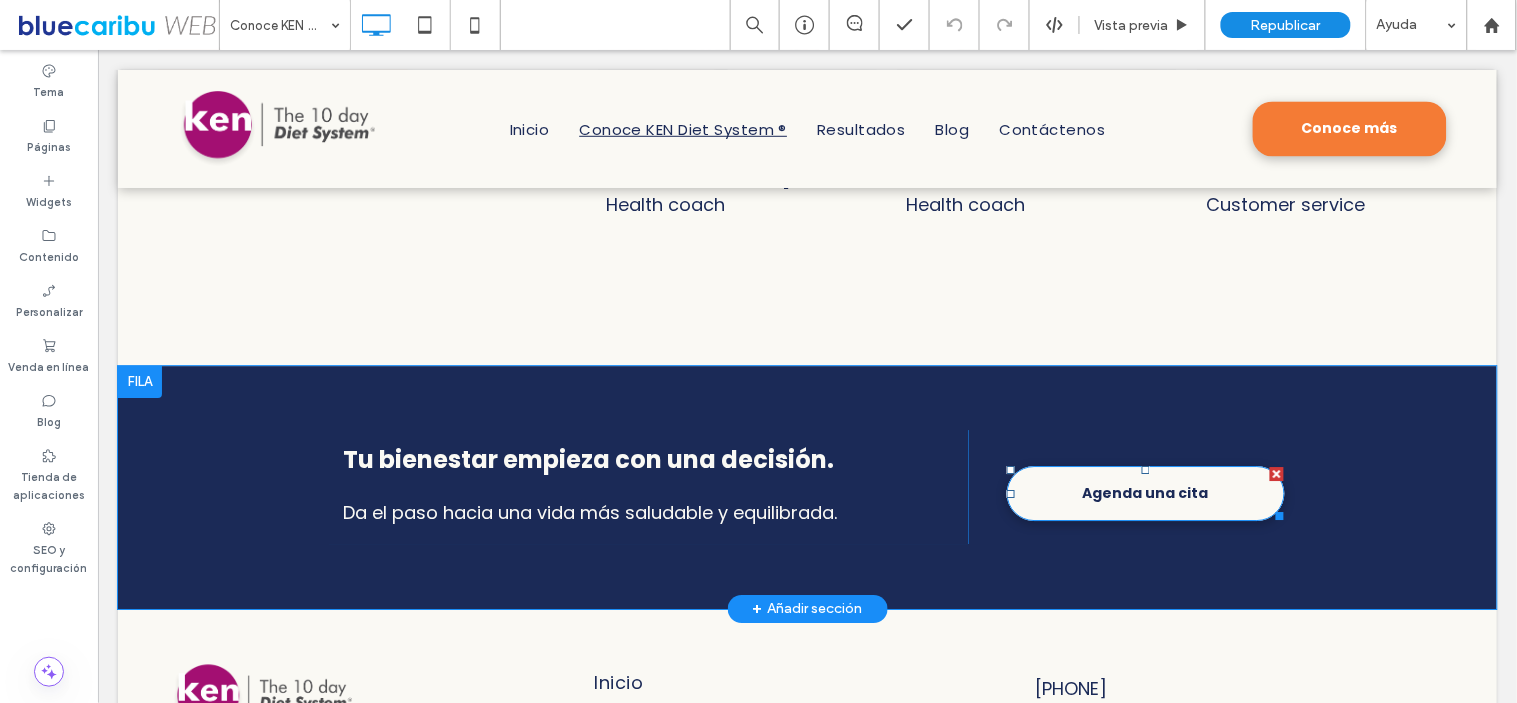 click on "Agenda una cita" at bounding box center (1144, 492) 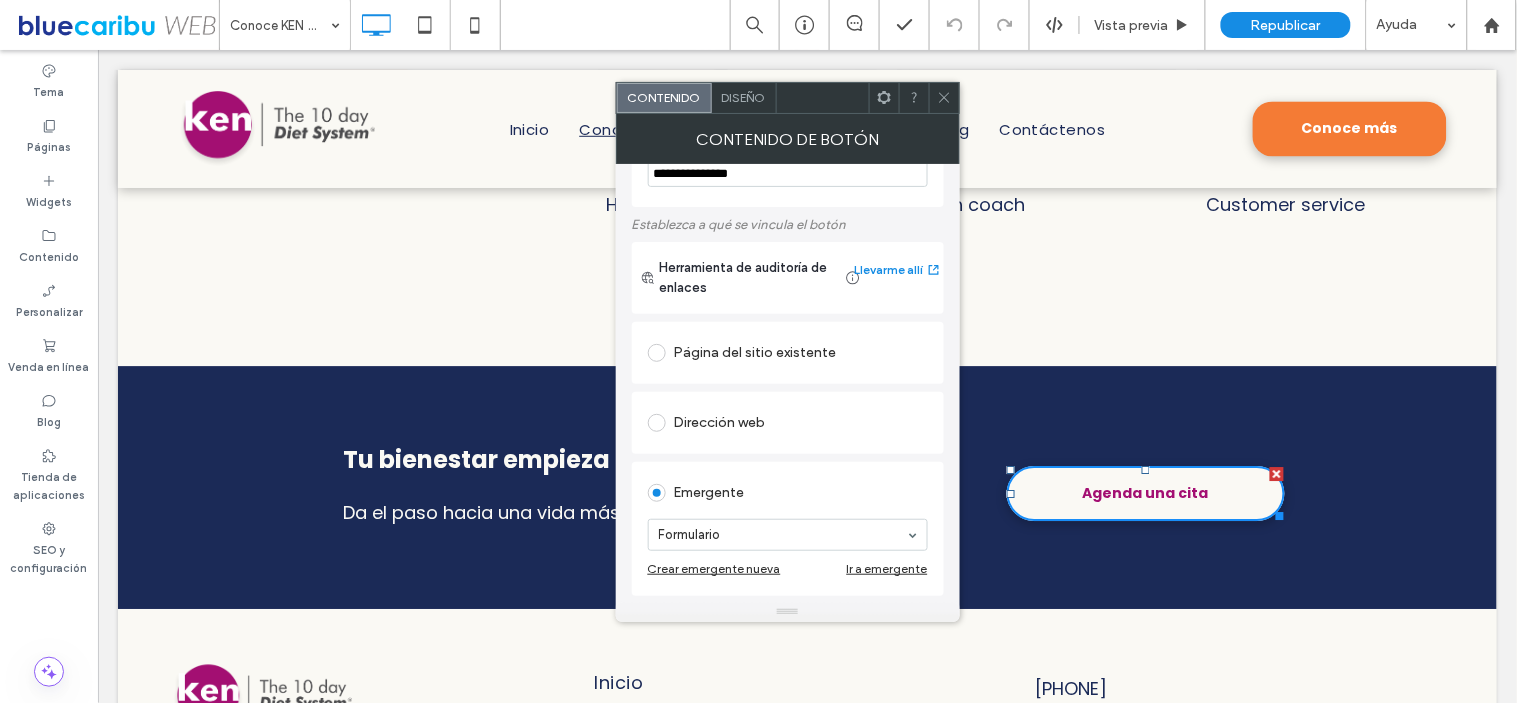 scroll, scrollTop: 111, scrollLeft: 0, axis: vertical 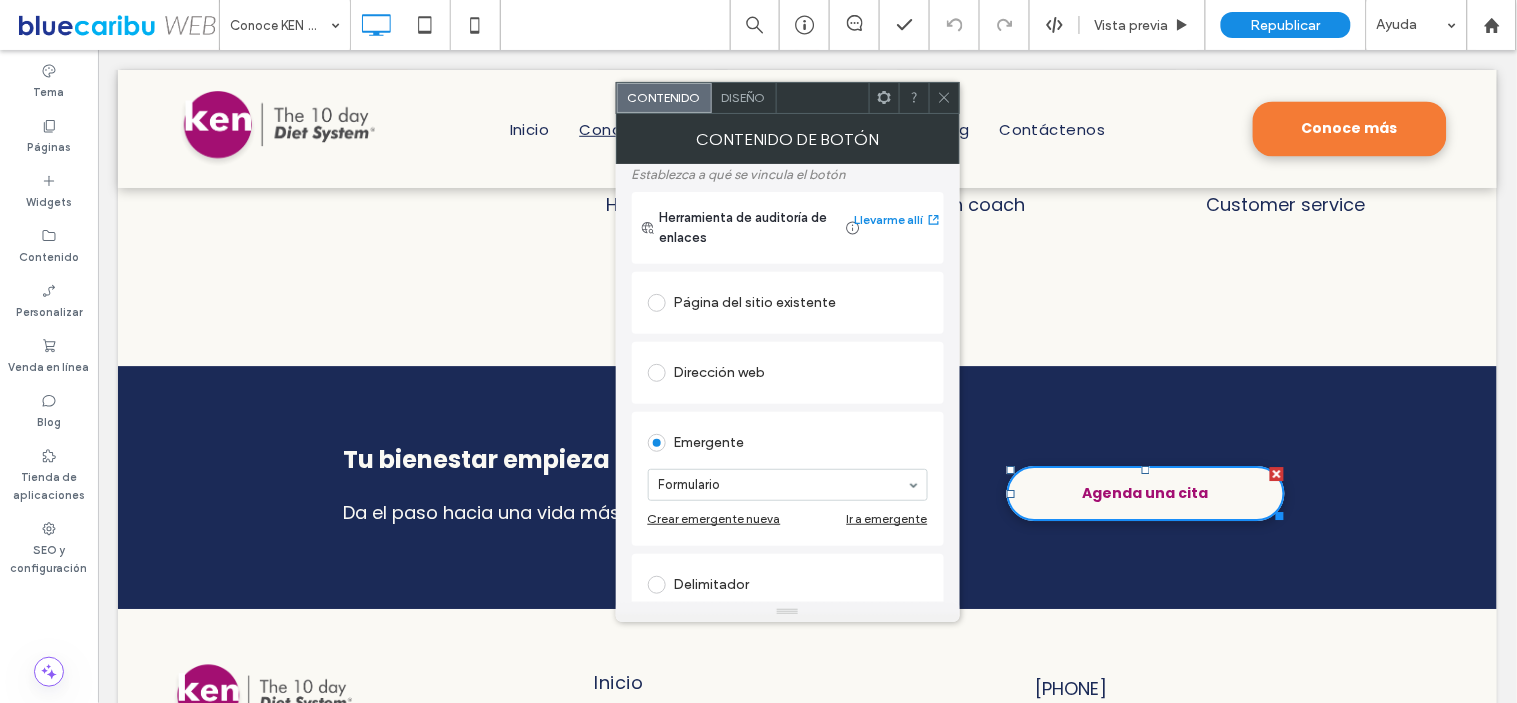click 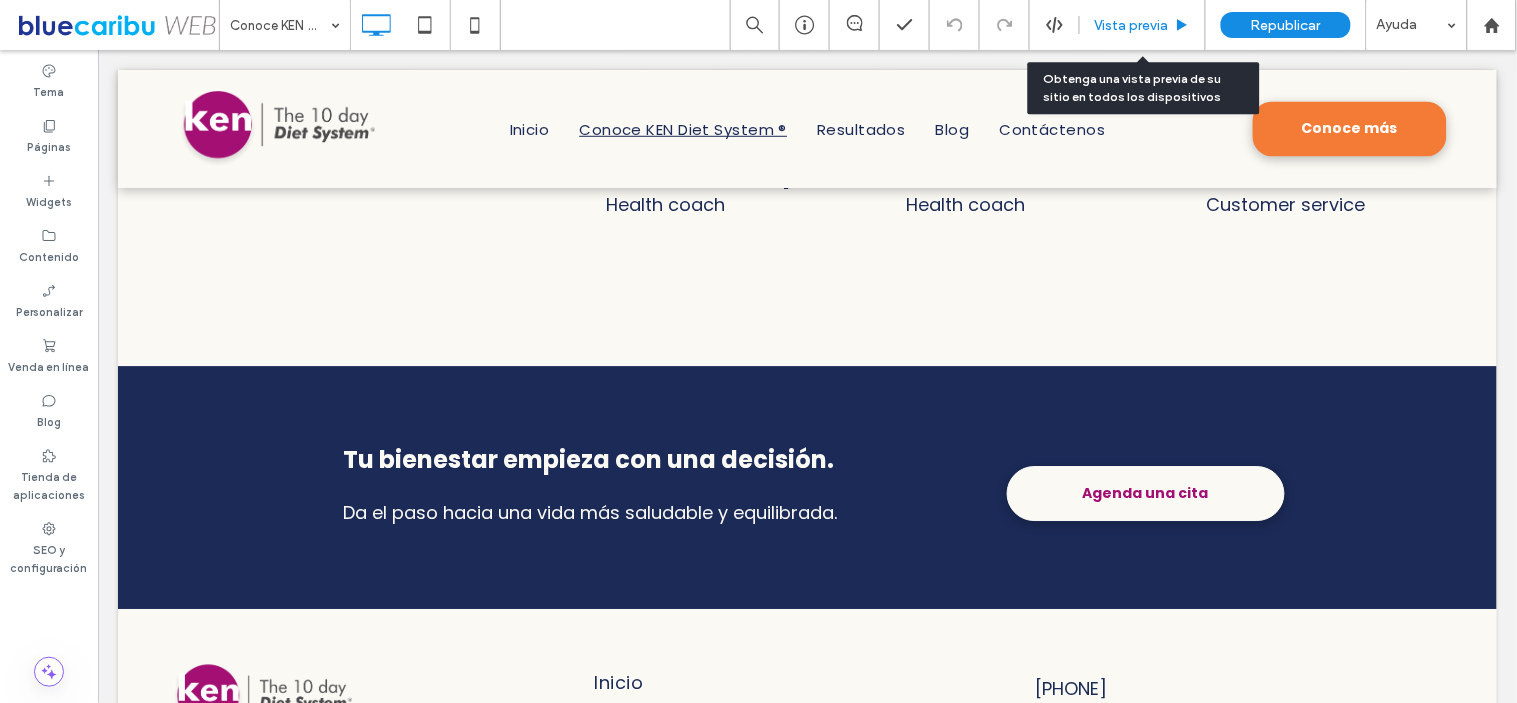 click on "Vista previa" at bounding box center (1132, 25) 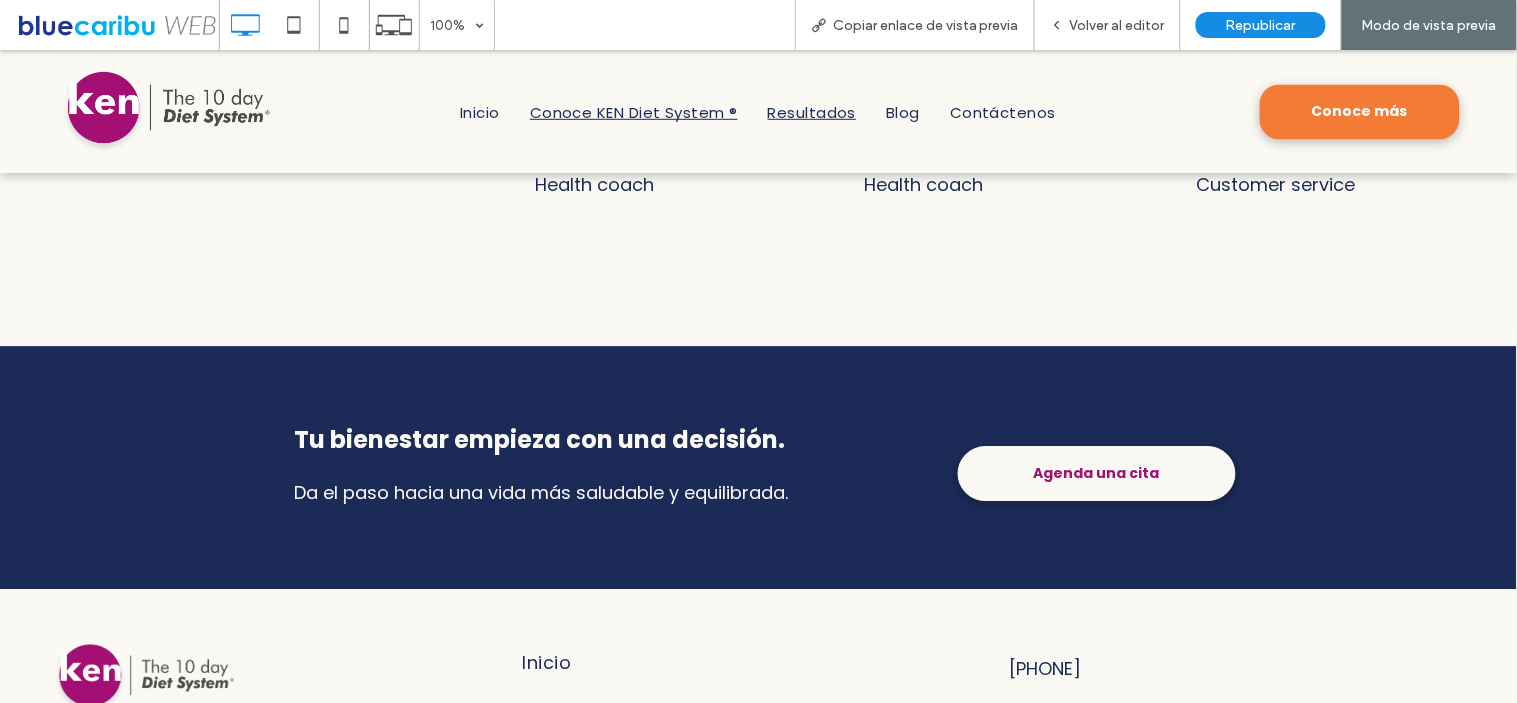 click on "Resultados" at bounding box center (812, 110) 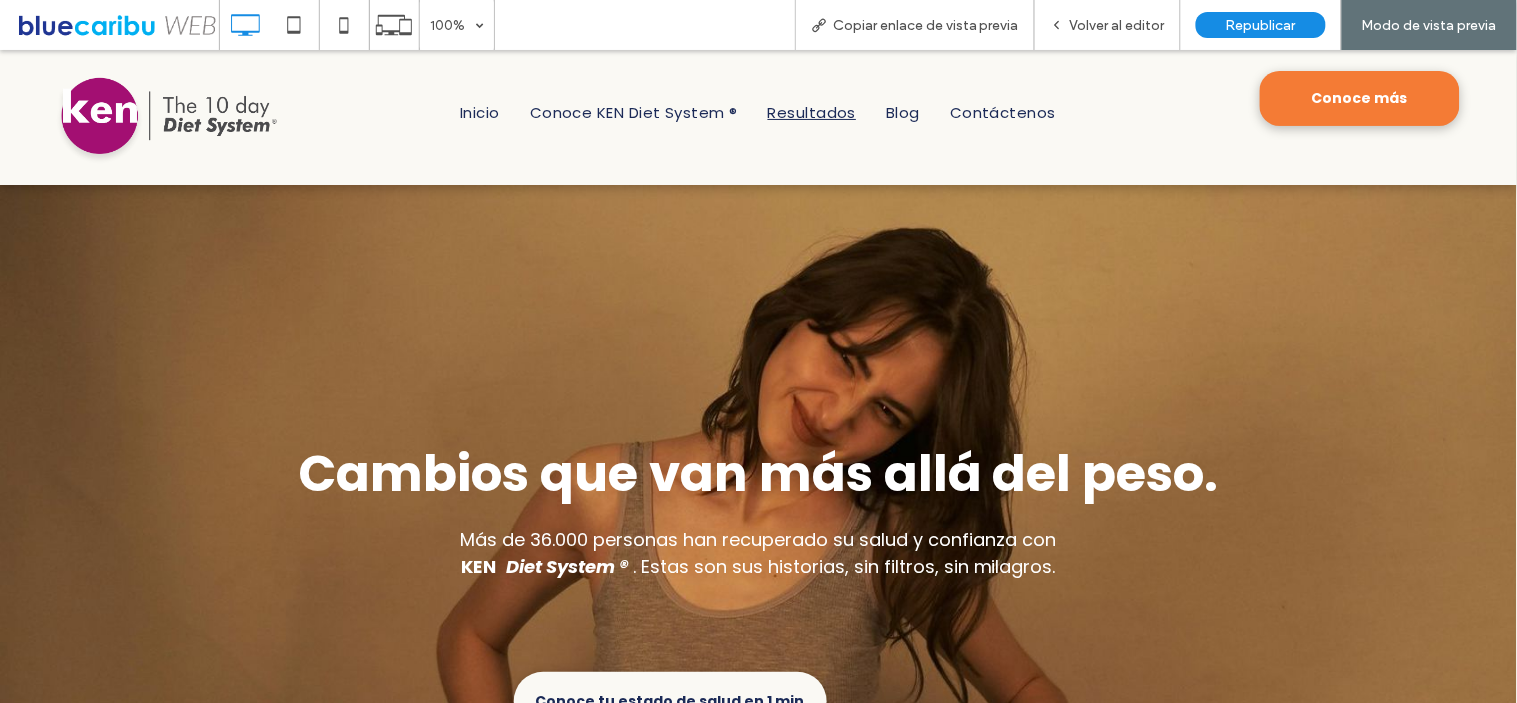 scroll, scrollTop: 0, scrollLeft: 0, axis: both 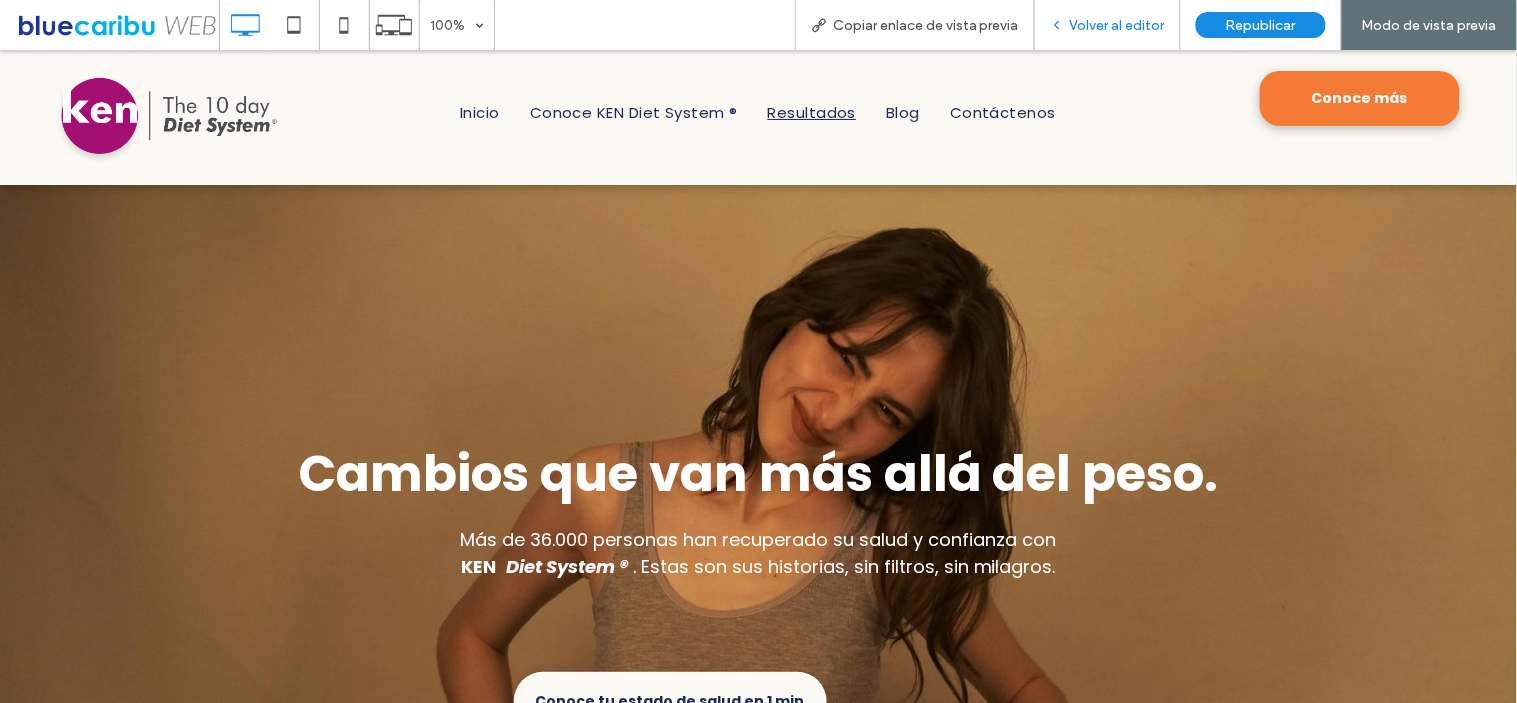 click on "Volver al editor" at bounding box center [1117, 25] 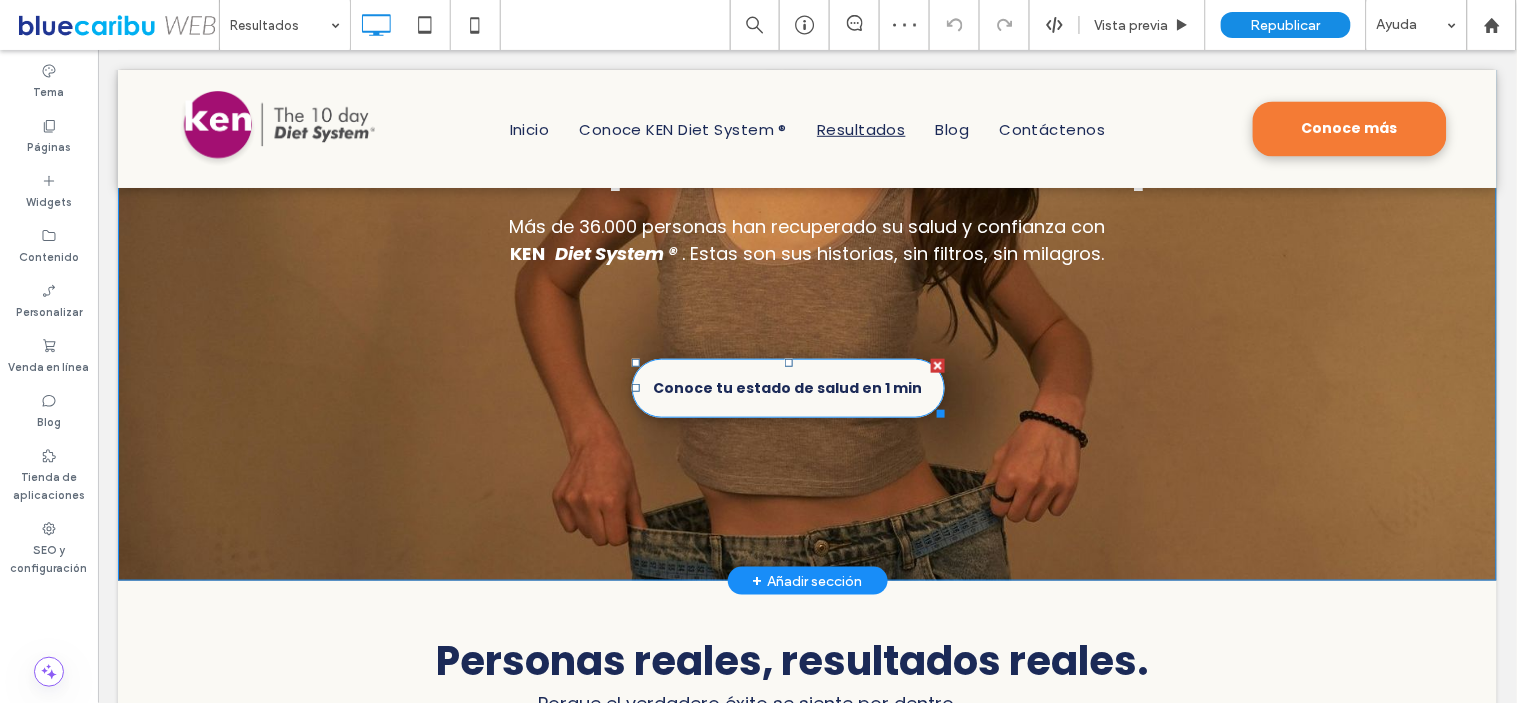 scroll, scrollTop: 314, scrollLeft: 0, axis: vertical 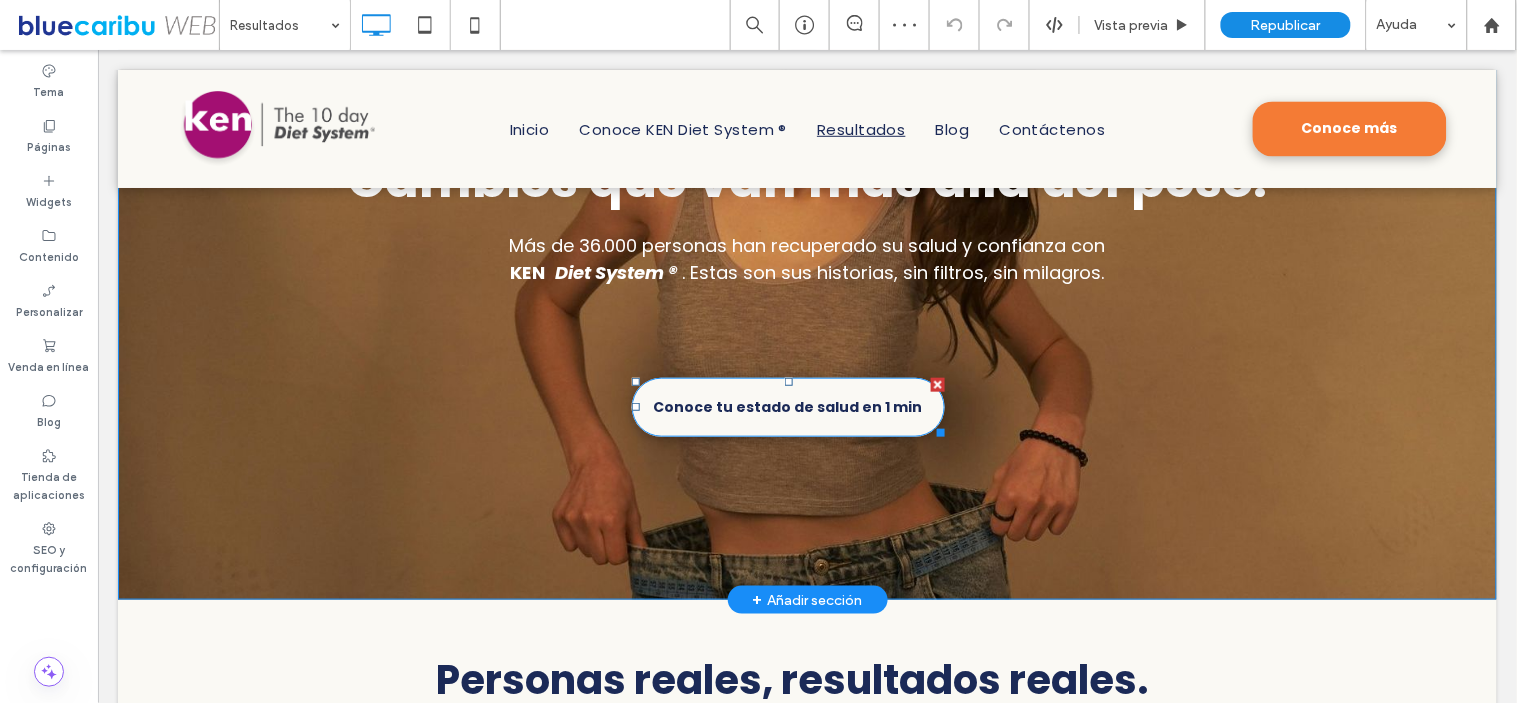 click on "Conoce tu estado de salud en 1 min" at bounding box center [787, 406] 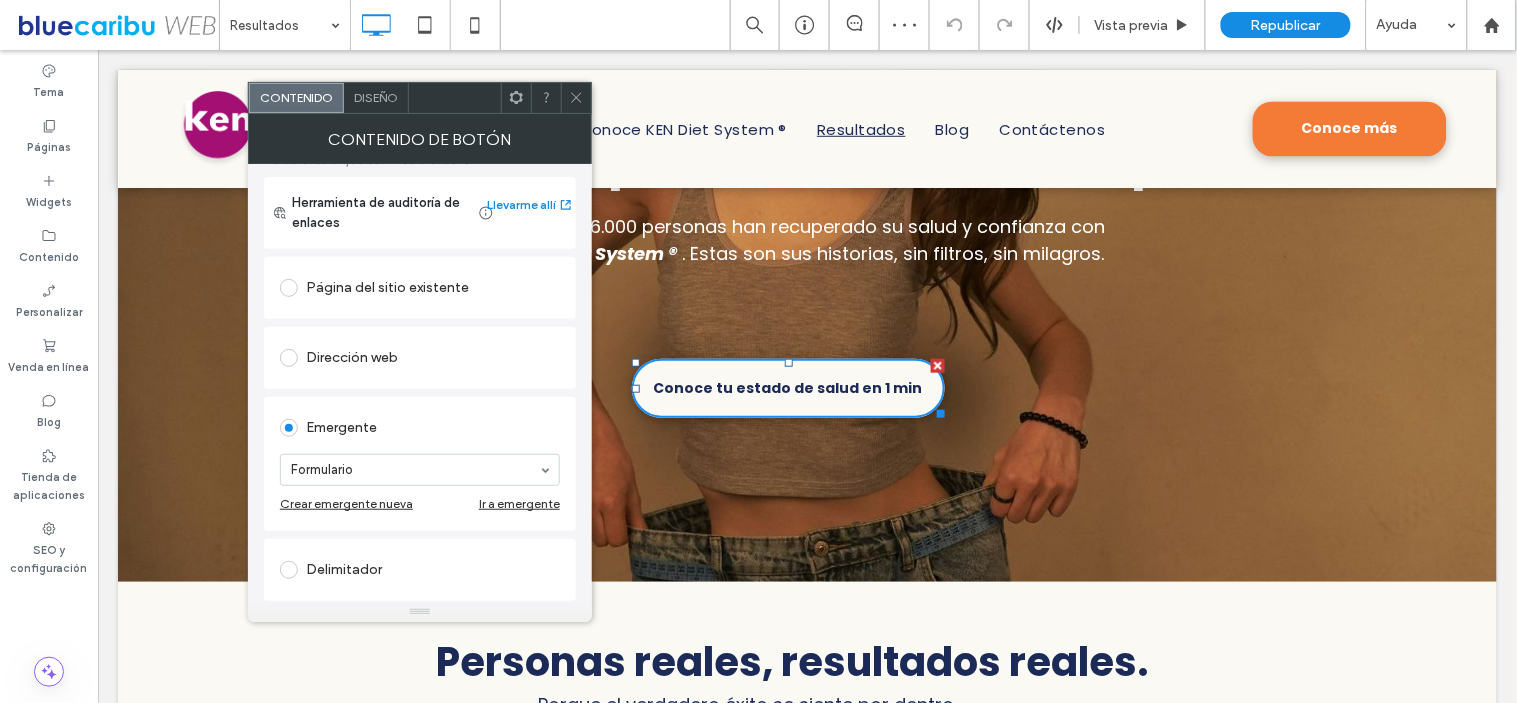 scroll, scrollTop: 222, scrollLeft: 0, axis: vertical 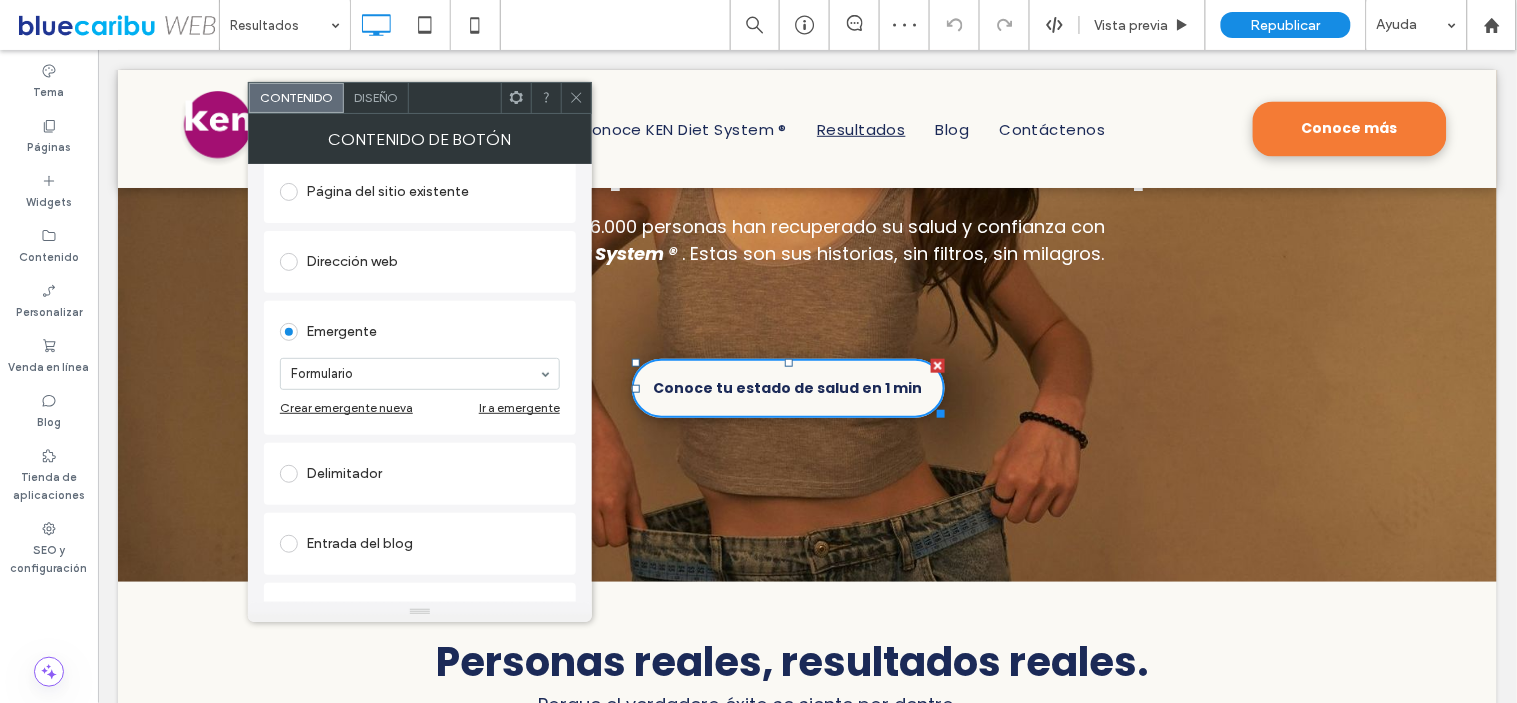 click at bounding box center [576, 98] 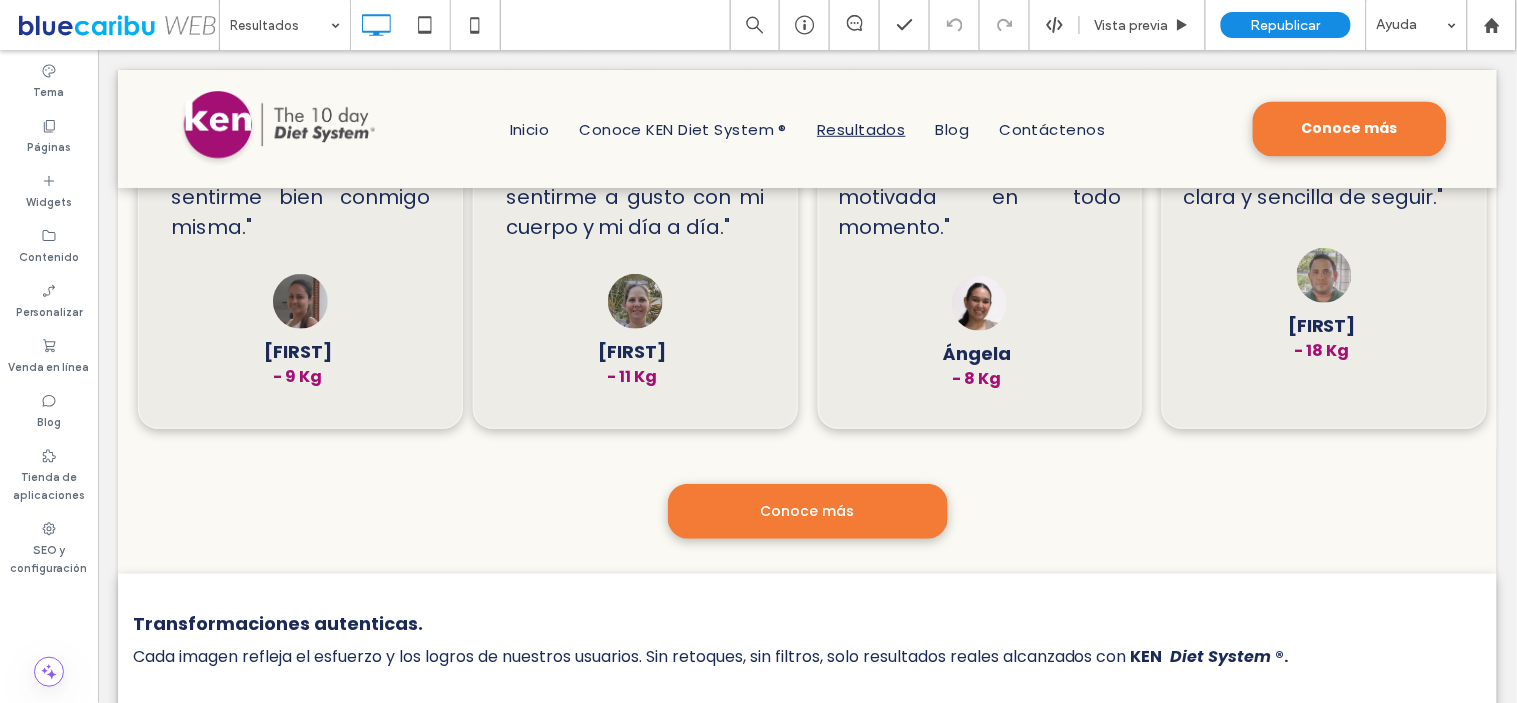 scroll, scrollTop: 3981, scrollLeft: 0, axis: vertical 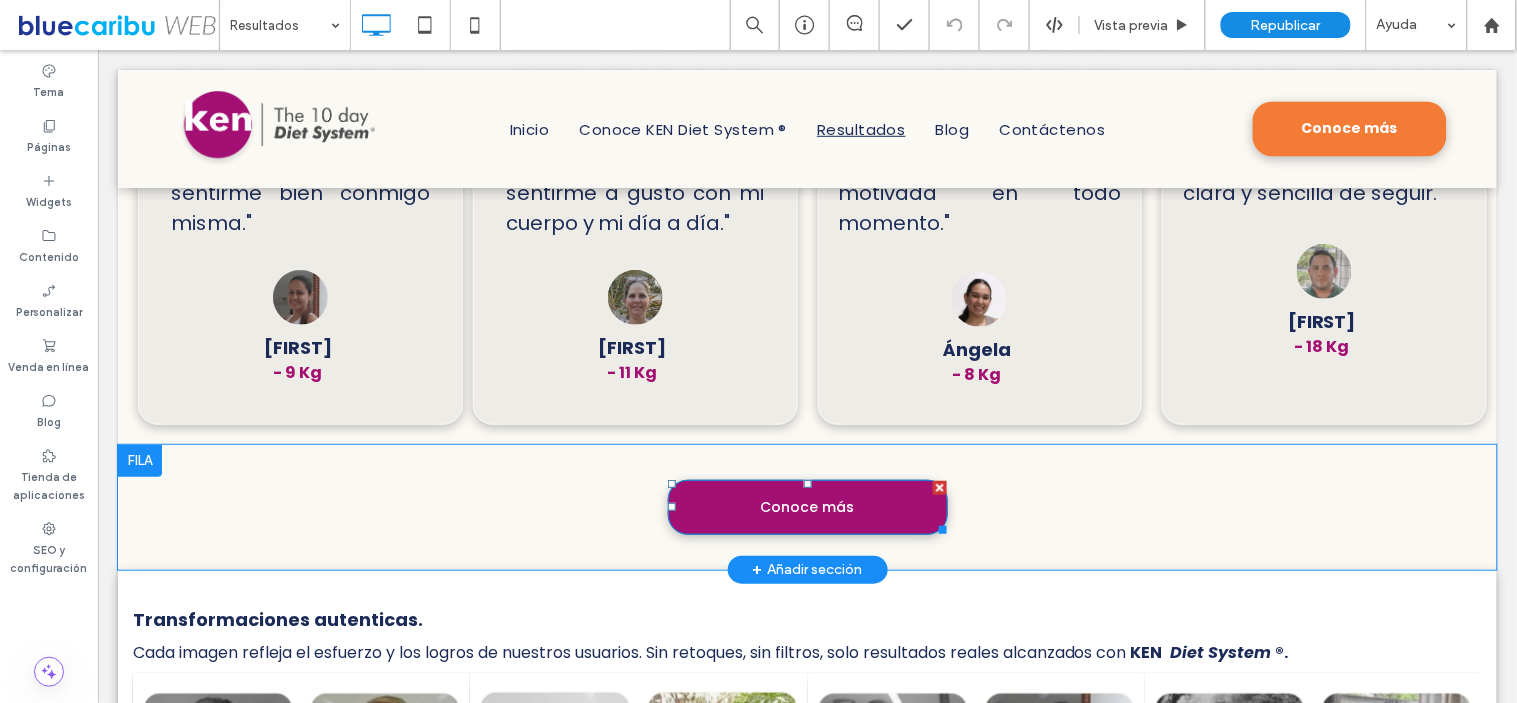 click on "Conoce más" at bounding box center (807, 506) 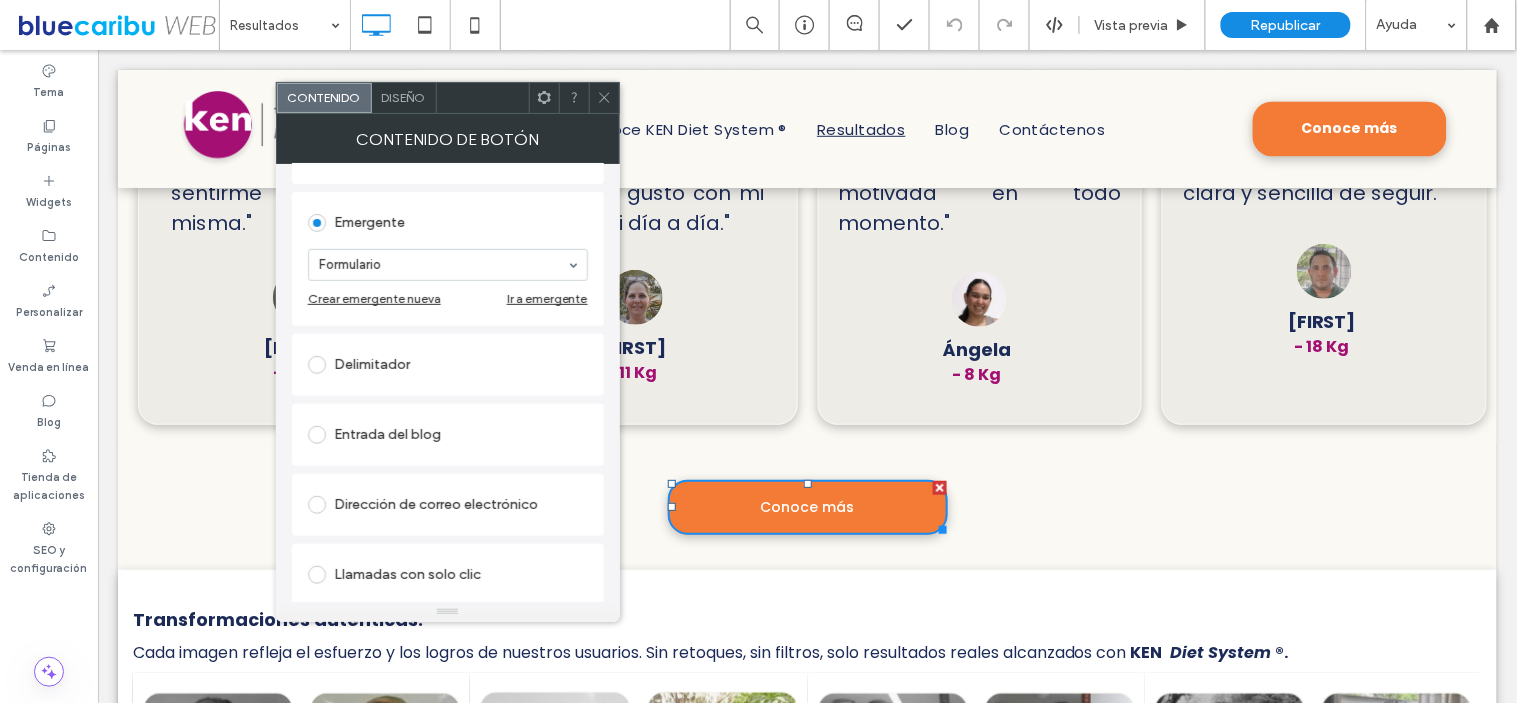 scroll, scrollTop: 406, scrollLeft: 0, axis: vertical 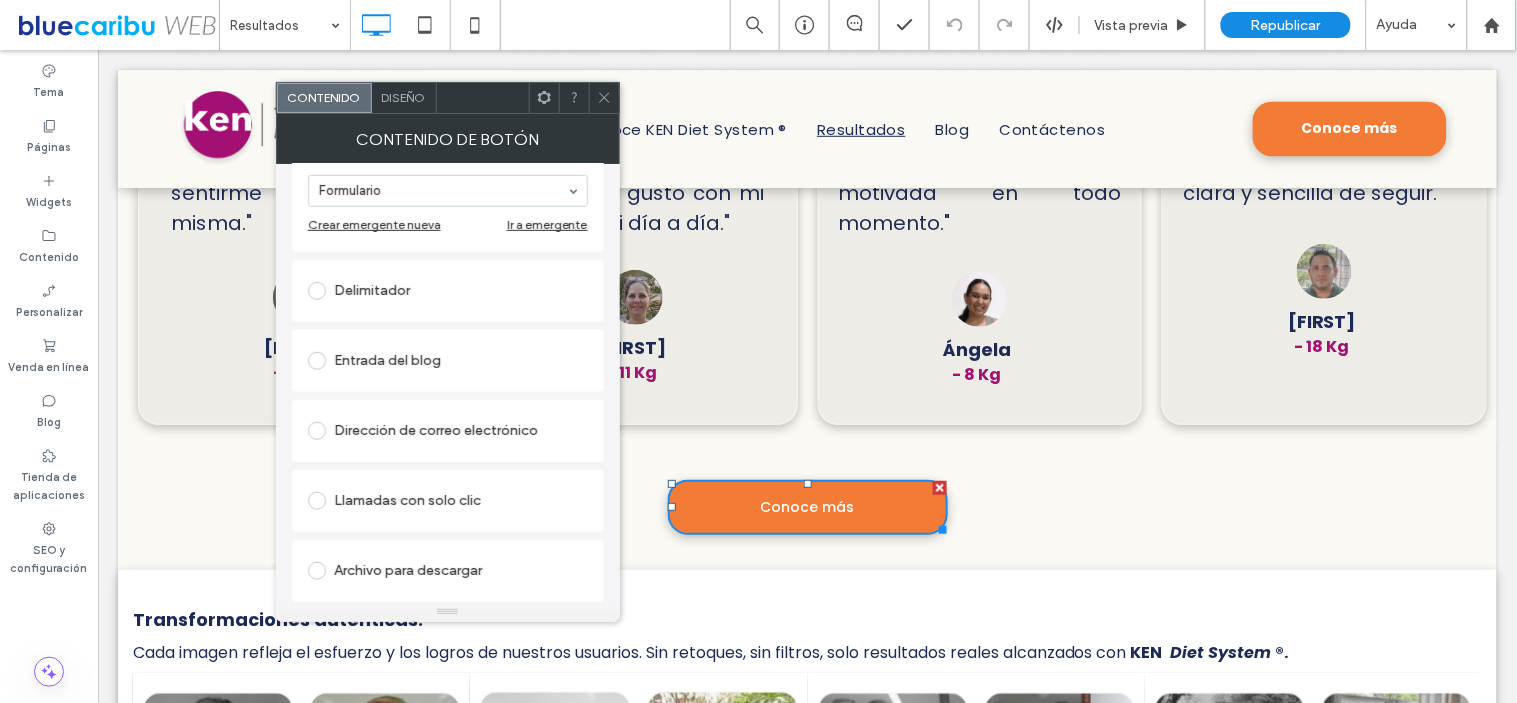 click 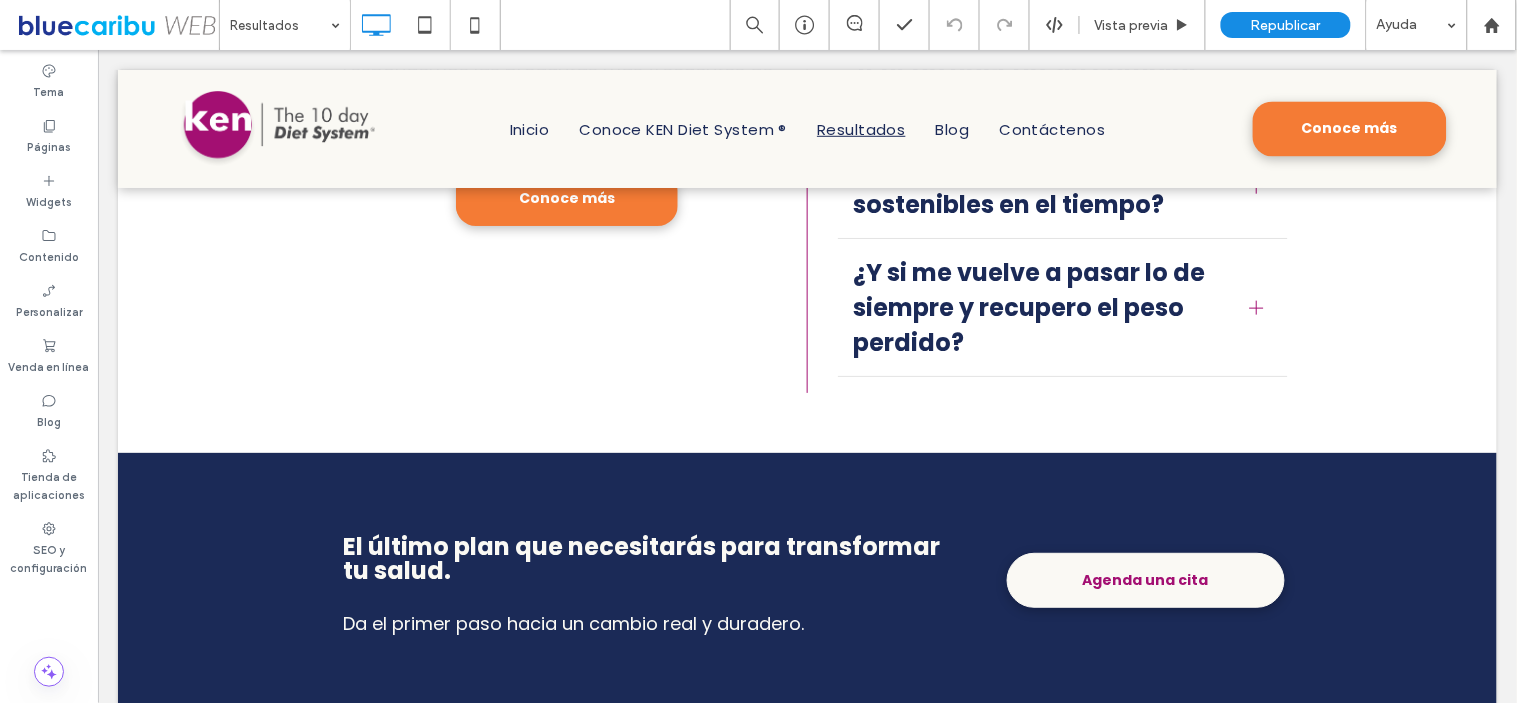 scroll, scrollTop: 5758, scrollLeft: 0, axis: vertical 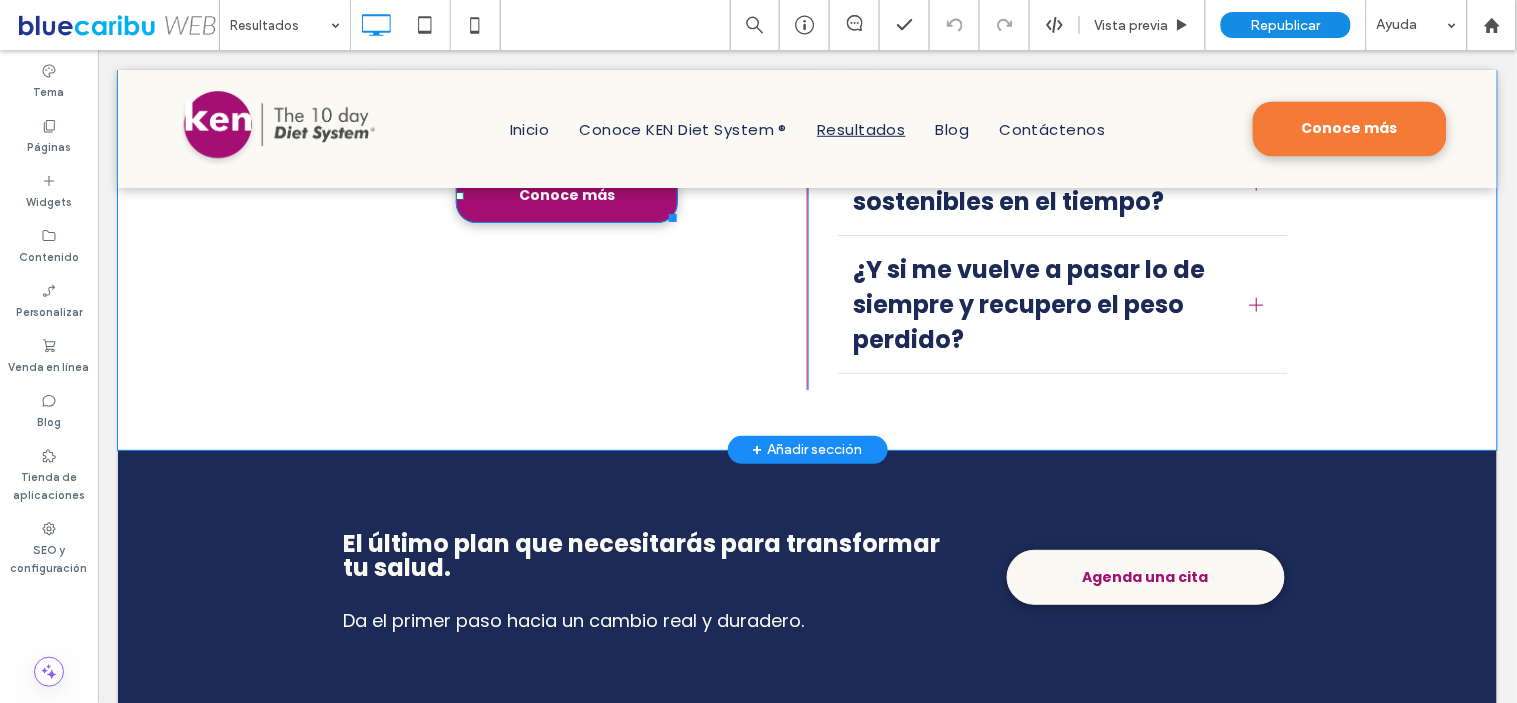 click on "Conoce más" at bounding box center (566, 194) 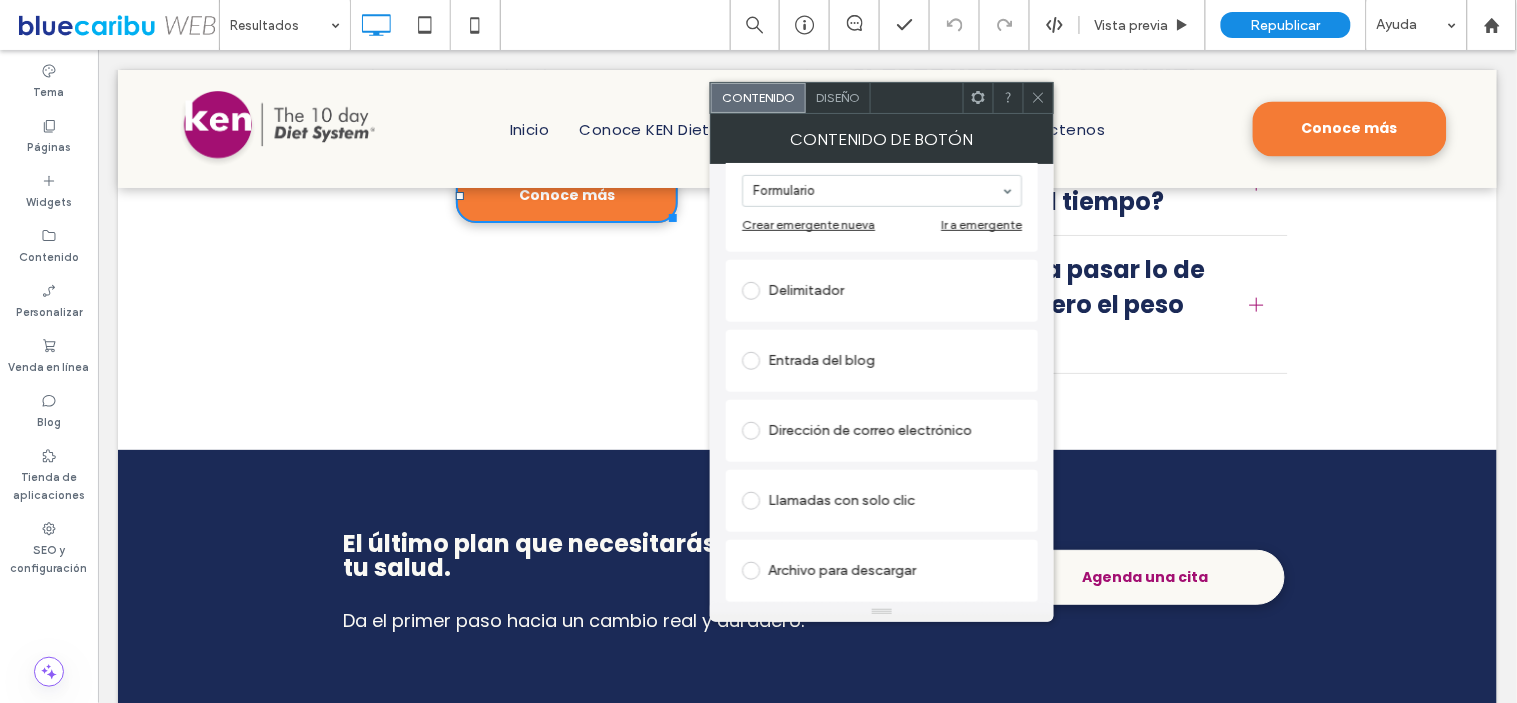 scroll, scrollTop: 0, scrollLeft: 0, axis: both 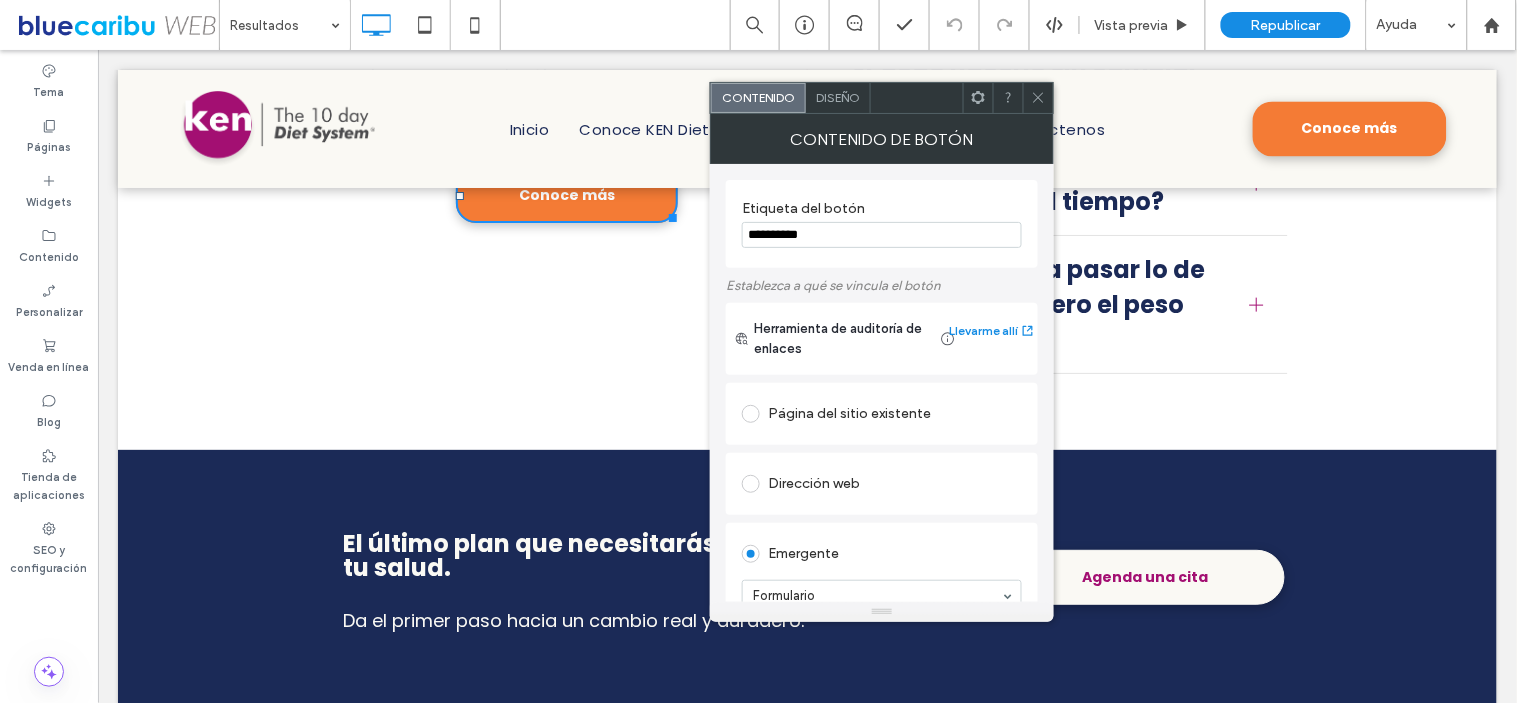 click 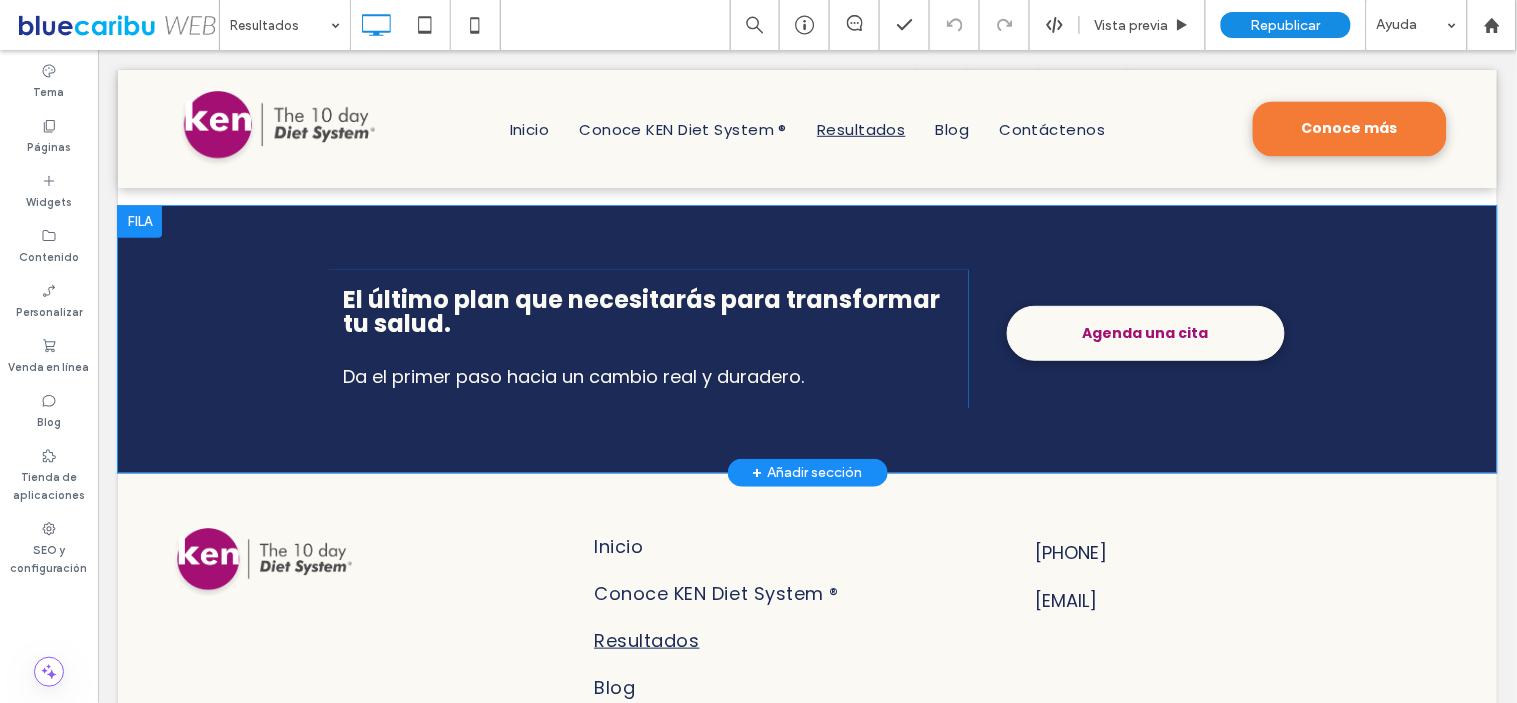 scroll, scrollTop: 6014, scrollLeft: 0, axis: vertical 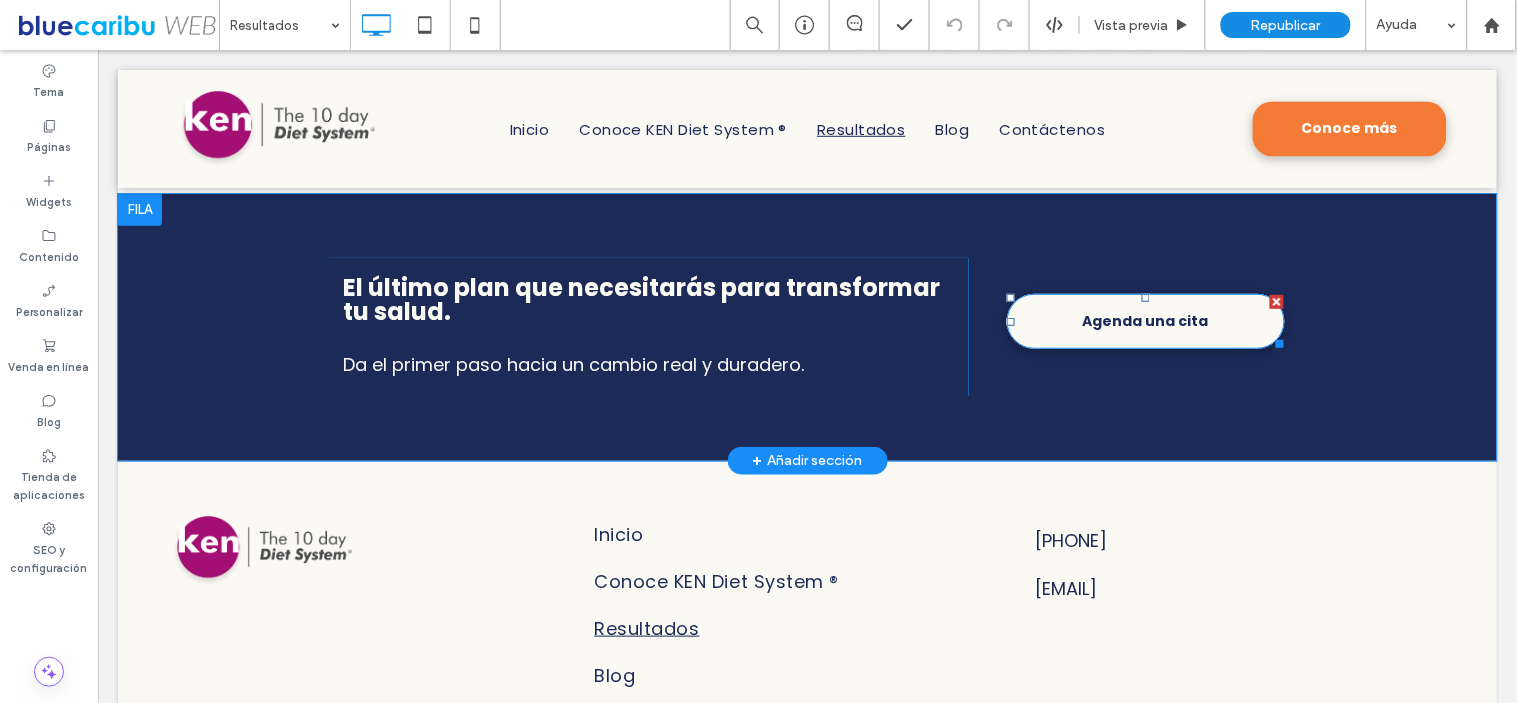 click on "Agenda una cita" at bounding box center (1145, 320) 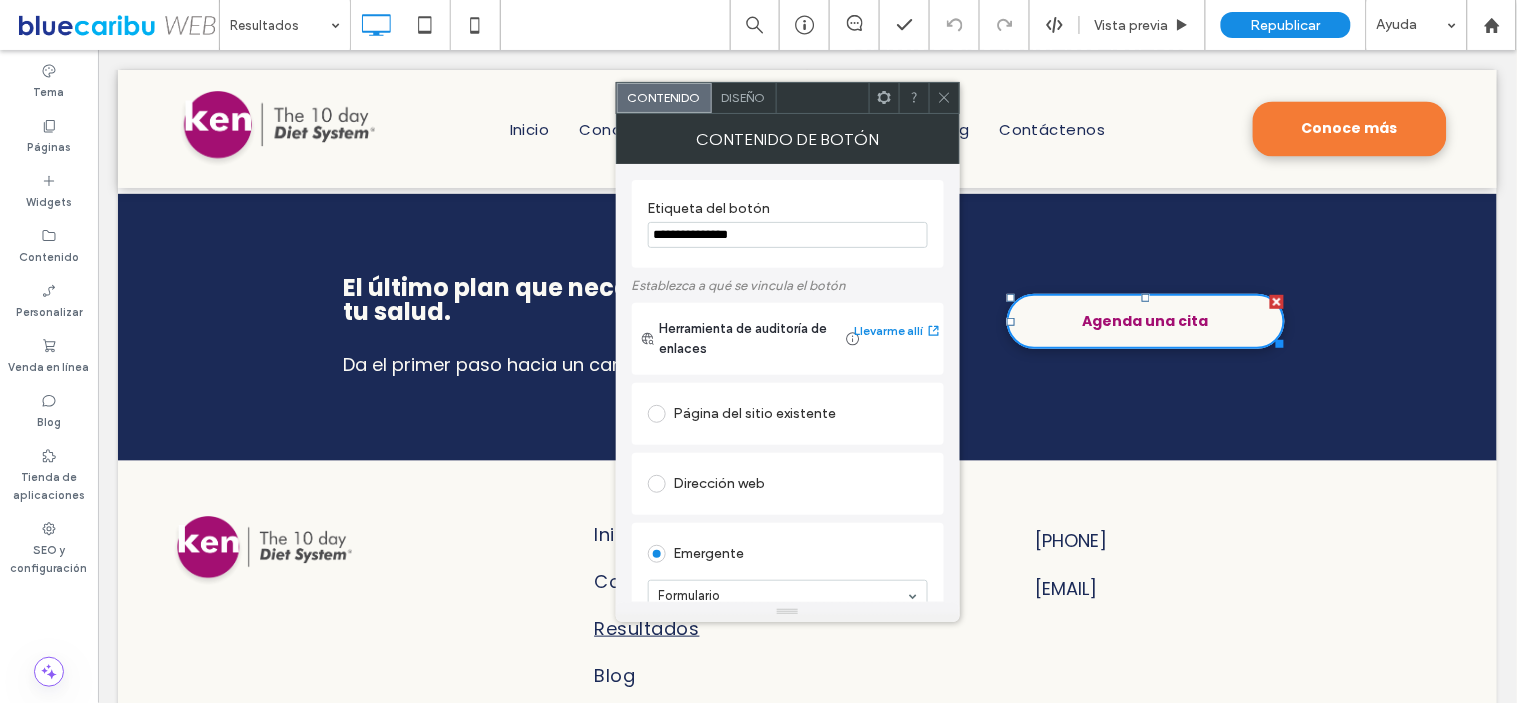 scroll, scrollTop: 111, scrollLeft: 0, axis: vertical 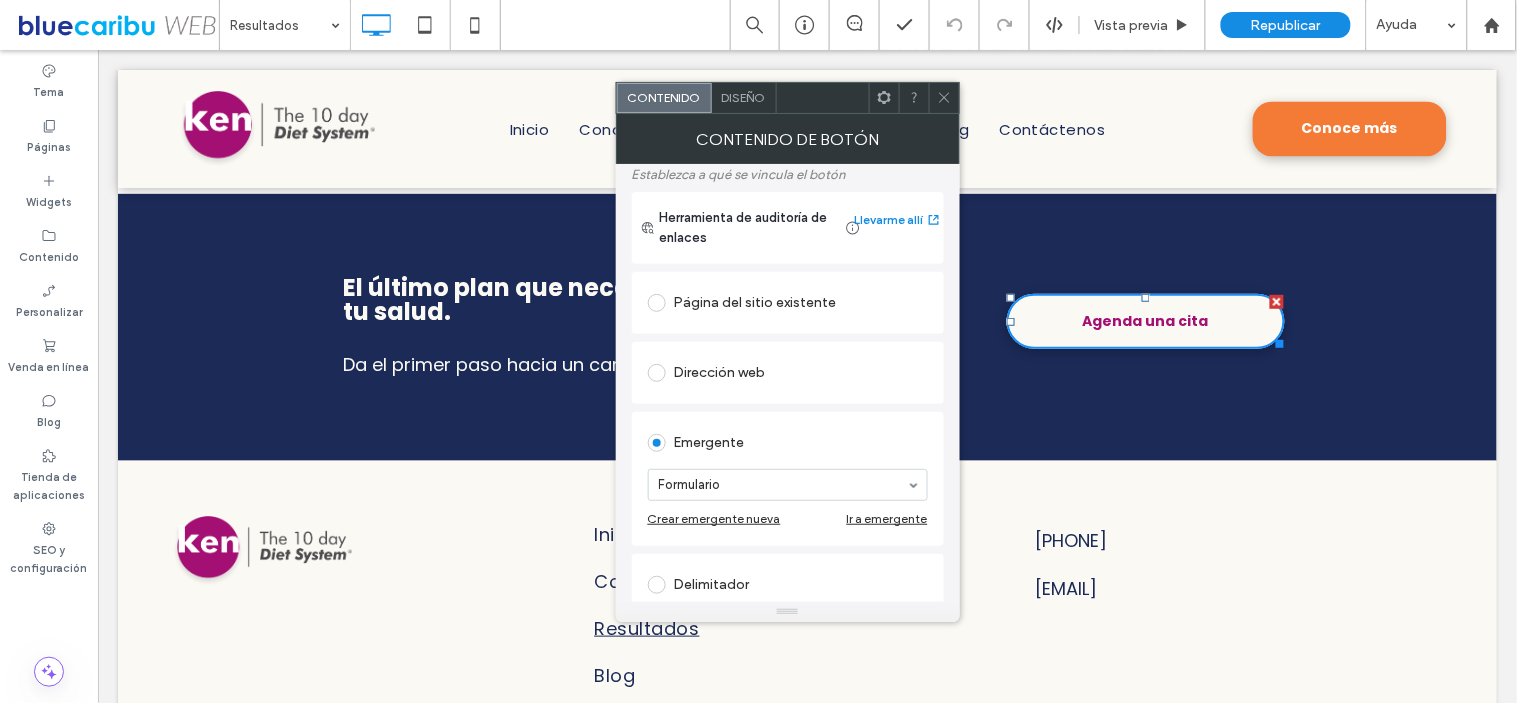 click 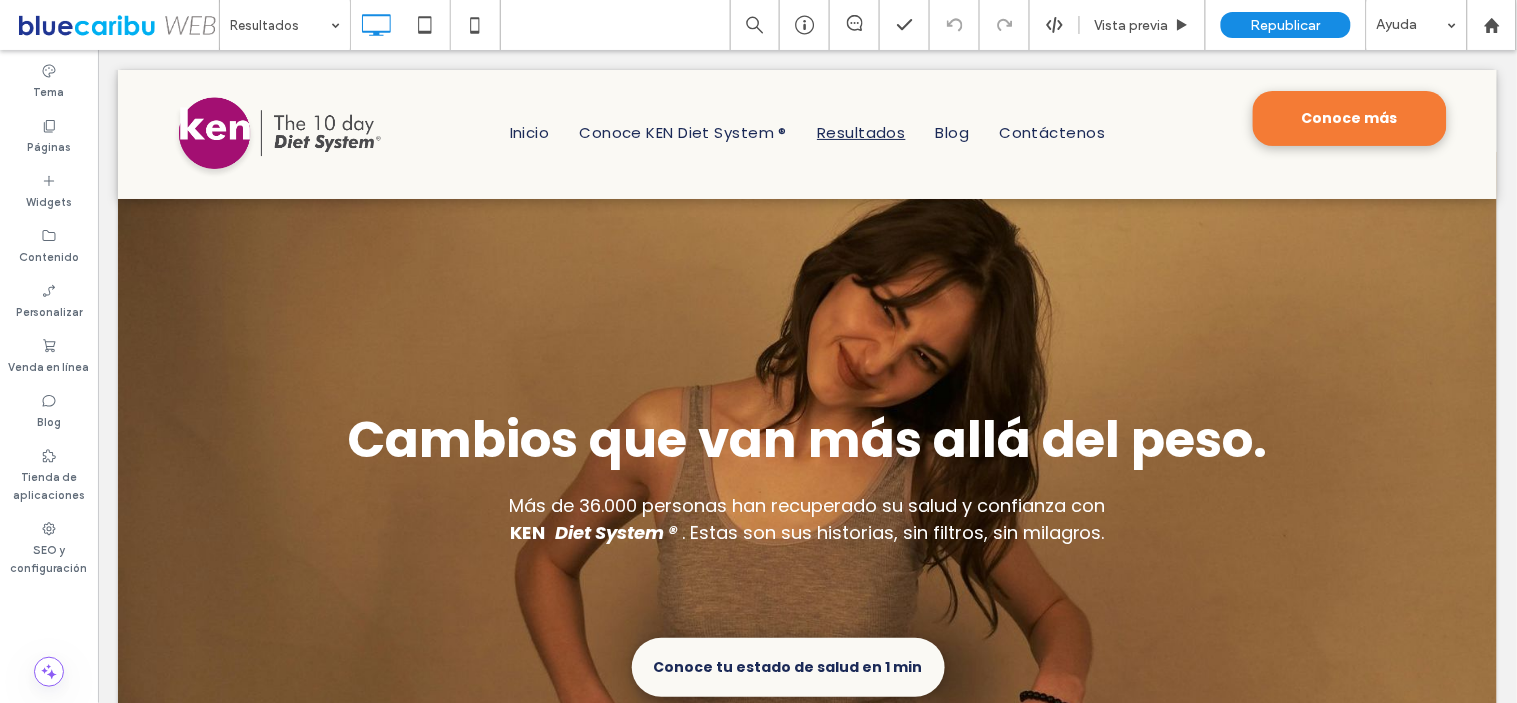 scroll, scrollTop: 0, scrollLeft: 0, axis: both 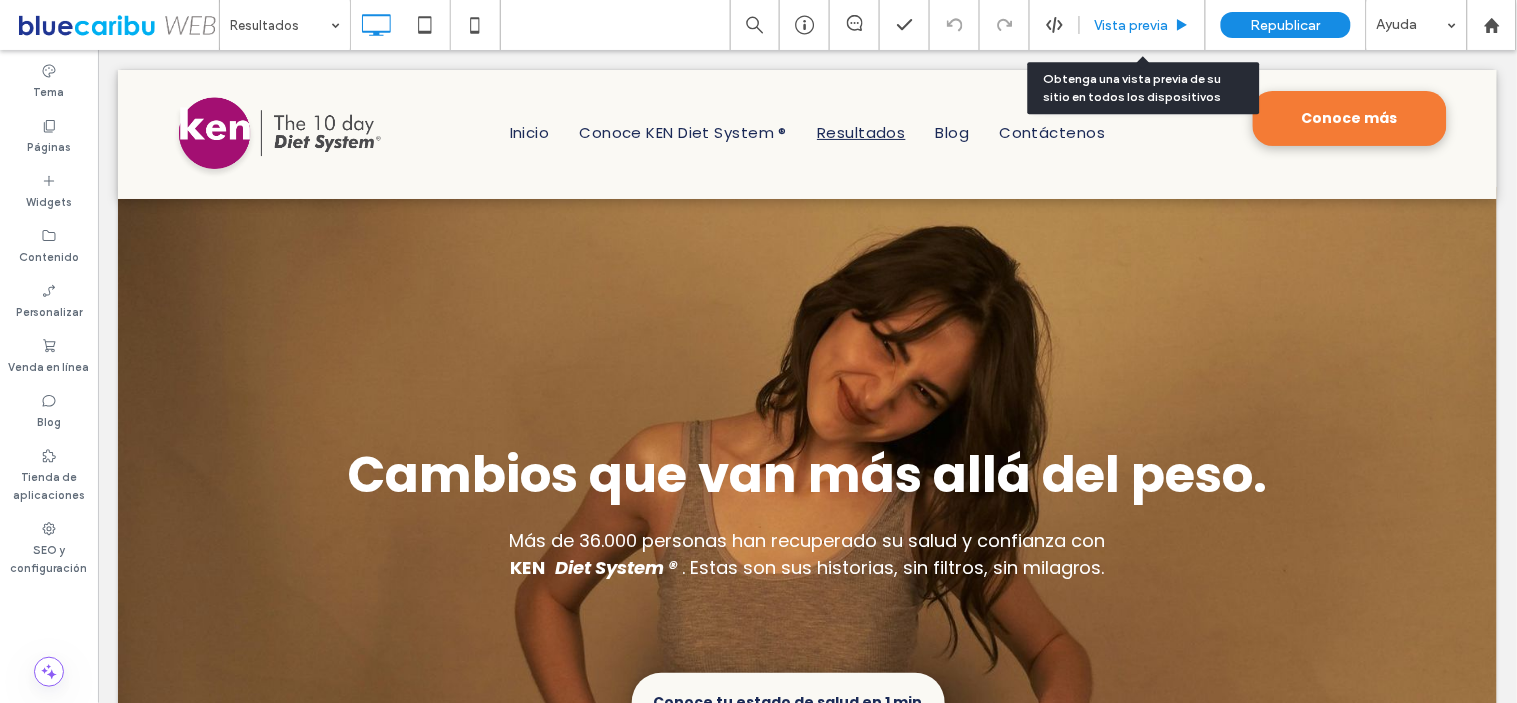 click on "Vista previa" at bounding box center (1132, 25) 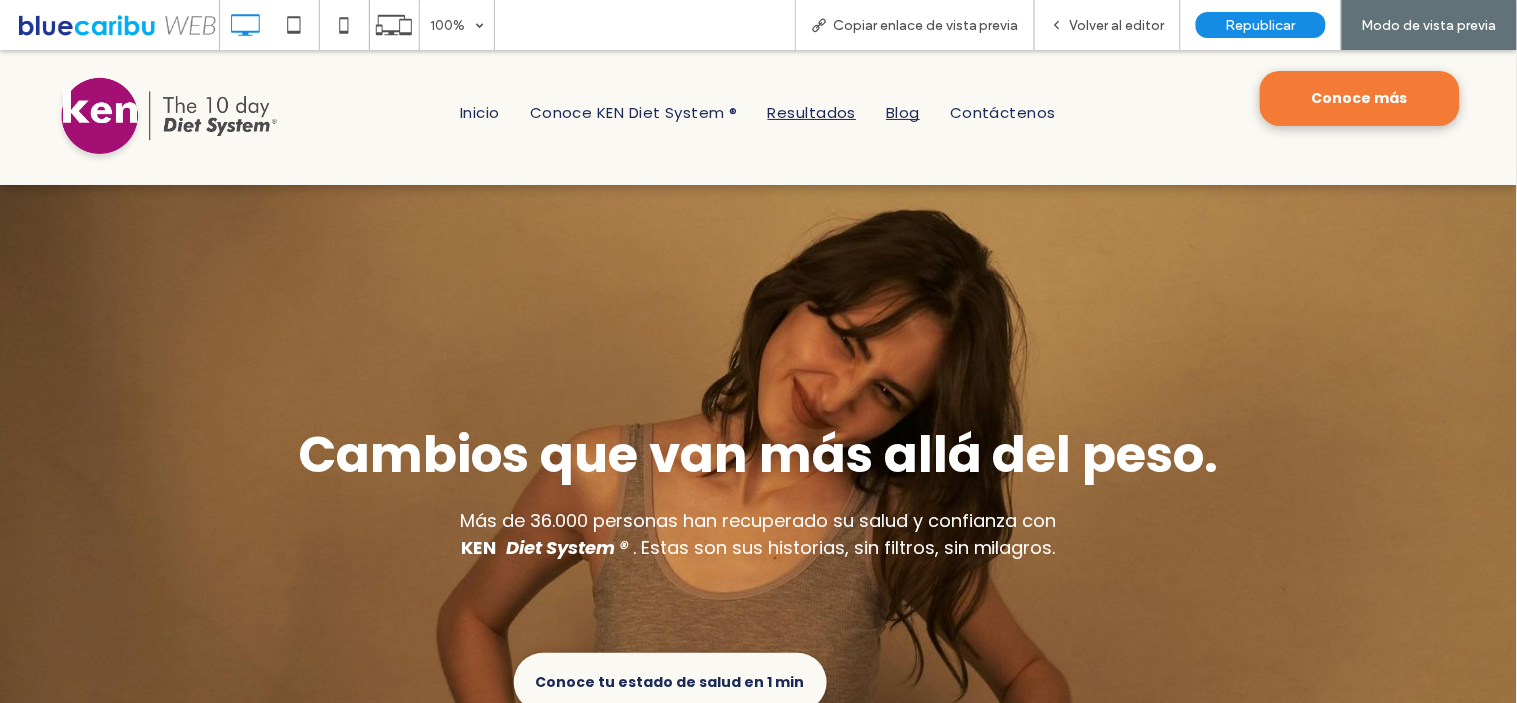 click on "Blog" at bounding box center (903, 111) 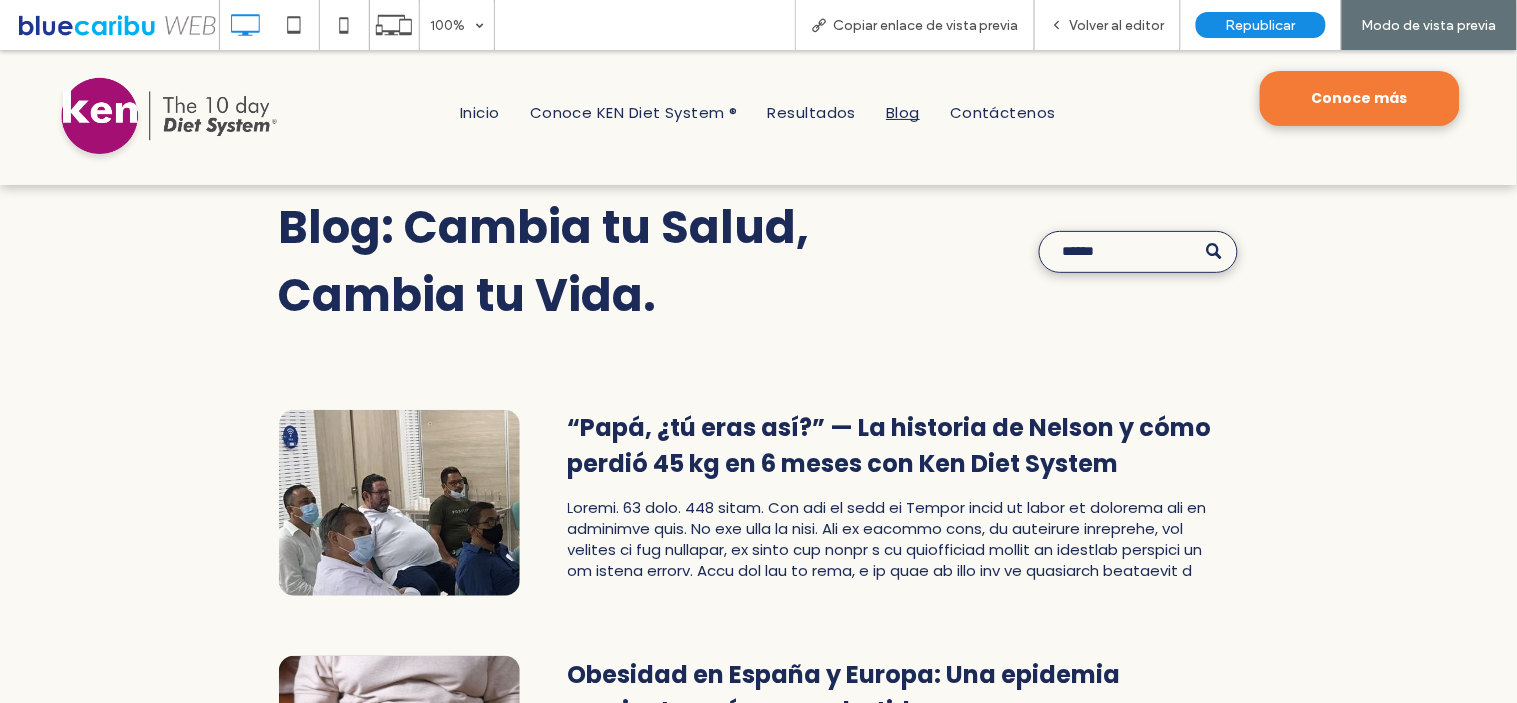scroll, scrollTop: 0, scrollLeft: 0, axis: both 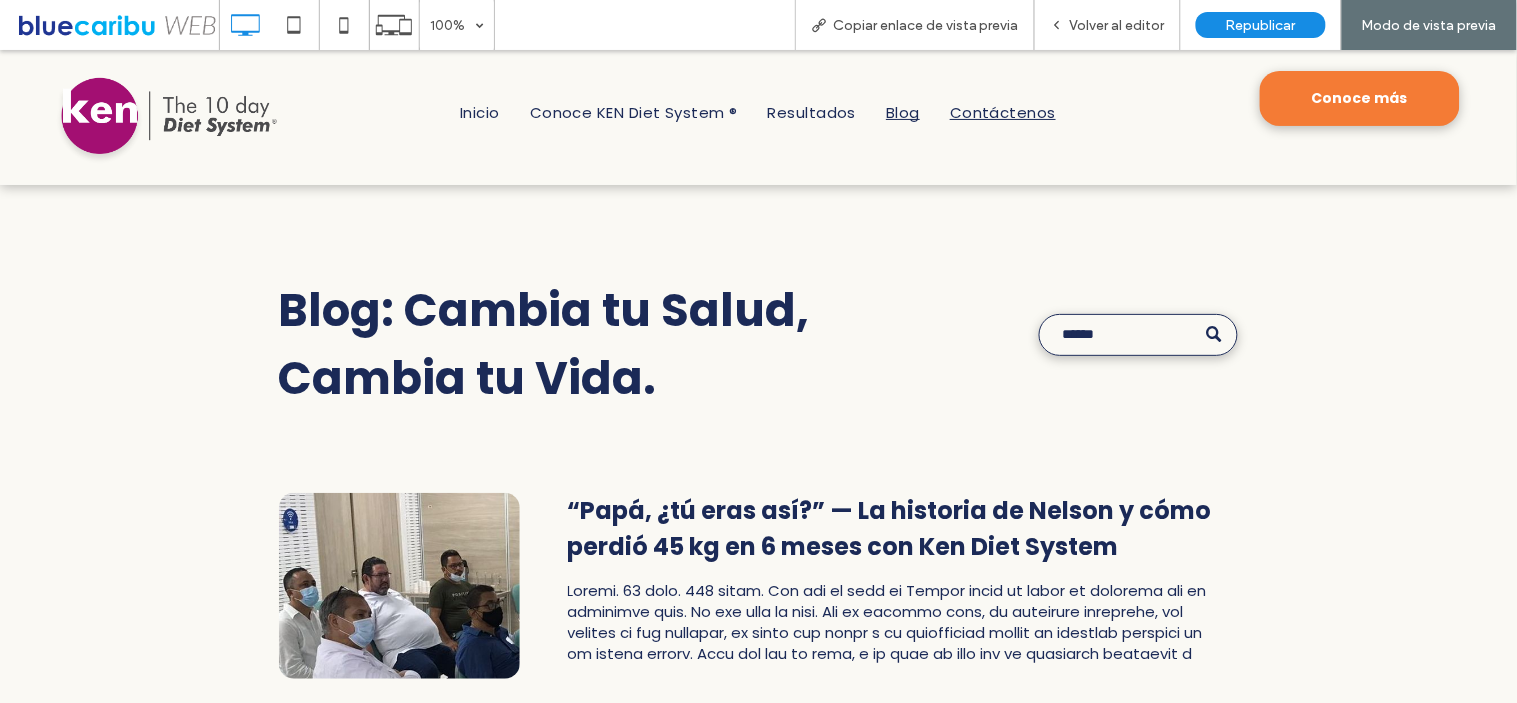 click on "Contáctenos" at bounding box center (1003, 111) 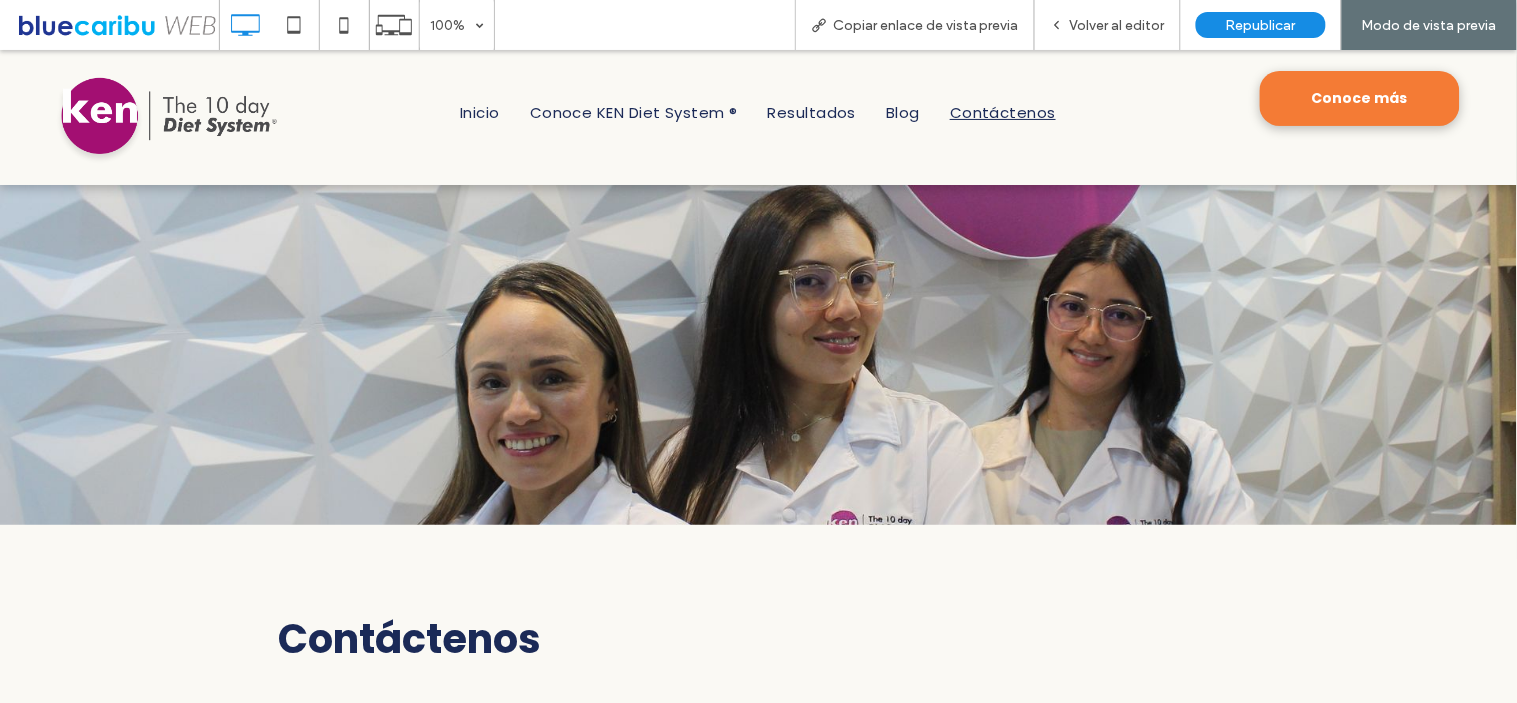 scroll, scrollTop: 0, scrollLeft: 0, axis: both 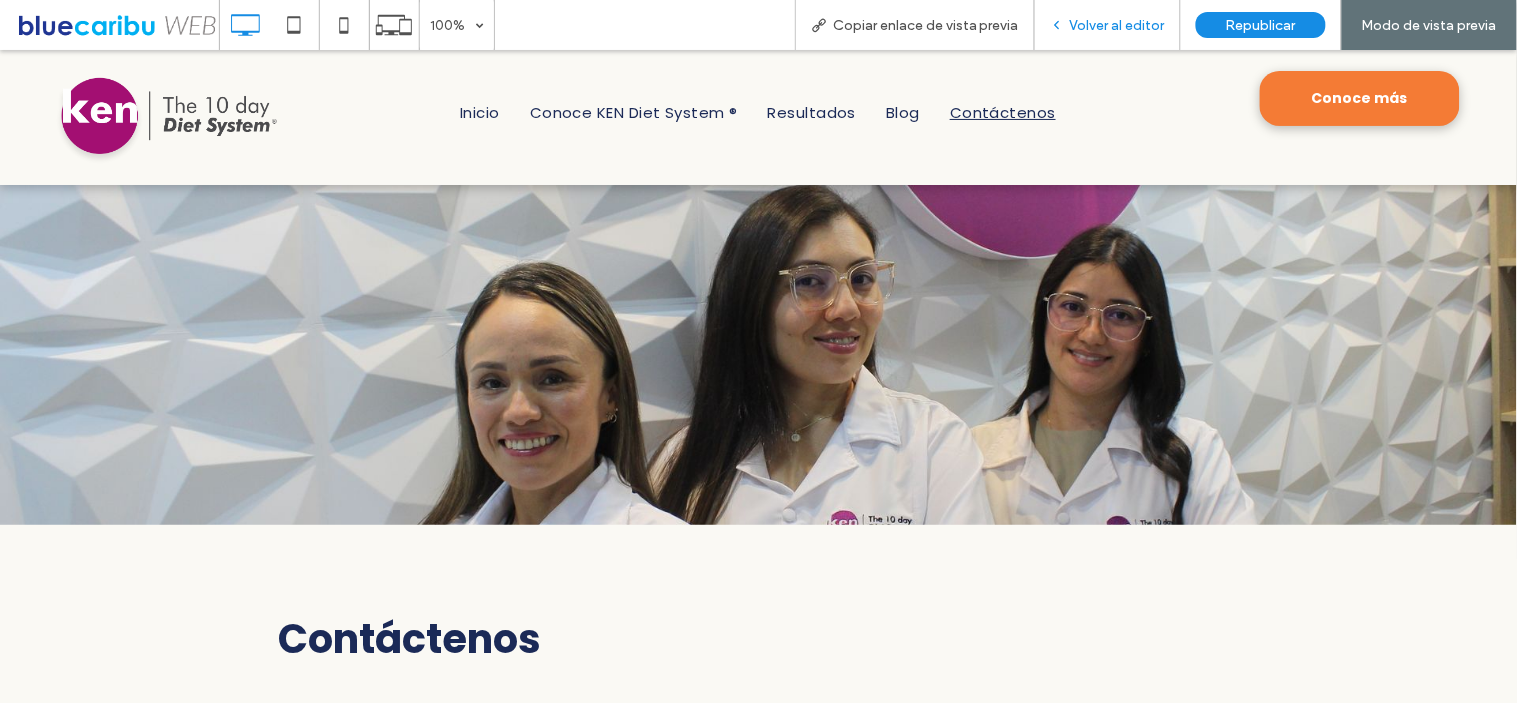 drag, startPoint x: 1118, startPoint y: 20, endPoint x: 697, endPoint y: 55, distance: 422.45236 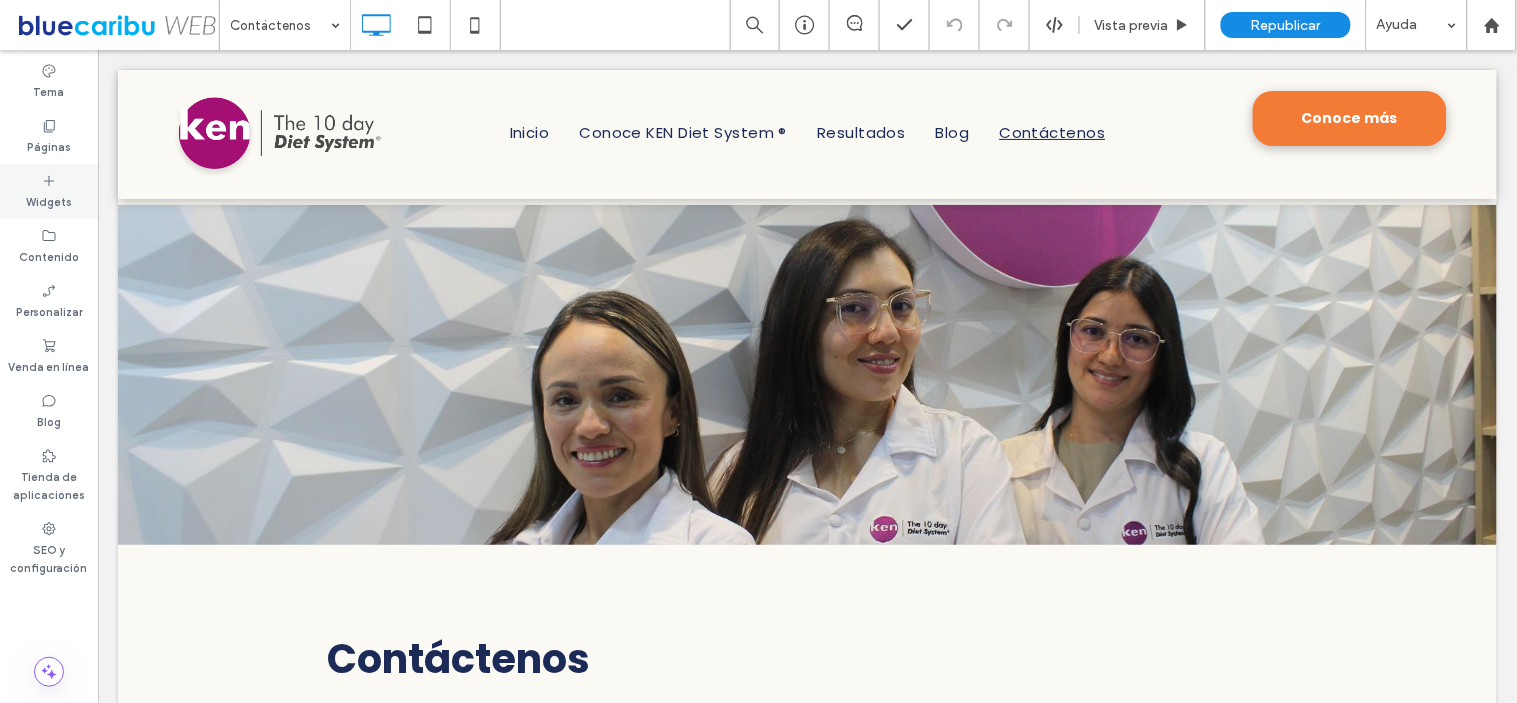 click on "Widgets" at bounding box center [49, 191] 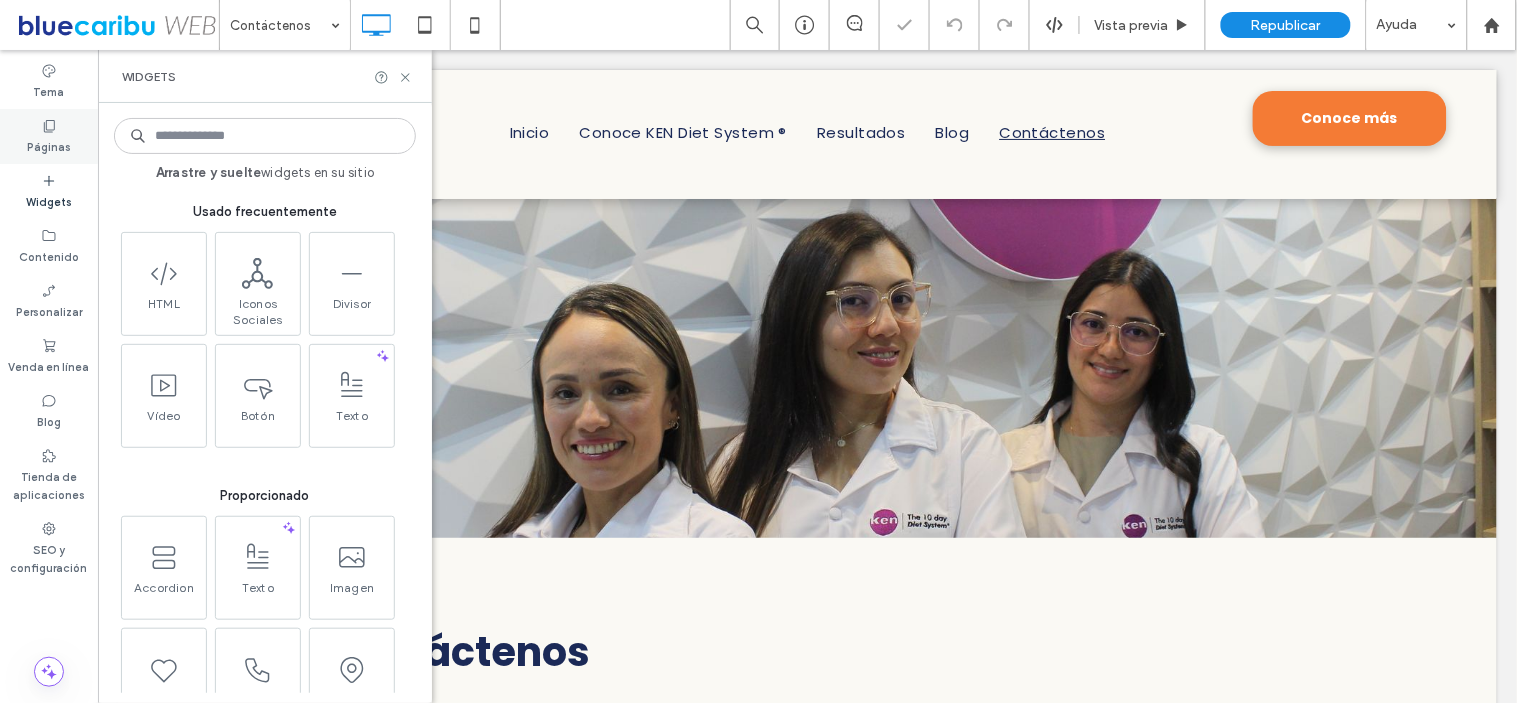 click on "Páginas" at bounding box center [49, 145] 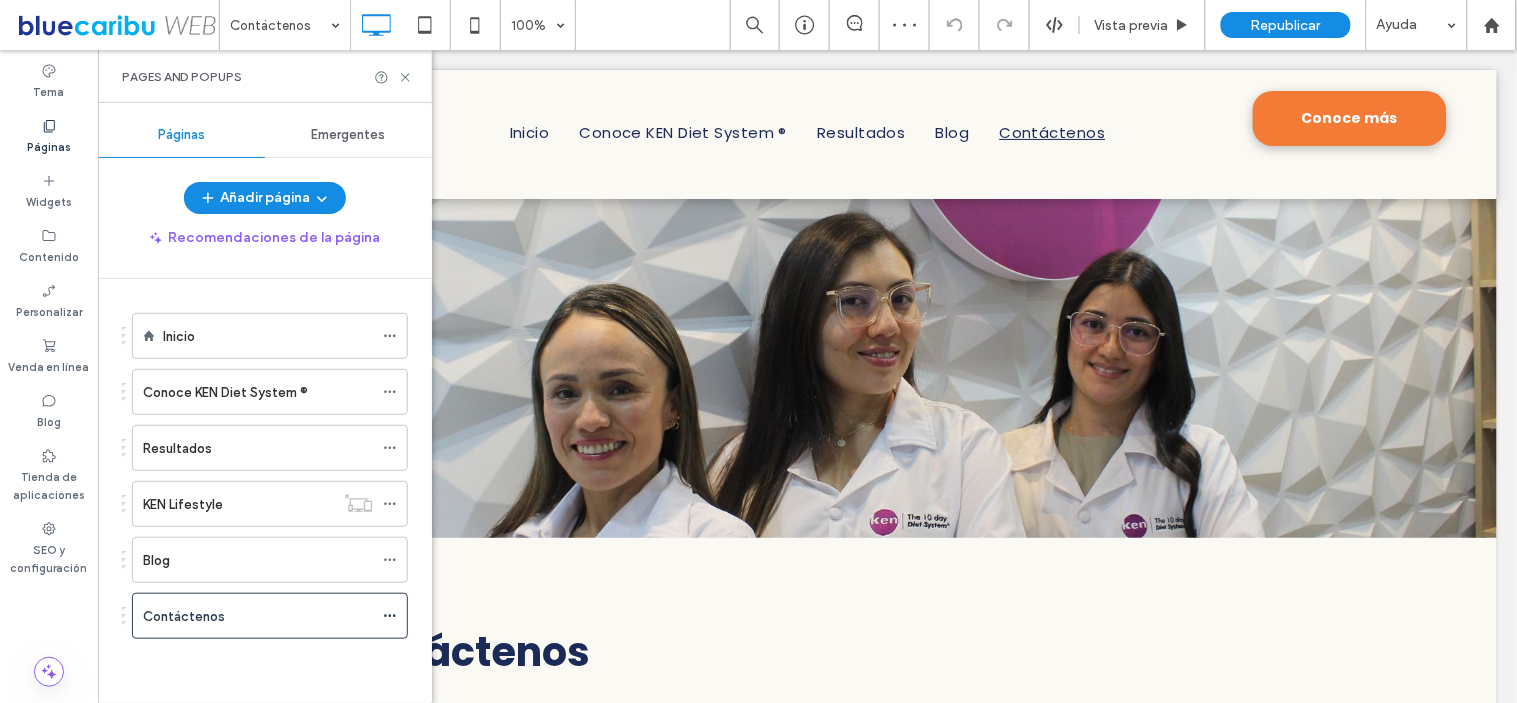 click on "Emergentes" at bounding box center (349, 135) 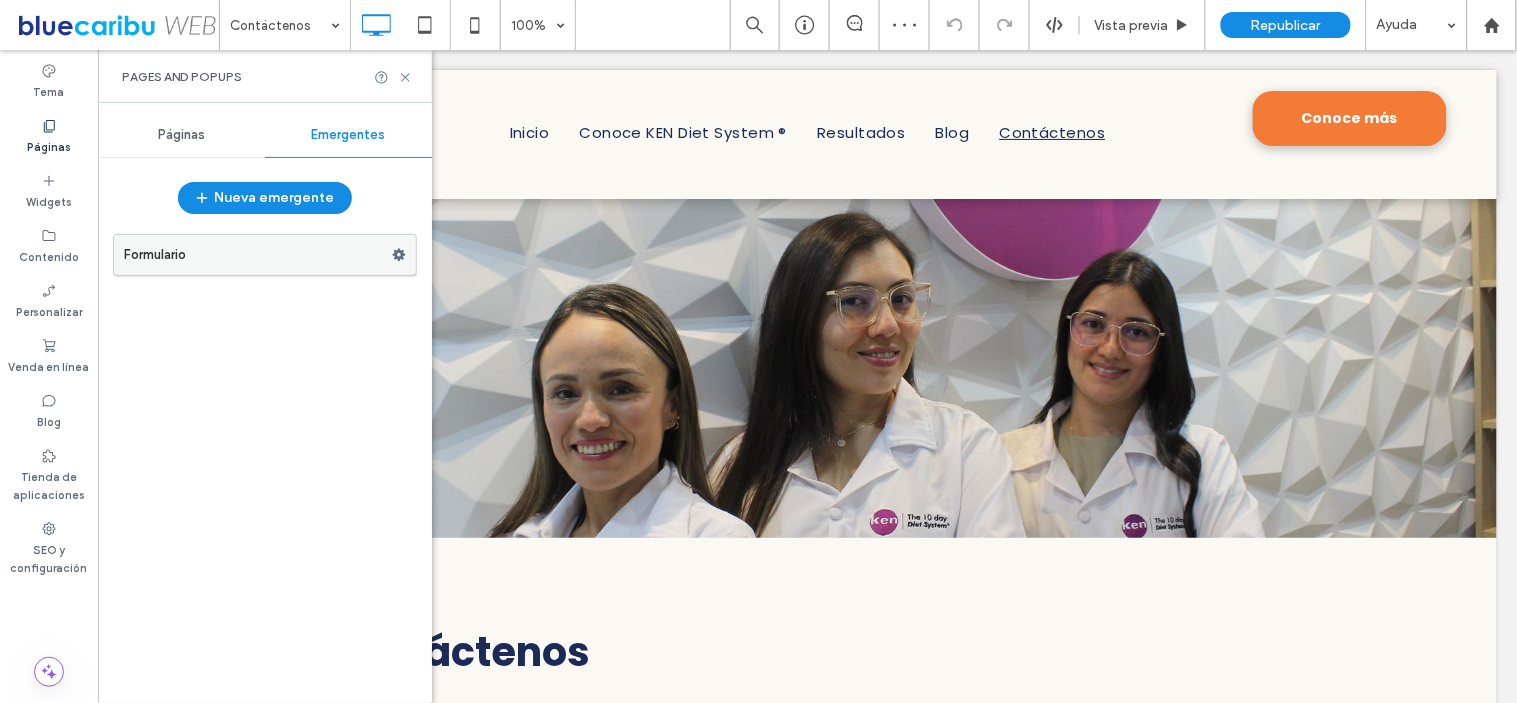 click on "Formulario" at bounding box center (258, 255) 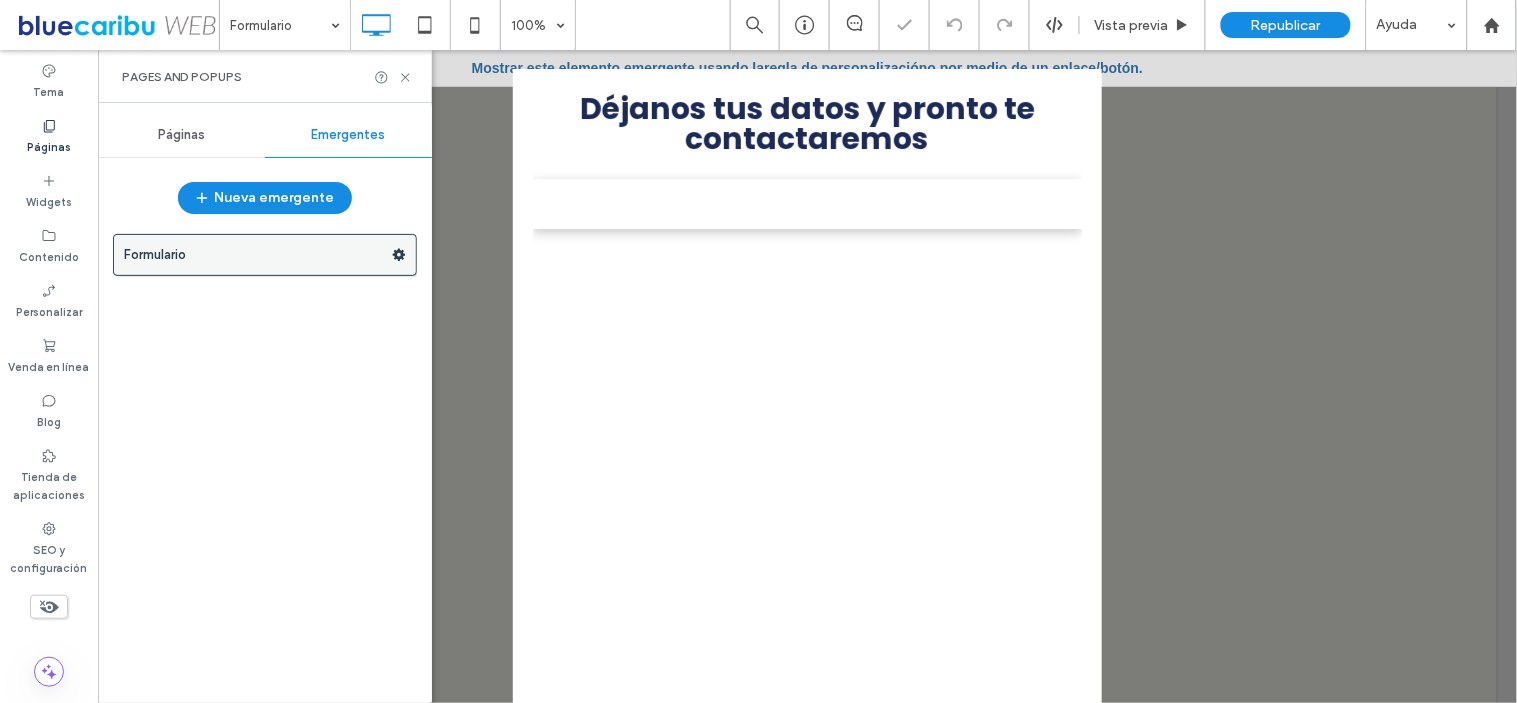 scroll, scrollTop: 0, scrollLeft: 0, axis: both 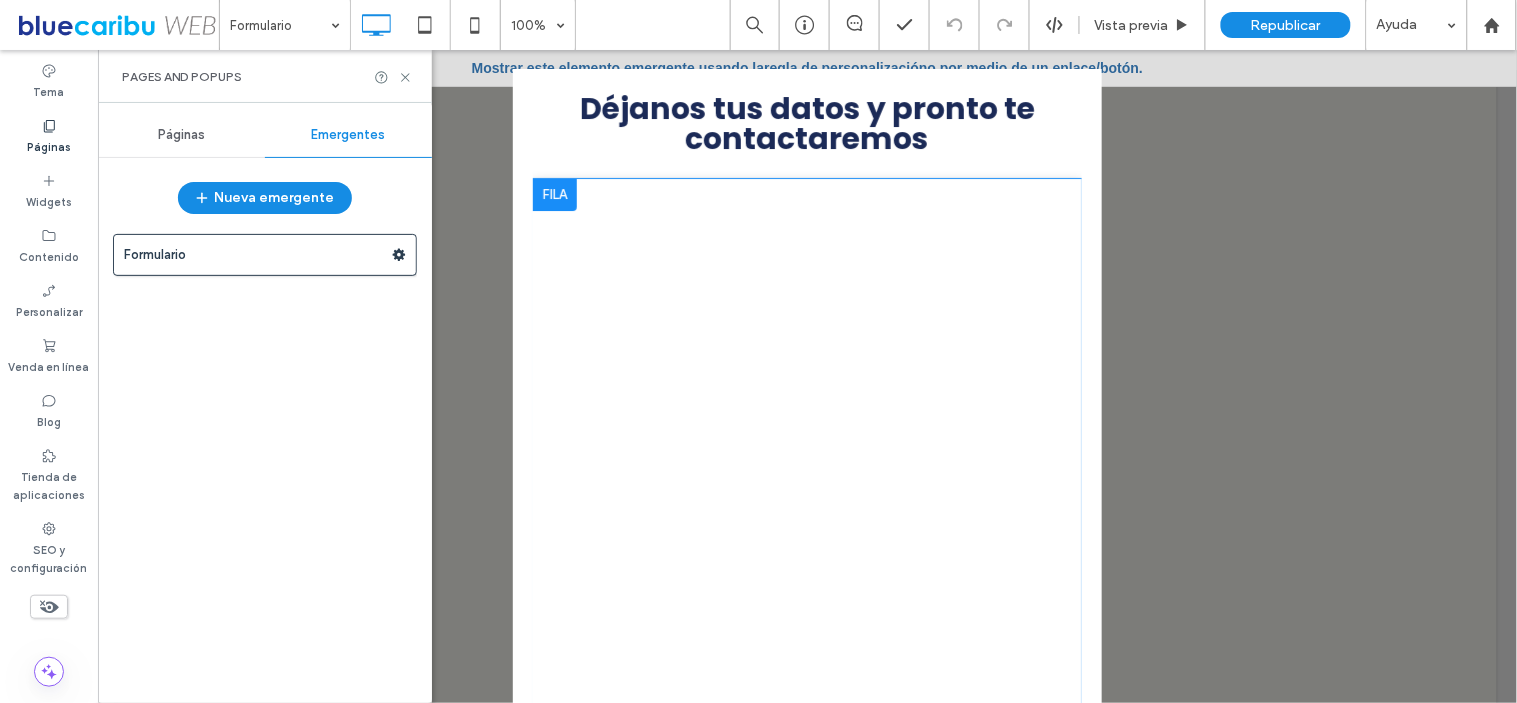 click on "Click To Paste" at bounding box center (806, 533) 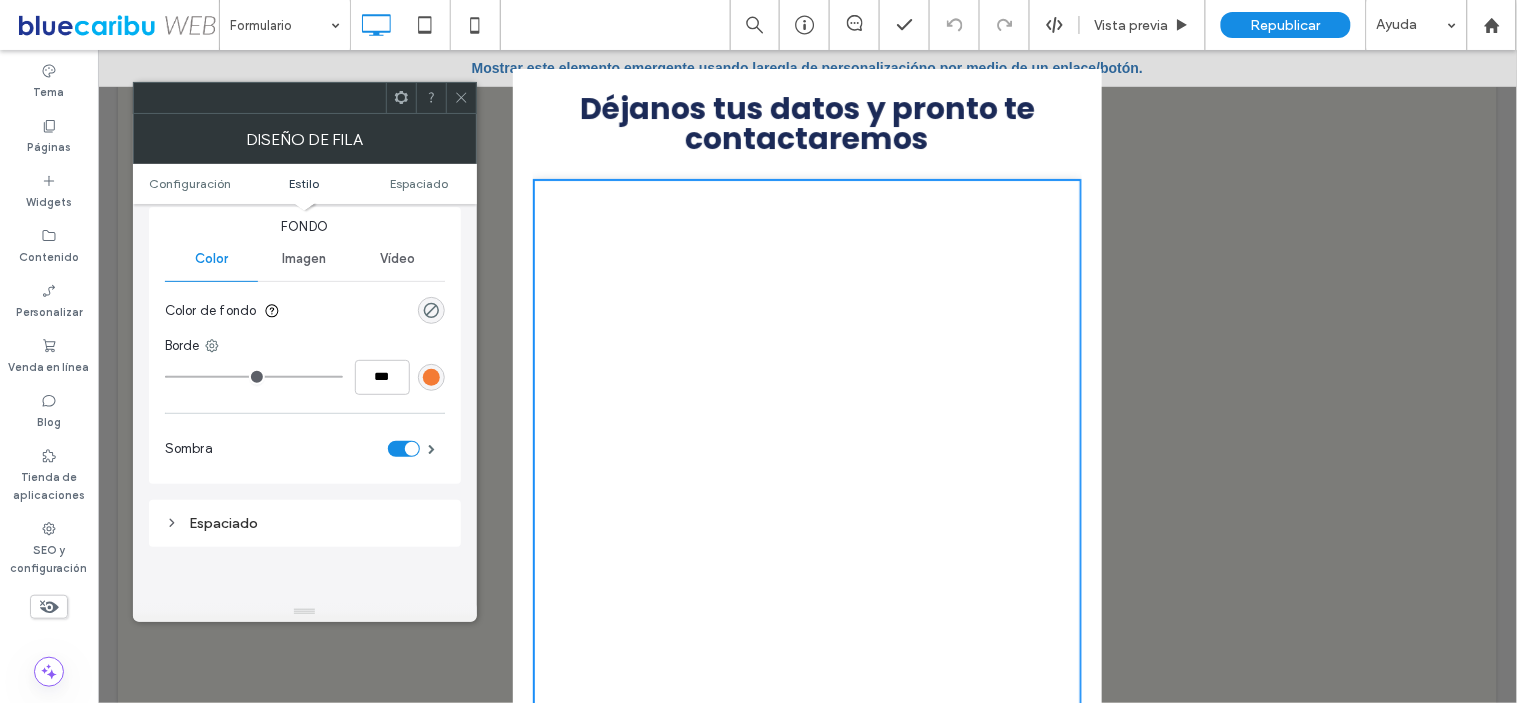 scroll, scrollTop: 333, scrollLeft: 0, axis: vertical 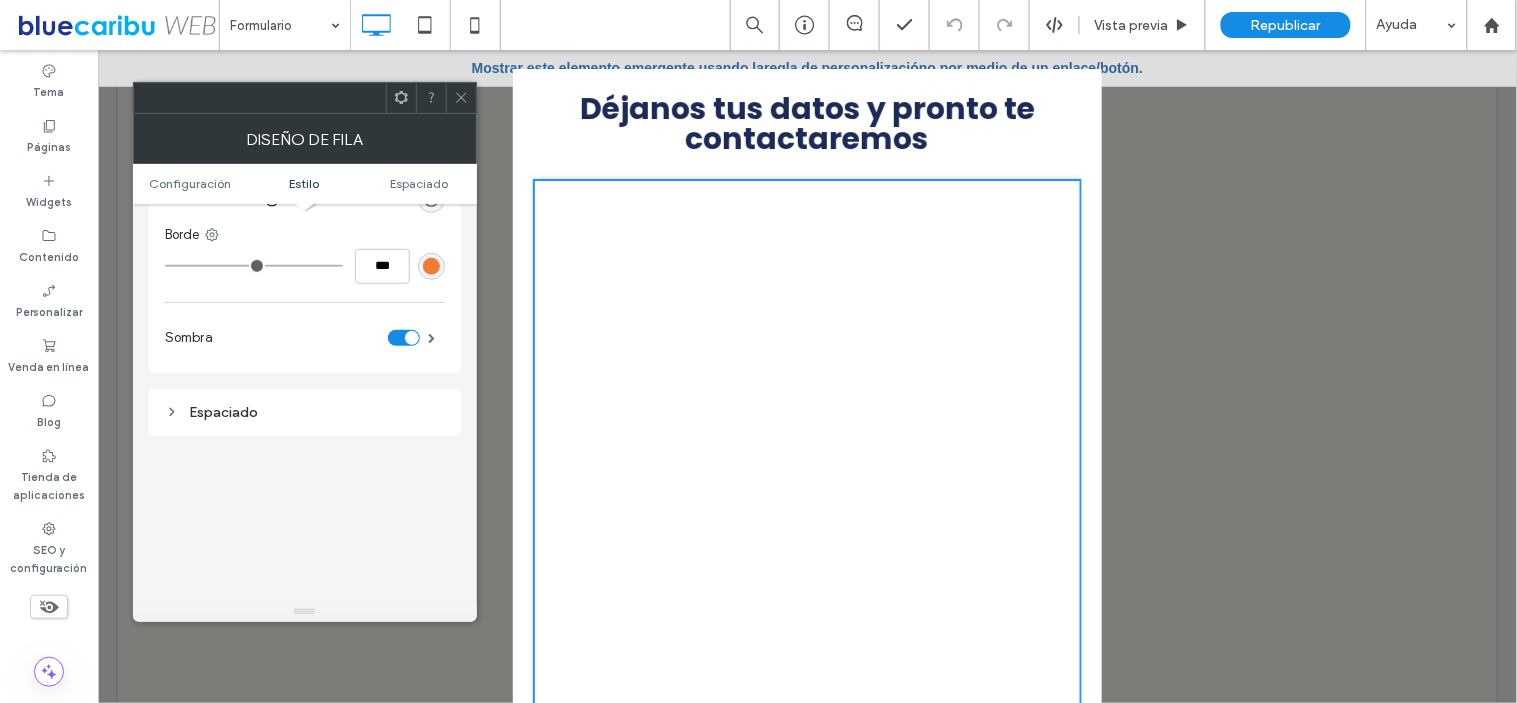 type on "*" 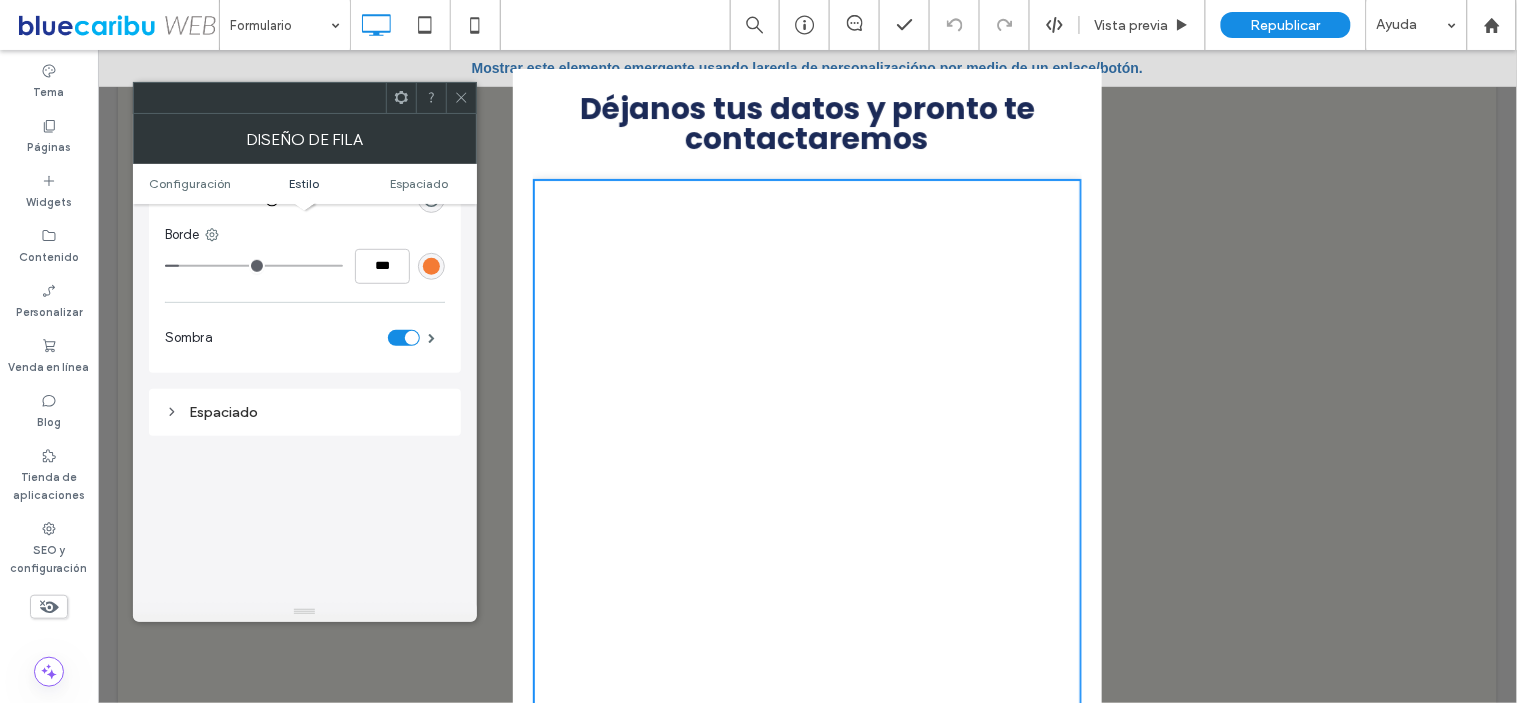 type on "***" 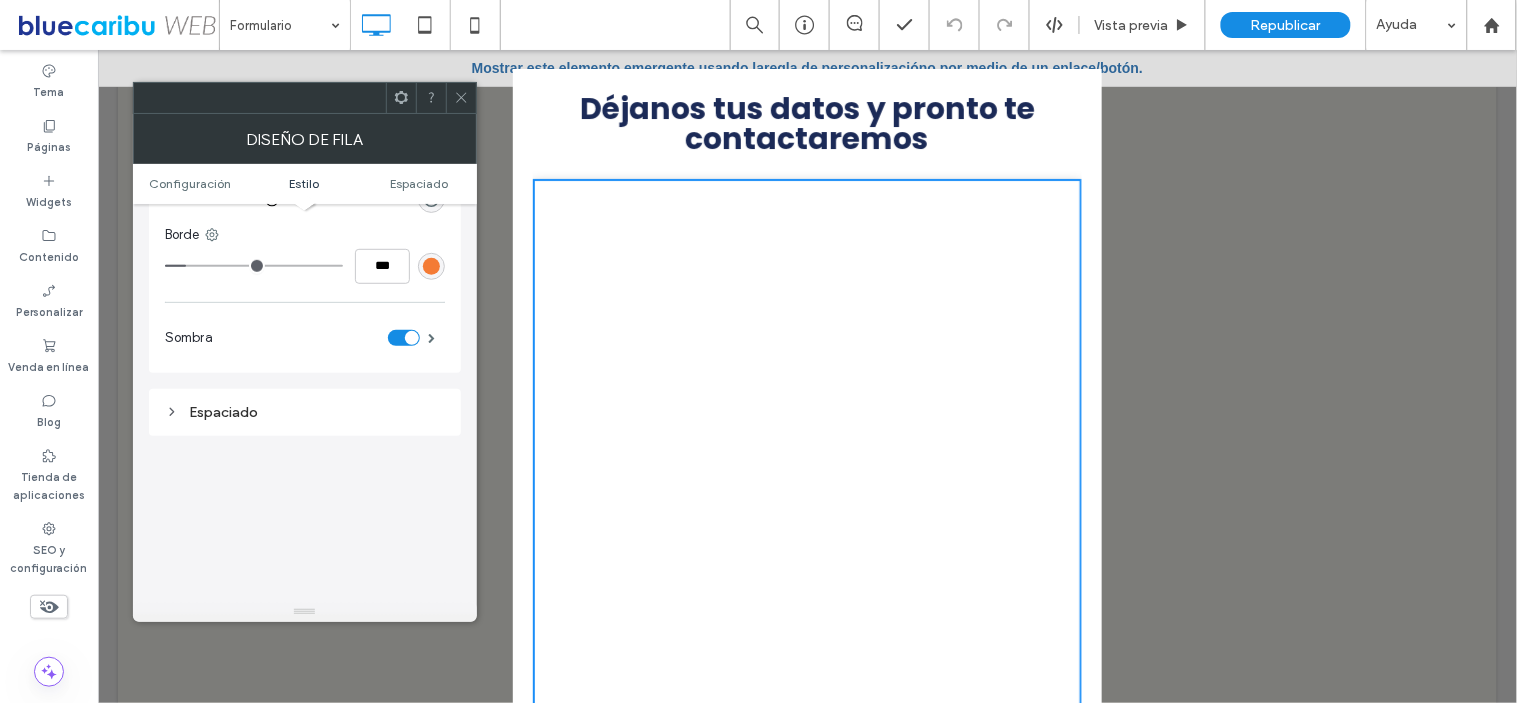 type on "*" 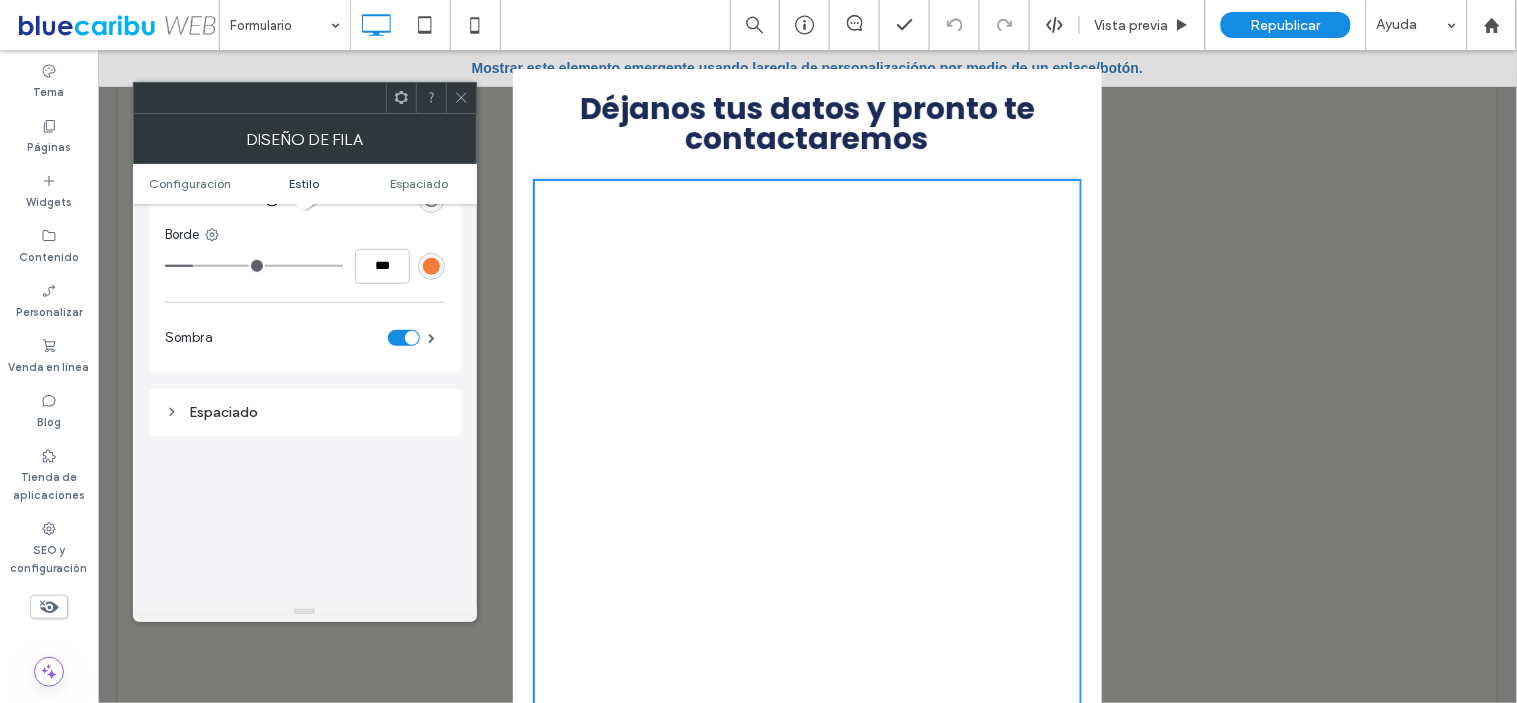 drag, startPoint x: 177, startPoint y: 266, endPoint x: 200, endPoint y: 267, distance: 23.021729 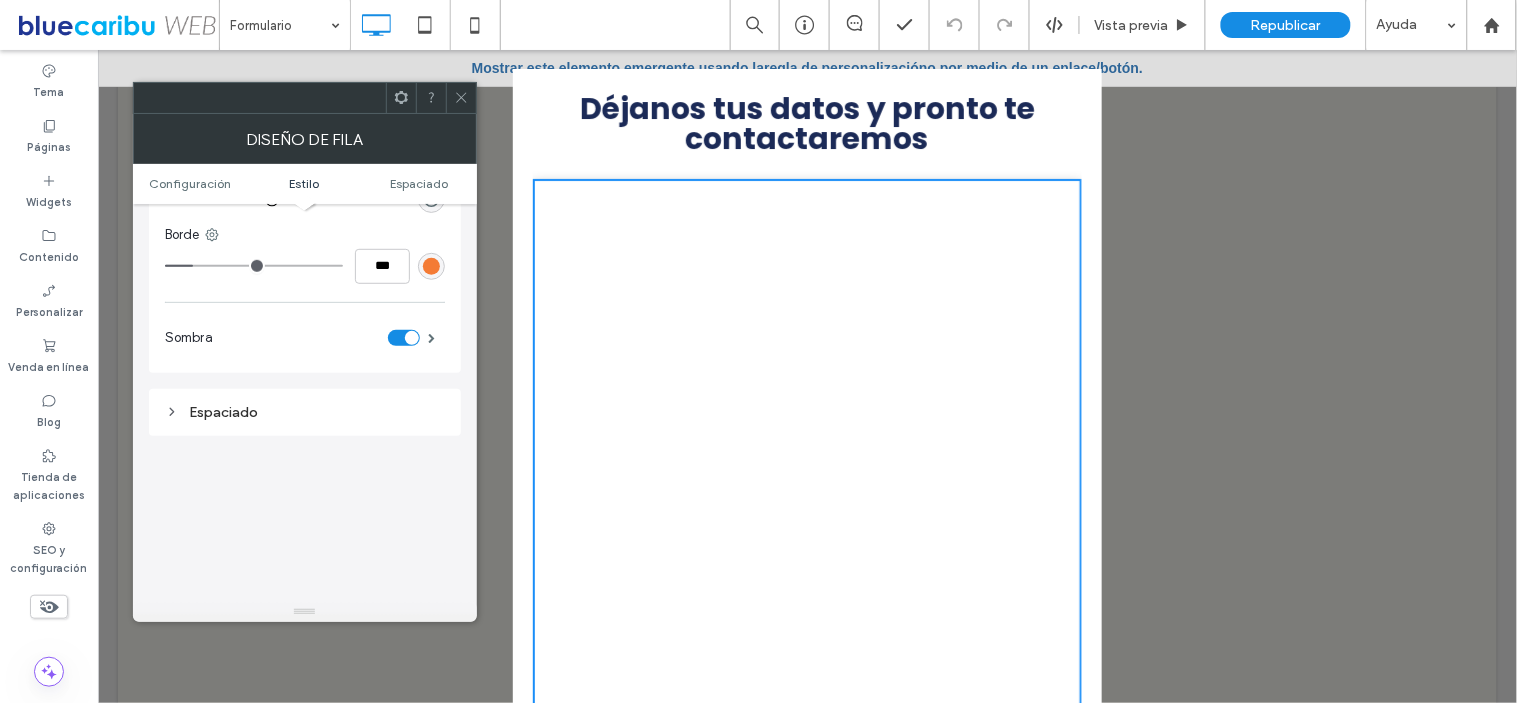 click at bounding box center (254, 266) 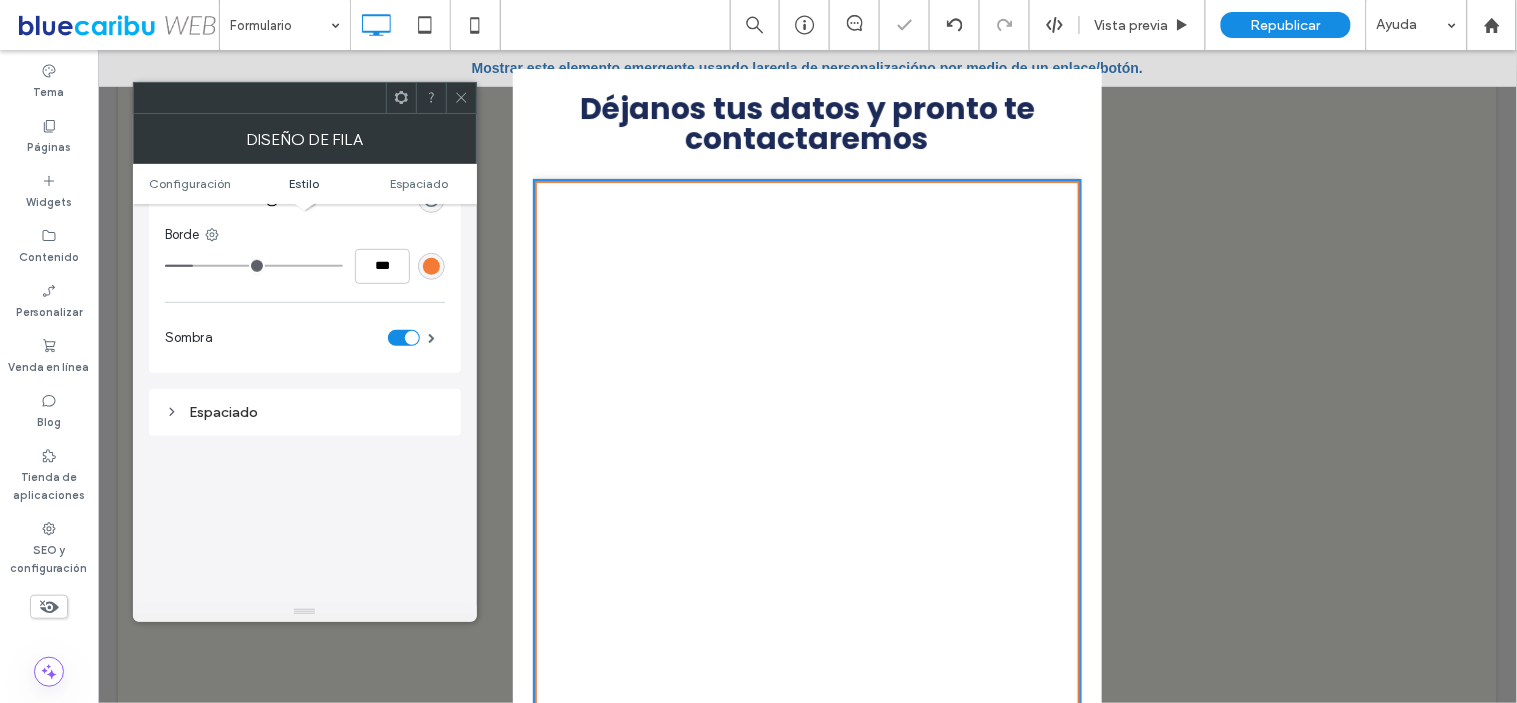 type on "*" 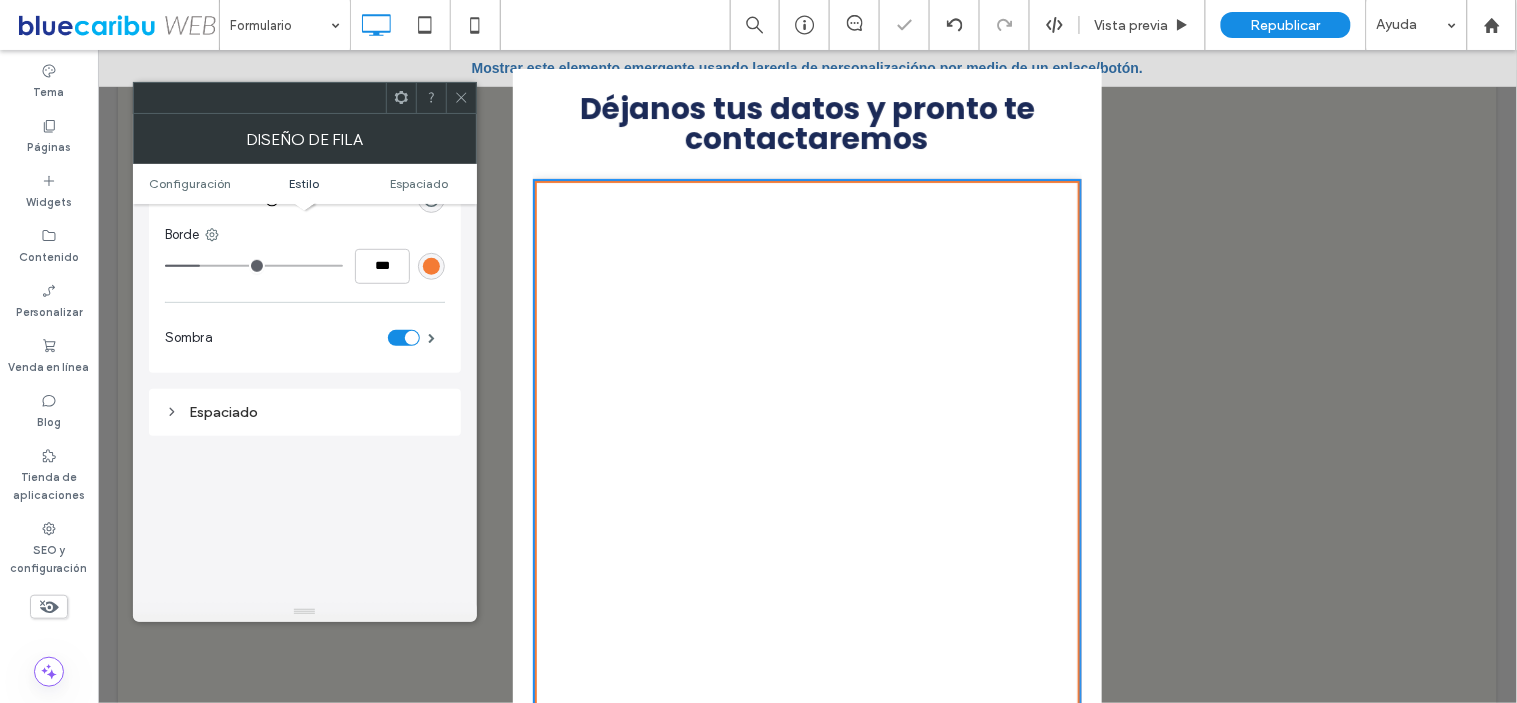 type on "*" 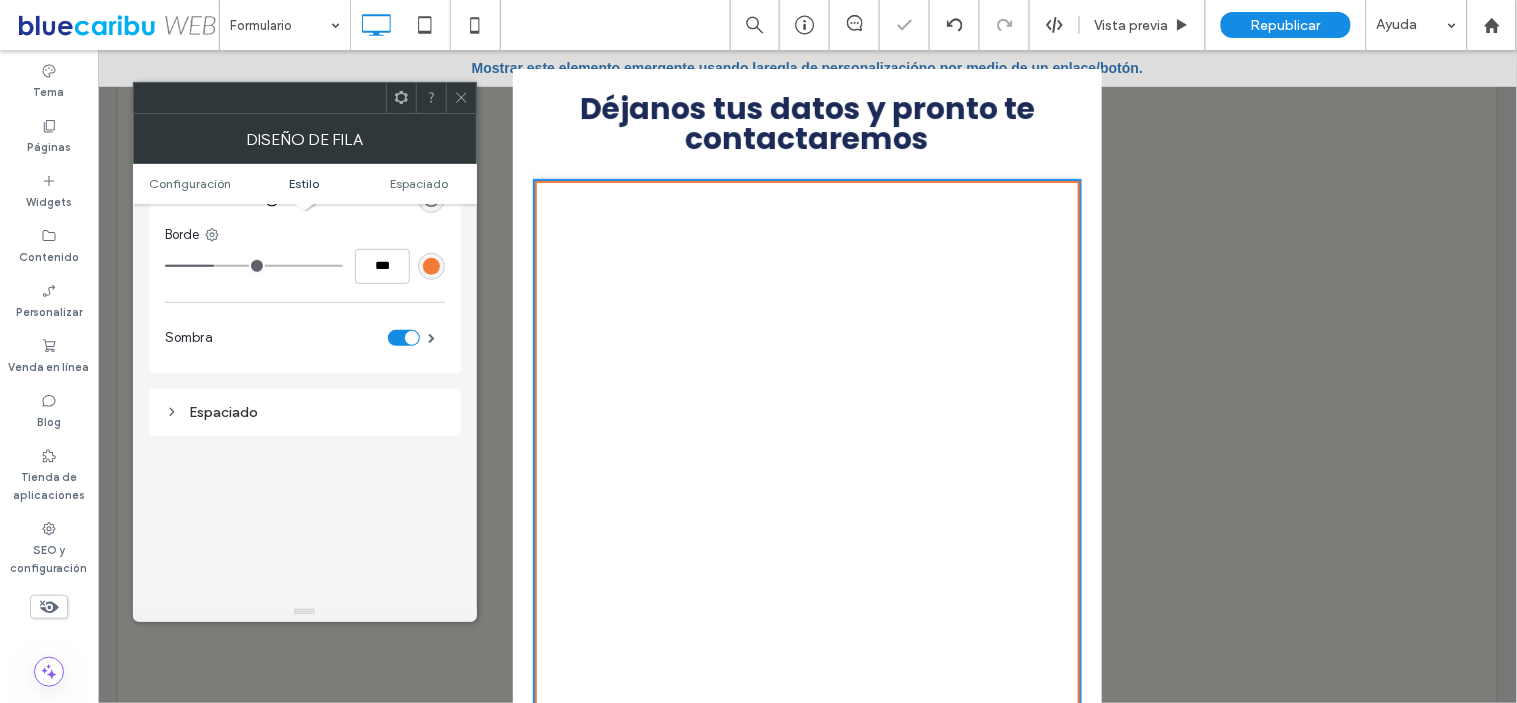 type on "*" 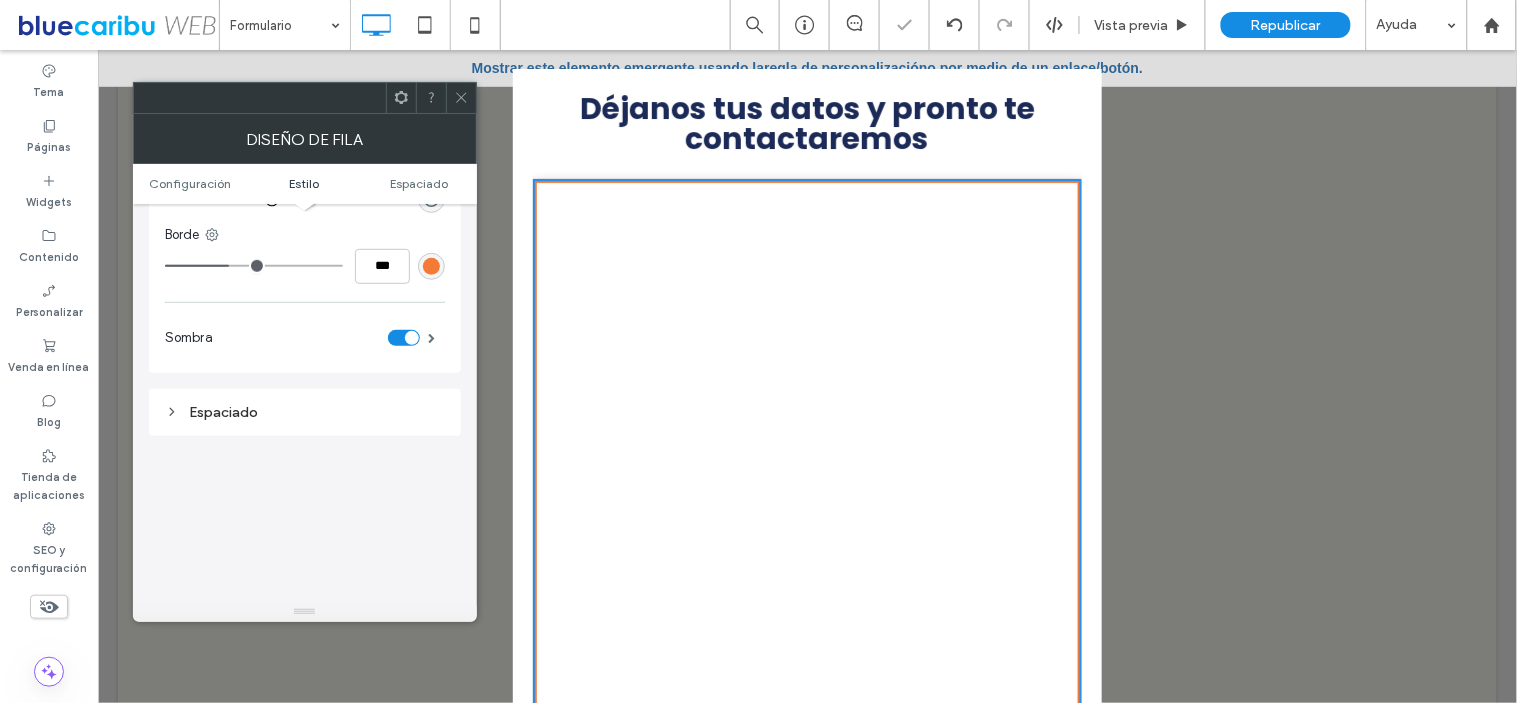 drag, startPoint x: 200, startPoint y: 267, endPoint x: 231, endPoint y: 270, distance: 31.144823 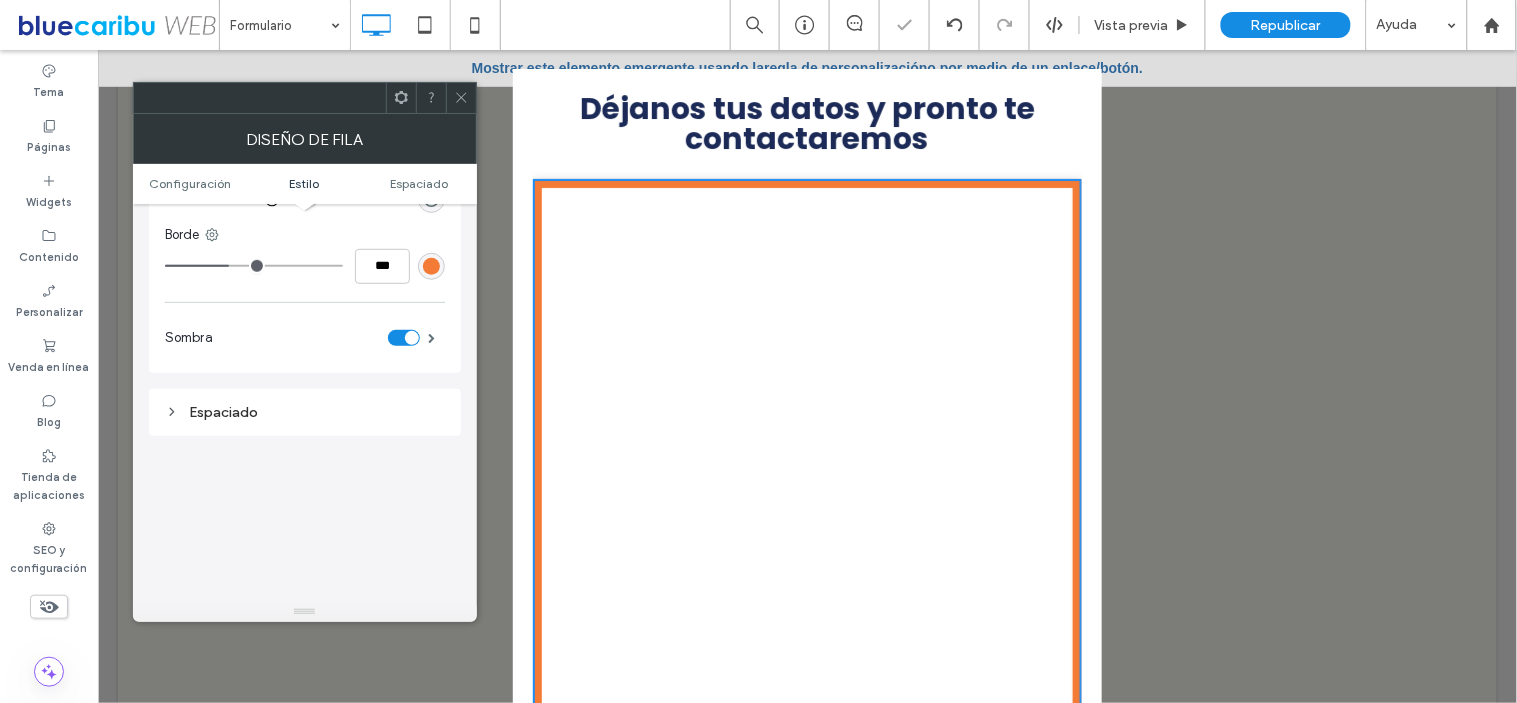 type on "*" 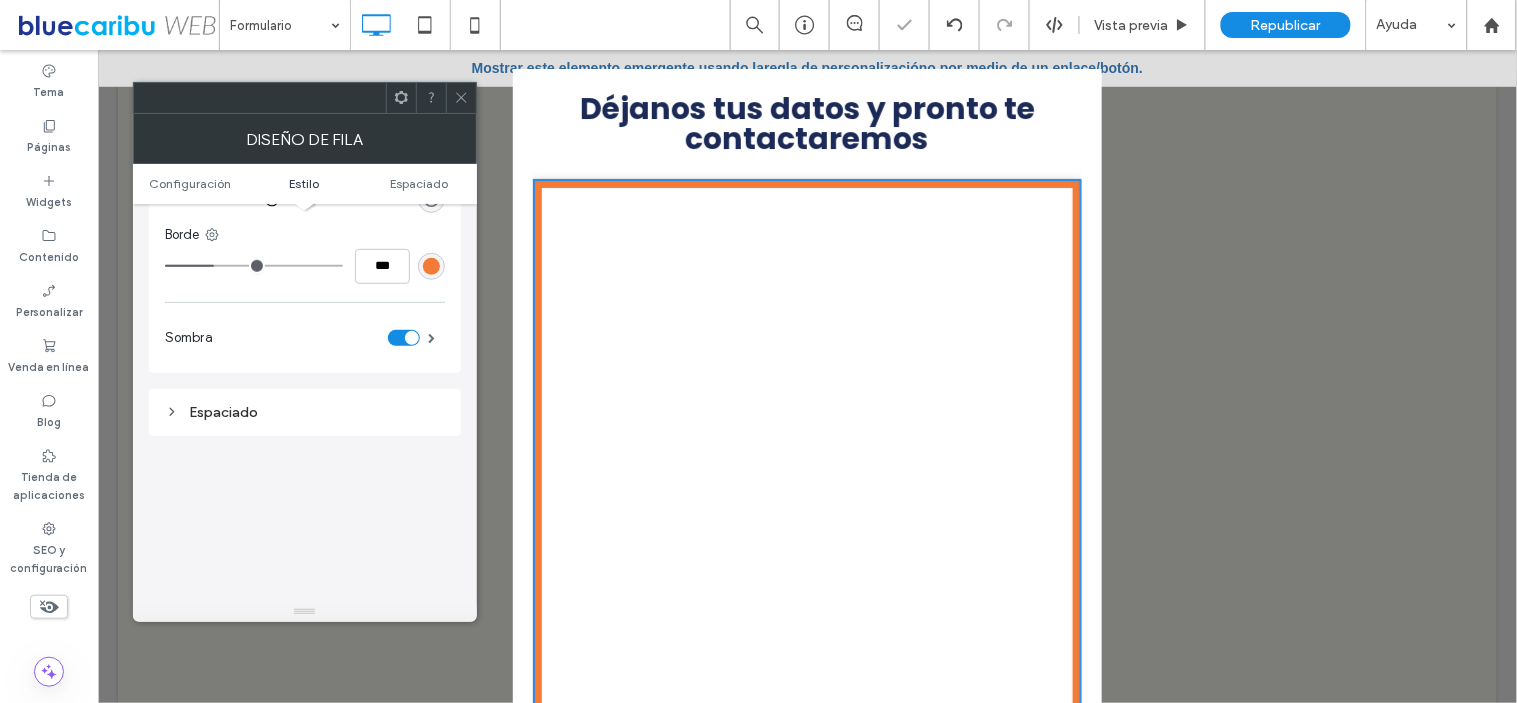 type on "*" 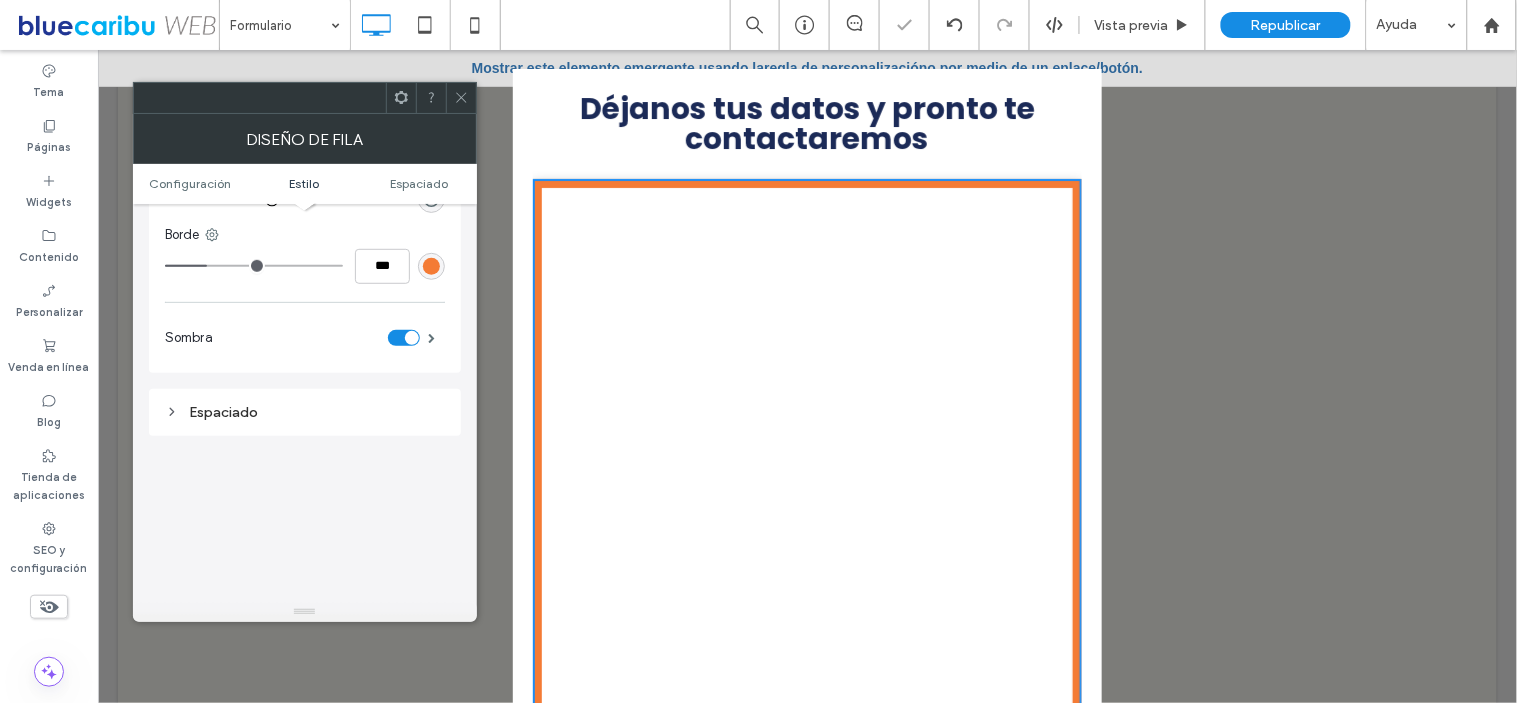 type on "*" 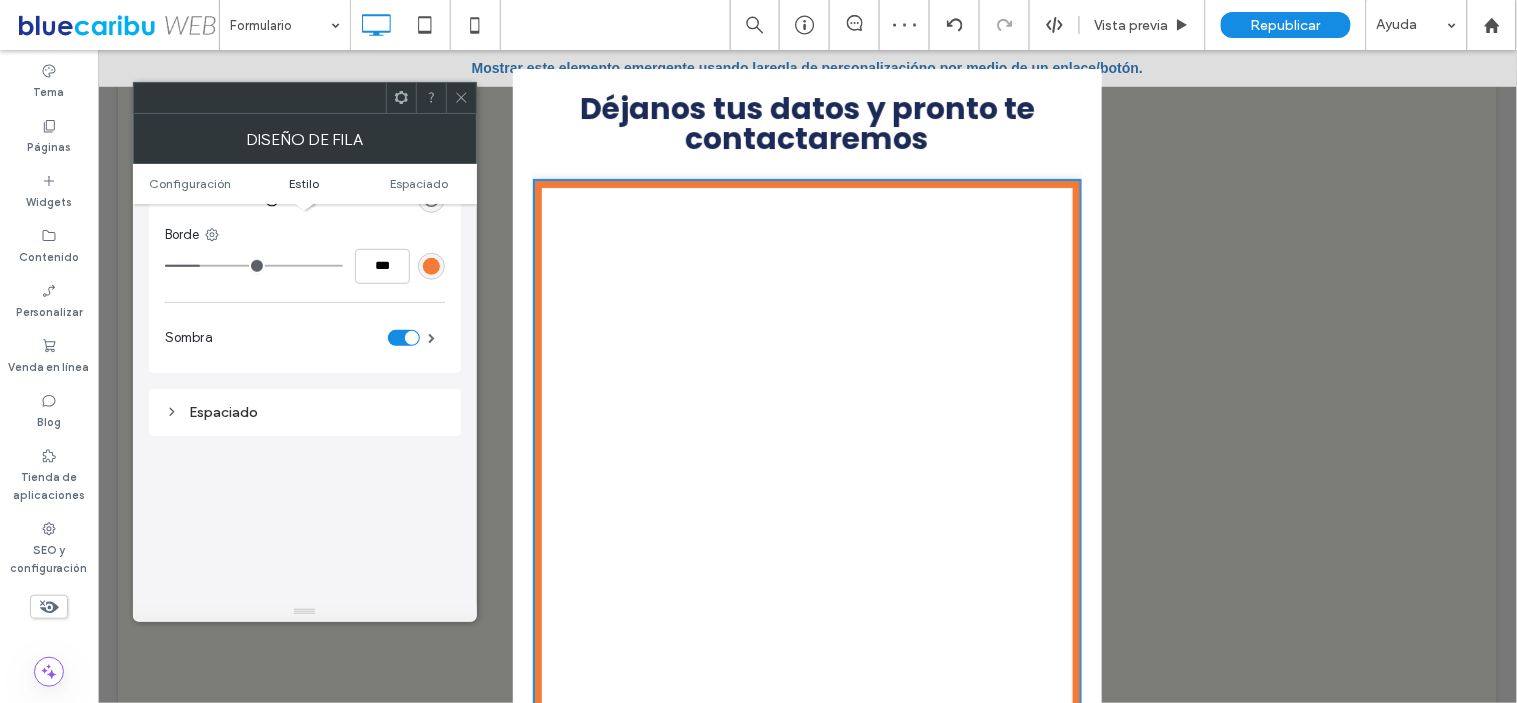 drag, startPoint x: 231, startPoint y: 270, endPoint x: 204, endPoint y: 270, distance: 27 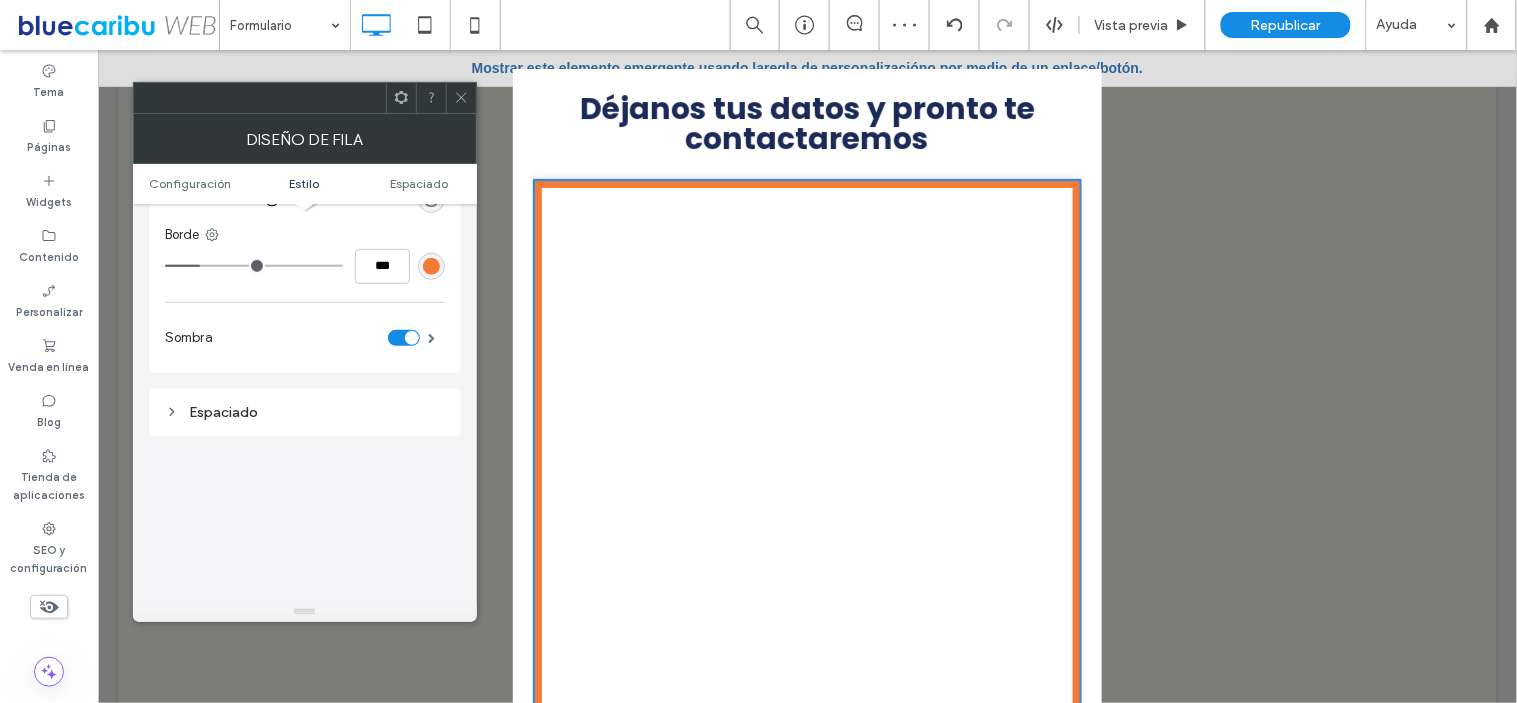 type on "*" 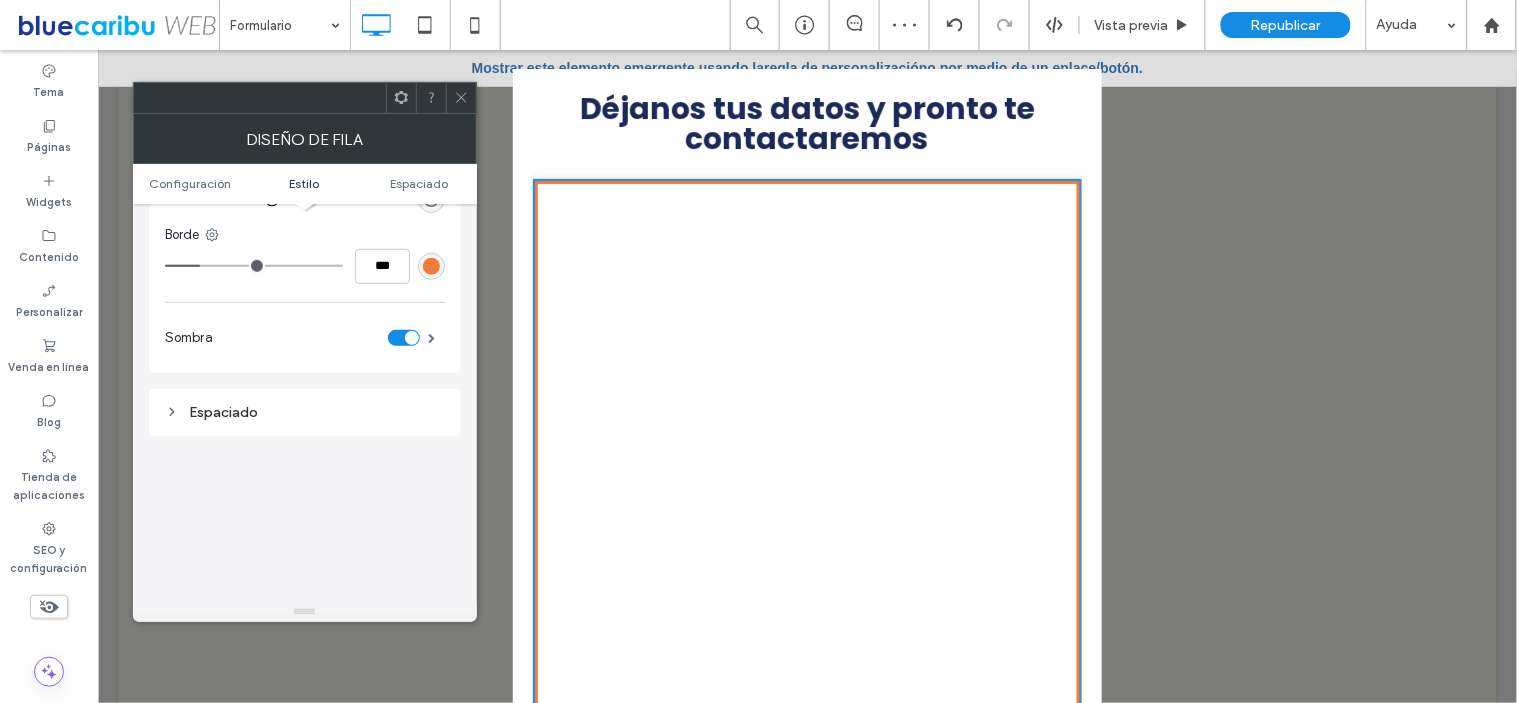drag, startPoint x: 465, startPoint y: 91, endPoint x: 663, endPoint y: 168, distance: 212.44528 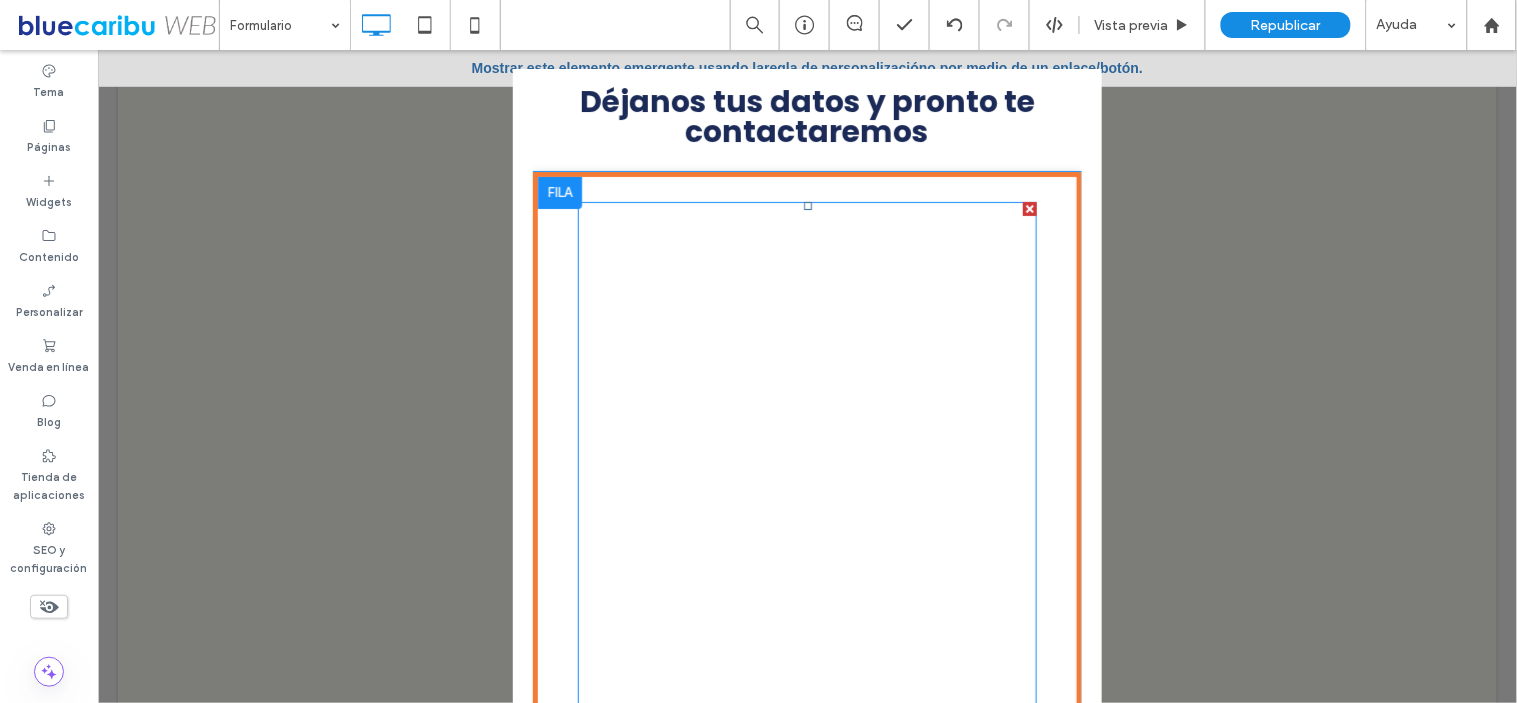 scroll, scrollTop: 0, scrollLeft: 0, axis: both 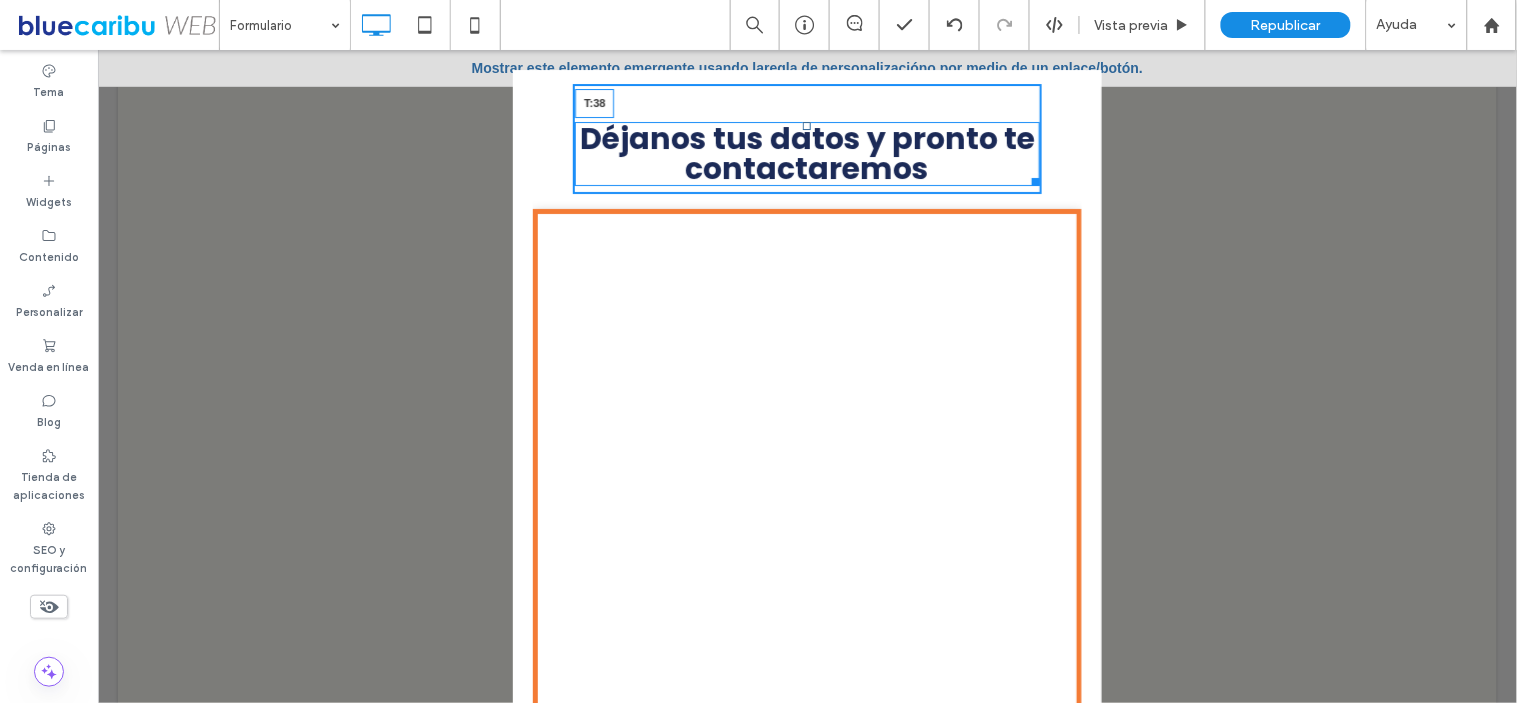 drag, startPoint x: 783, startPoint y: 93, endPoint x: 786, endPoint y: 123, distance: 30.149628 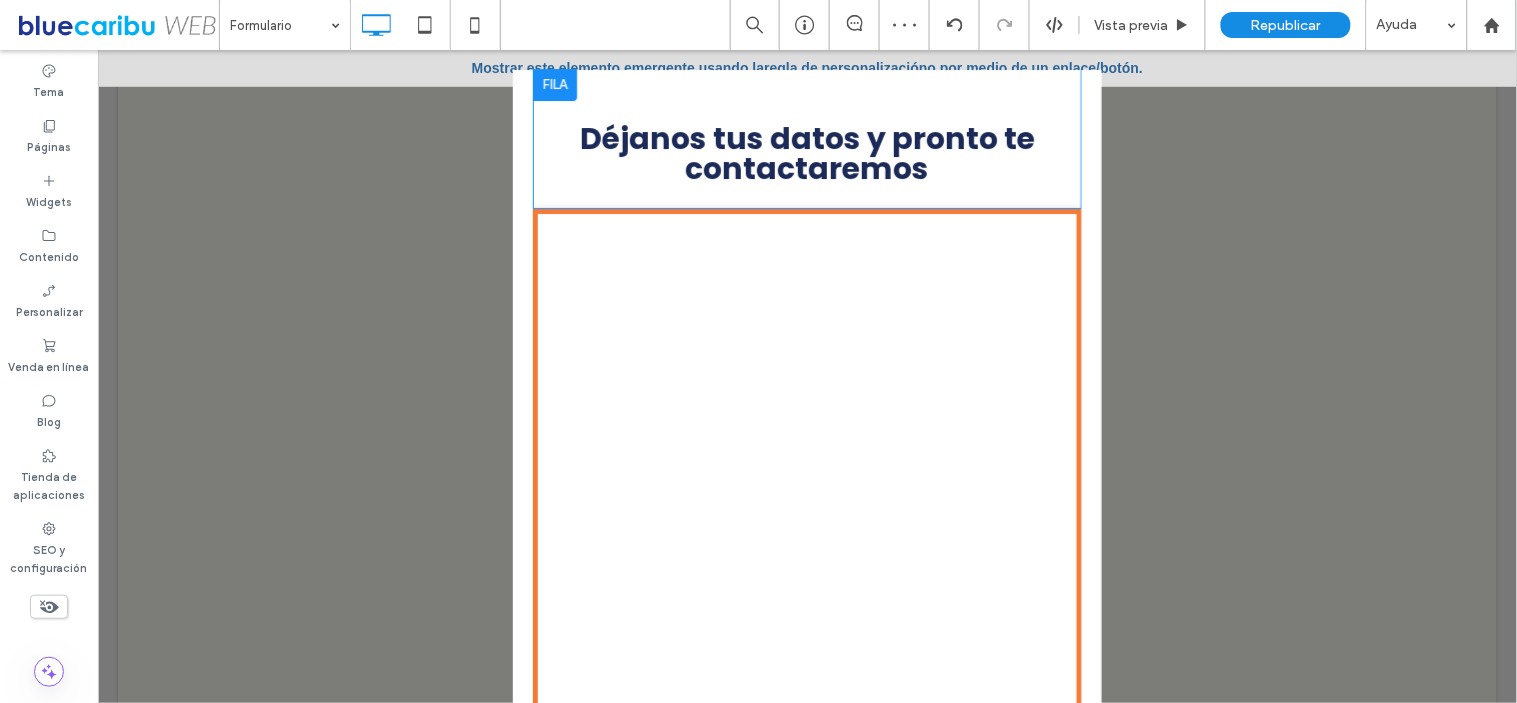 click on "Déjanos tus datos y pronto te contactaremos
Click To Paste" at bounding box center [806, 138] 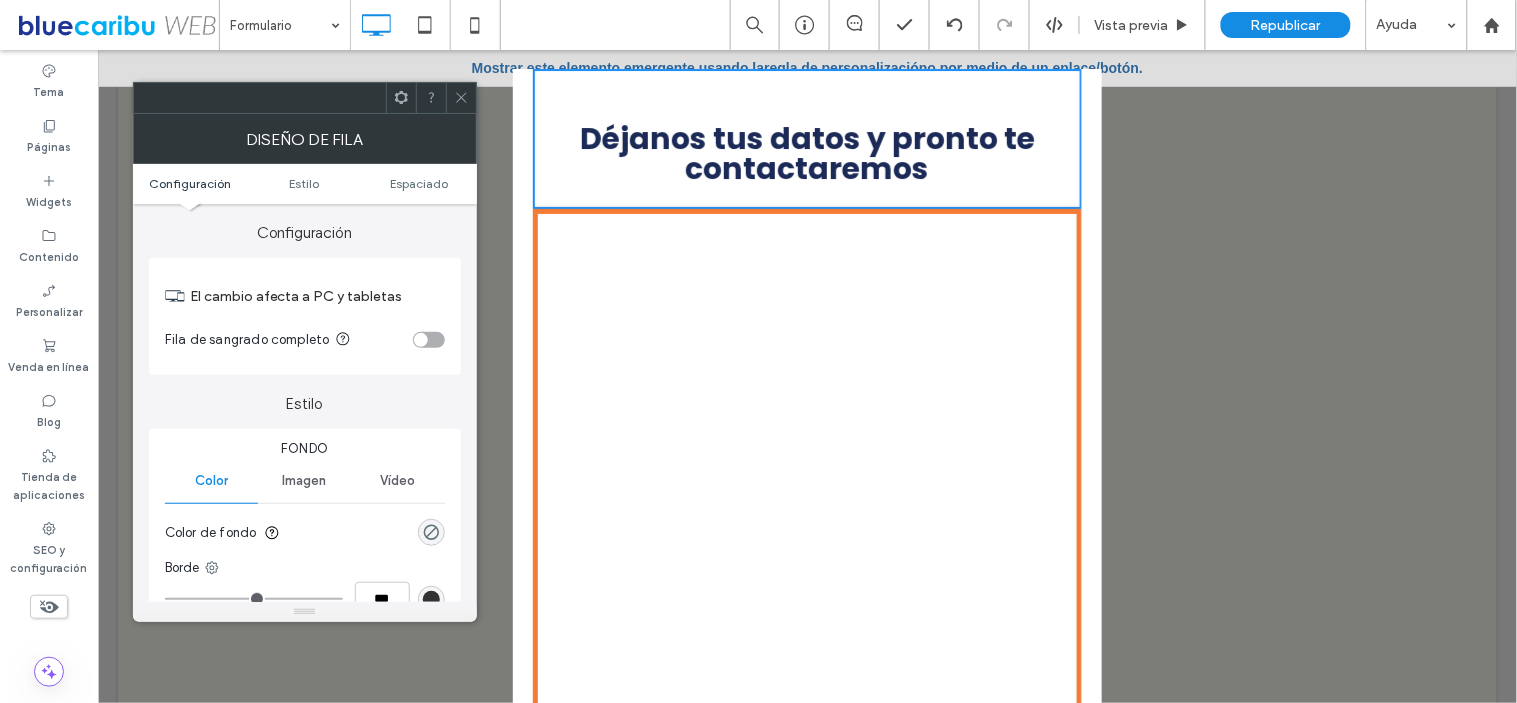 click 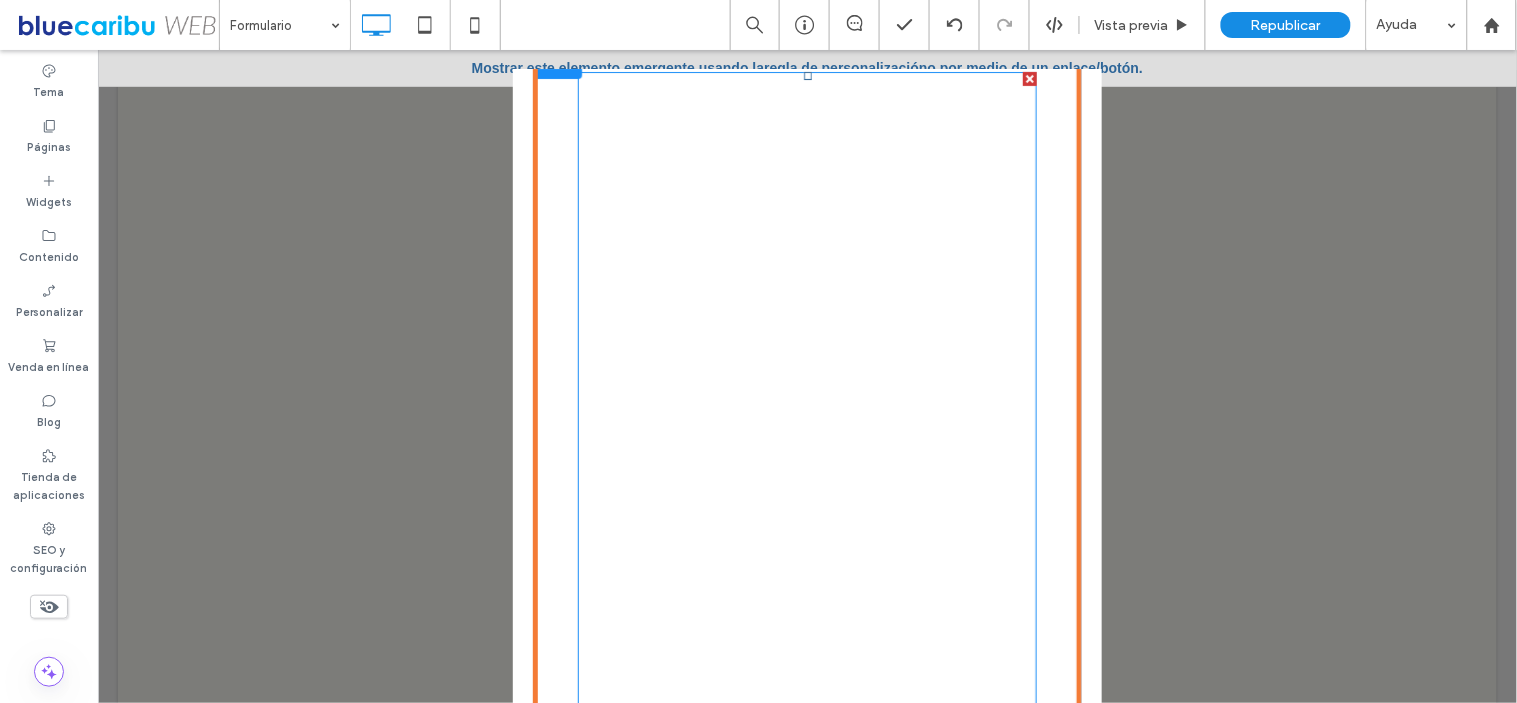 scroll, scrollTop: 174, scrollLeft: 0, axis: vertical 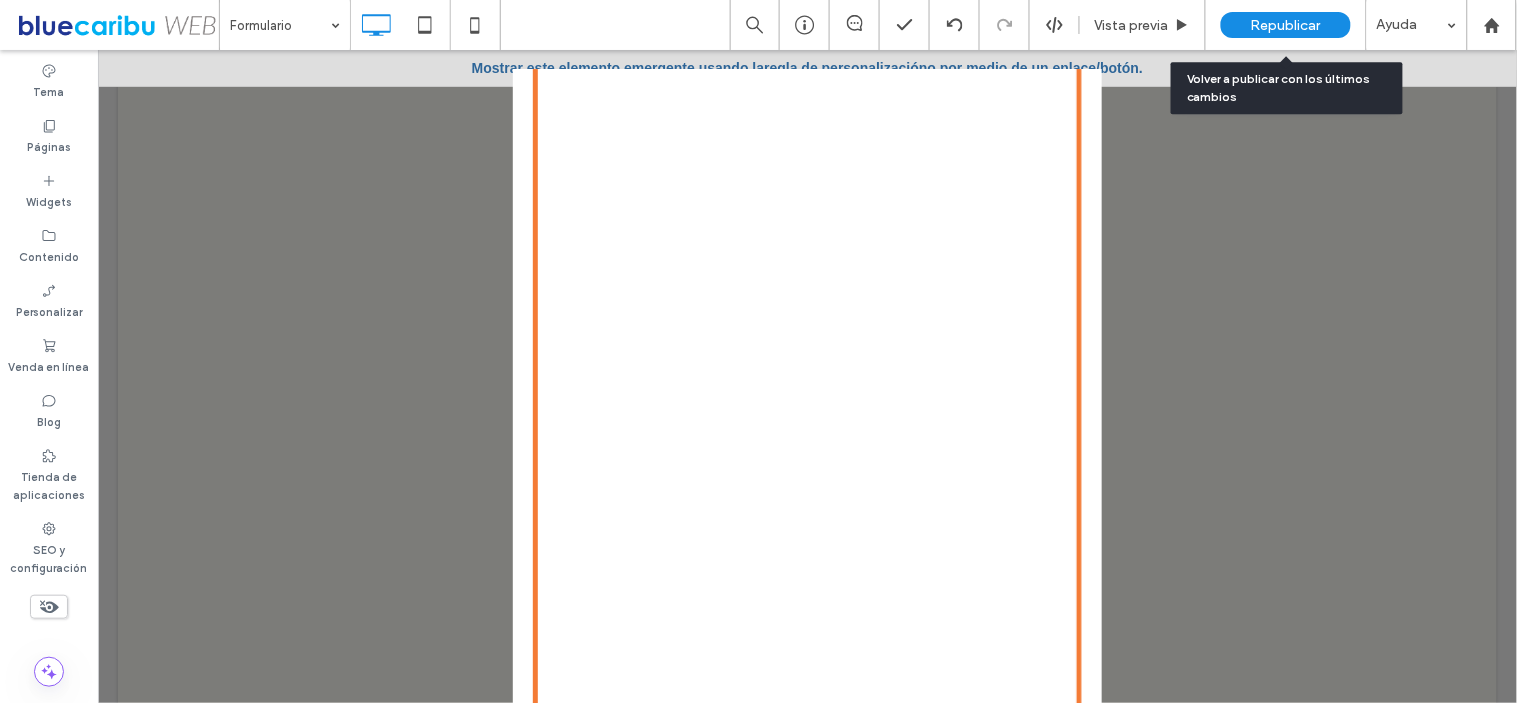 click on "Republicar" at bounding box center [1286, 25] 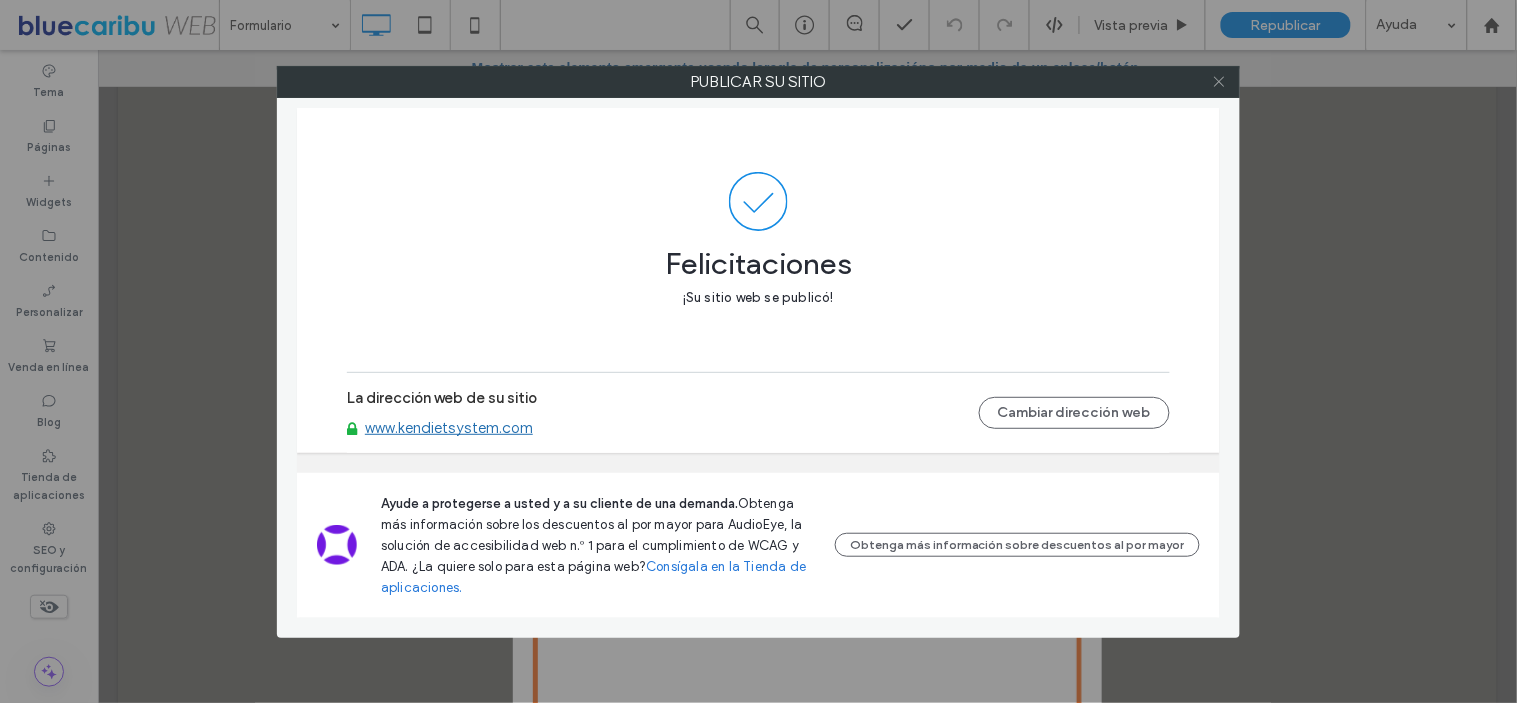 click 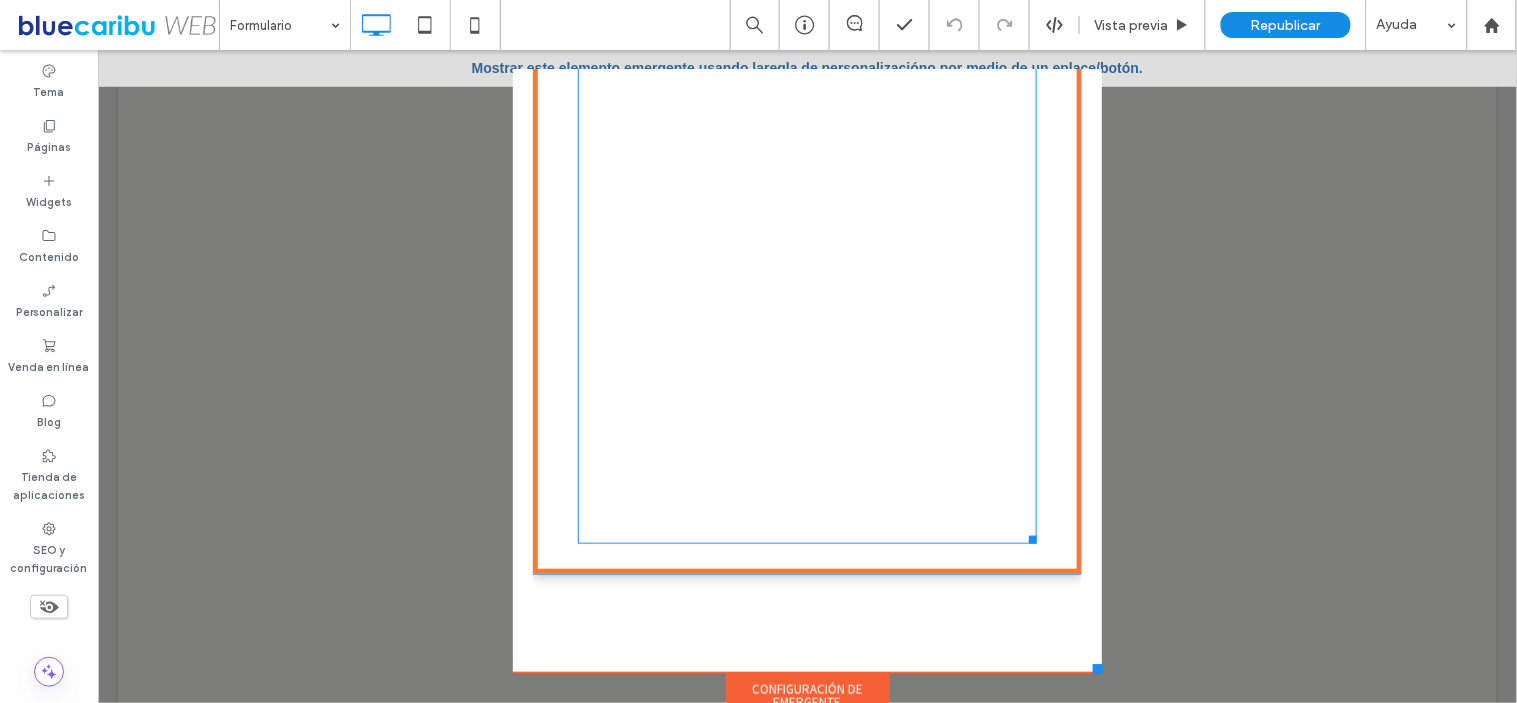 scroll, scrollTop: 188, scrollLeft: 0, axis: vertical 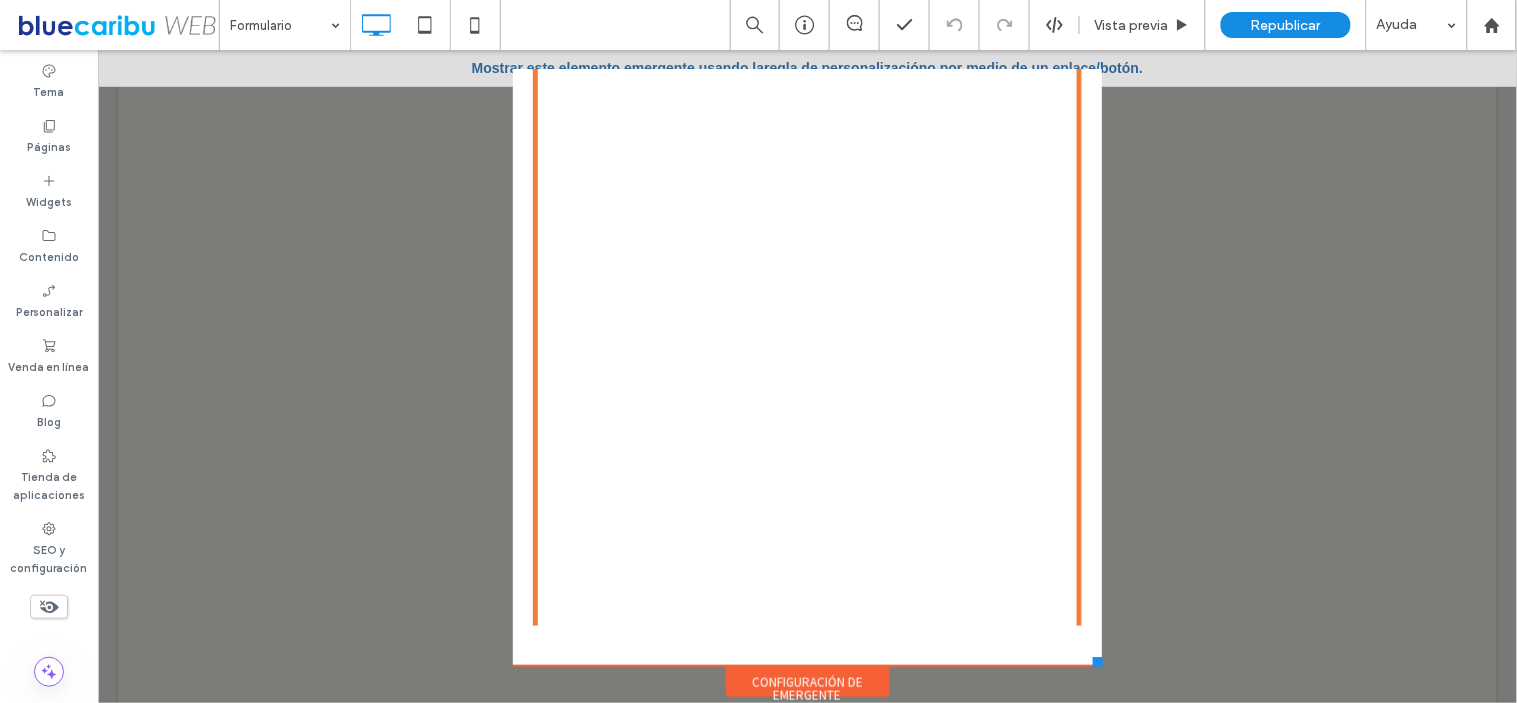 drag, startPoint x: 1474, startPoint y: 291, endPoint x: 1479, endPoint y: 111, distance: 180.06943 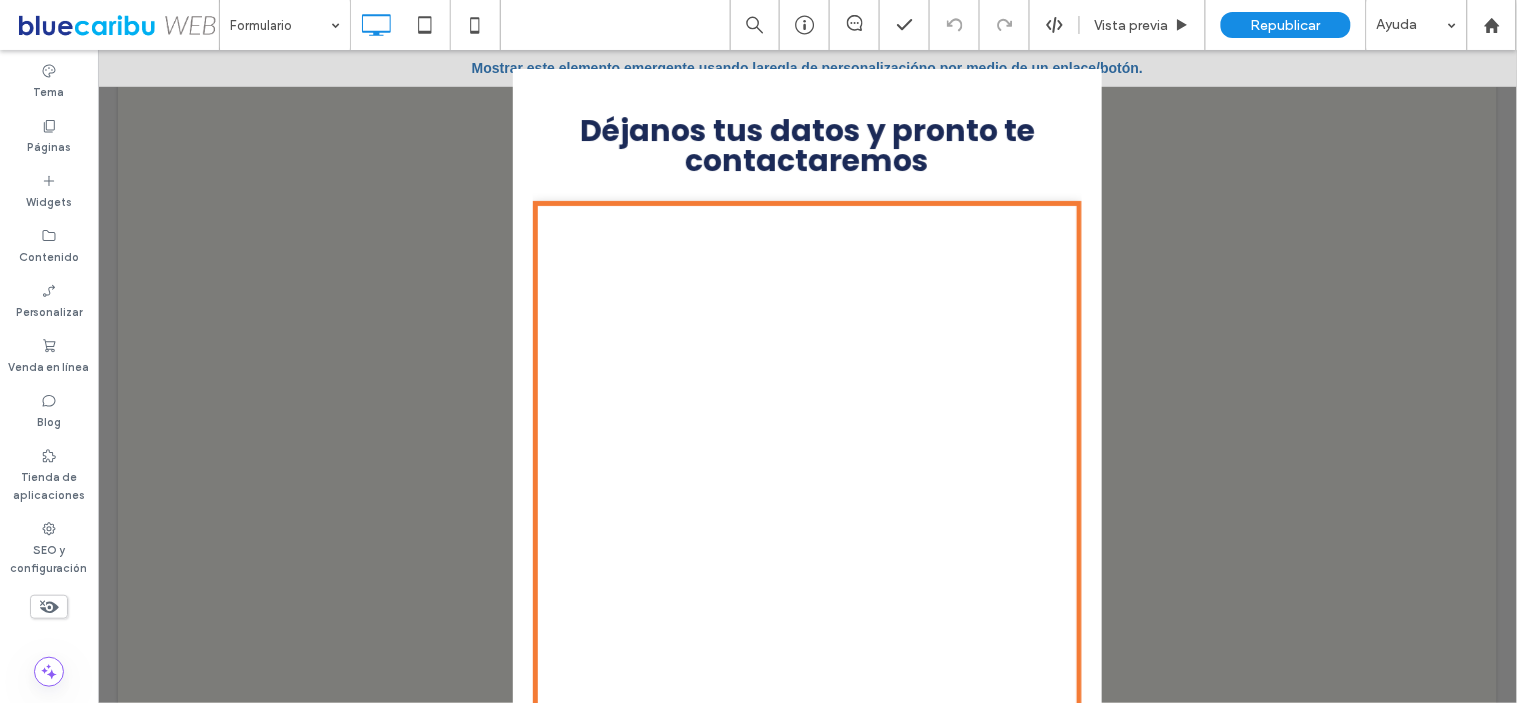 scroll, scrollTop: 0, scrollLeft: 0, axis: both 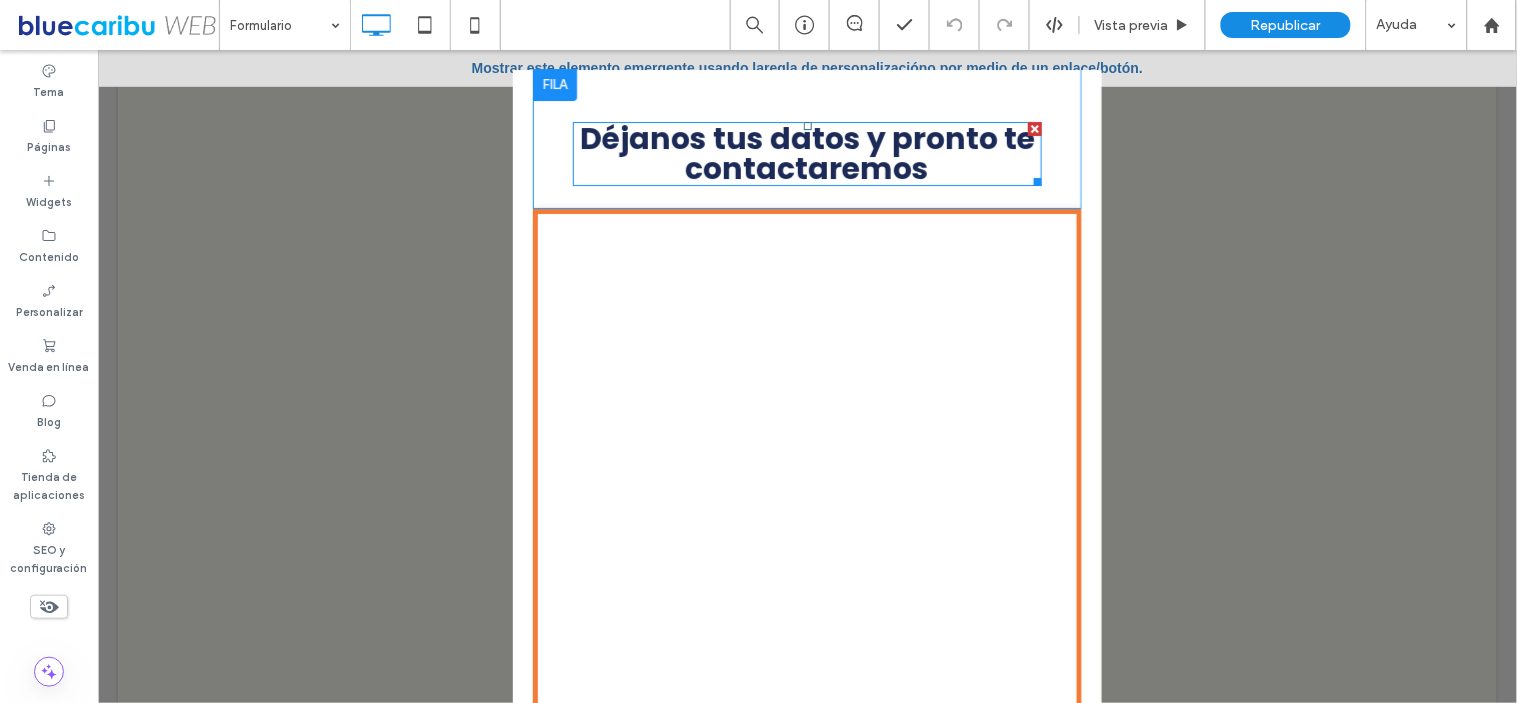 click on "Déjanos tus datos y pronto te contactaremos" at bounding box center (806, 152) 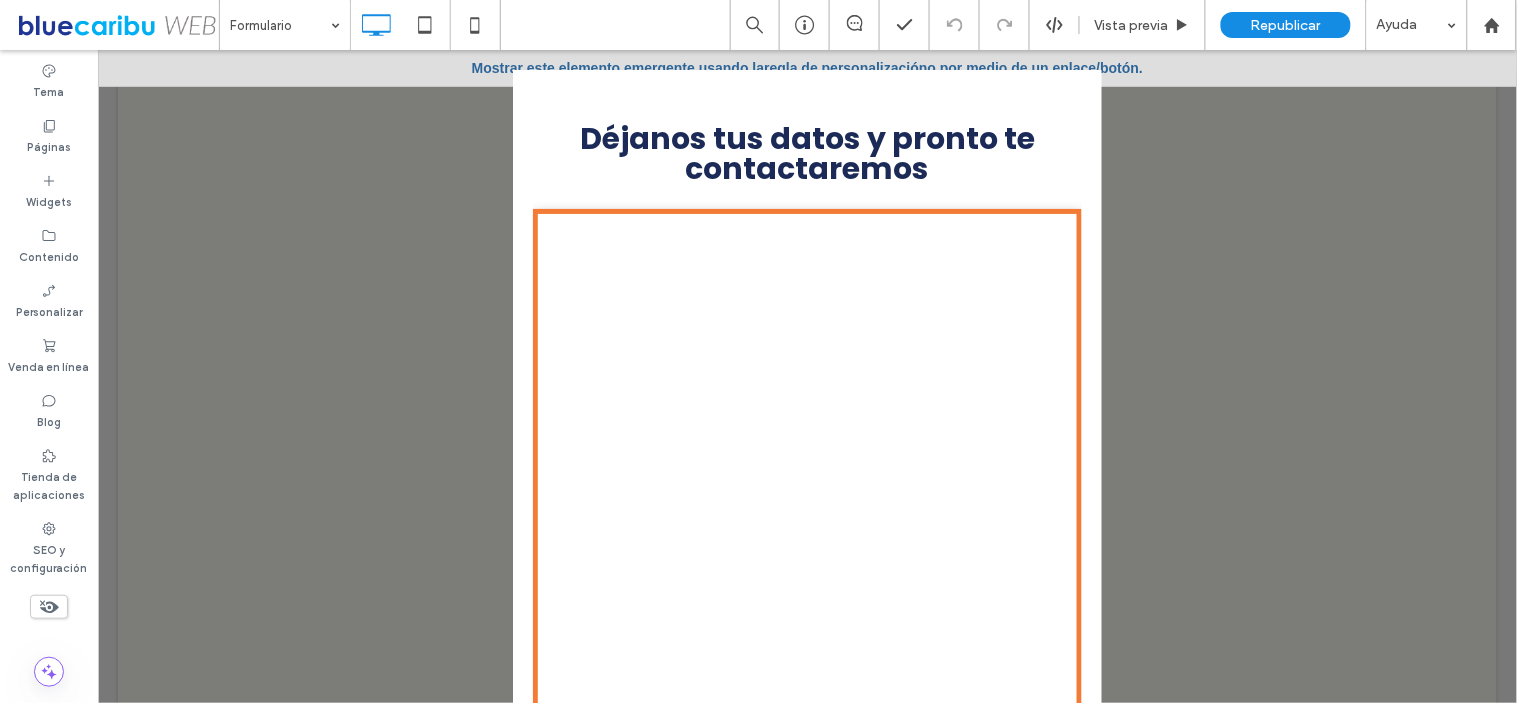 type on "*******" 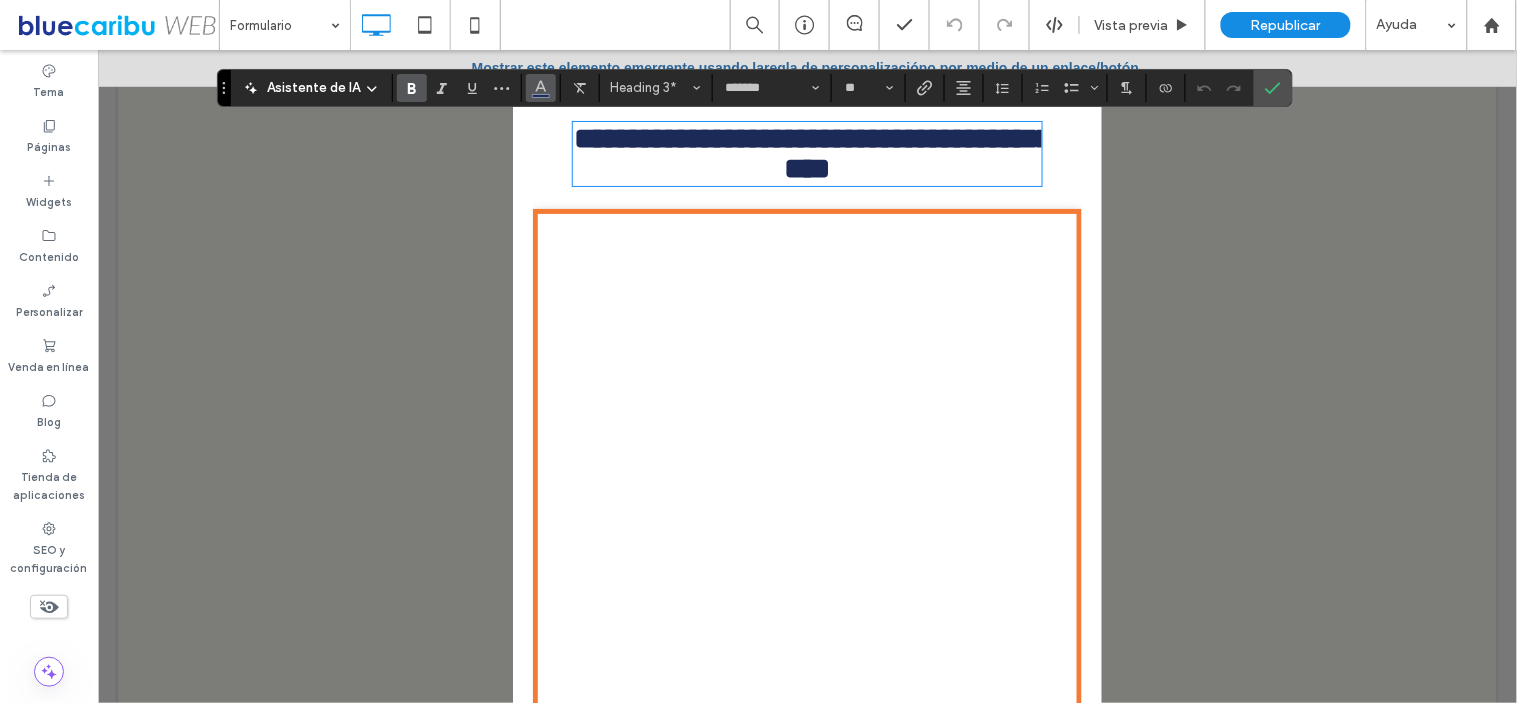 click 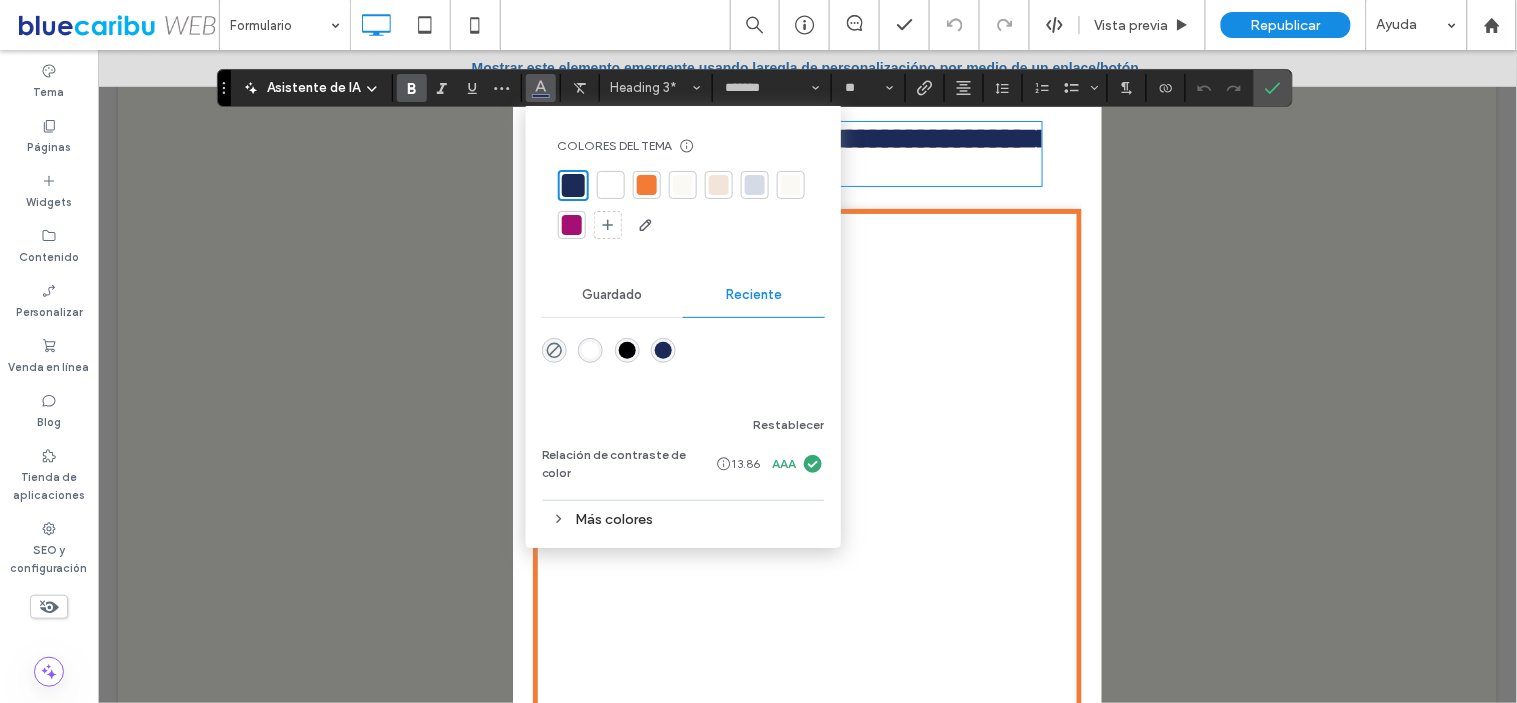 click at bounding box center [573, 185] 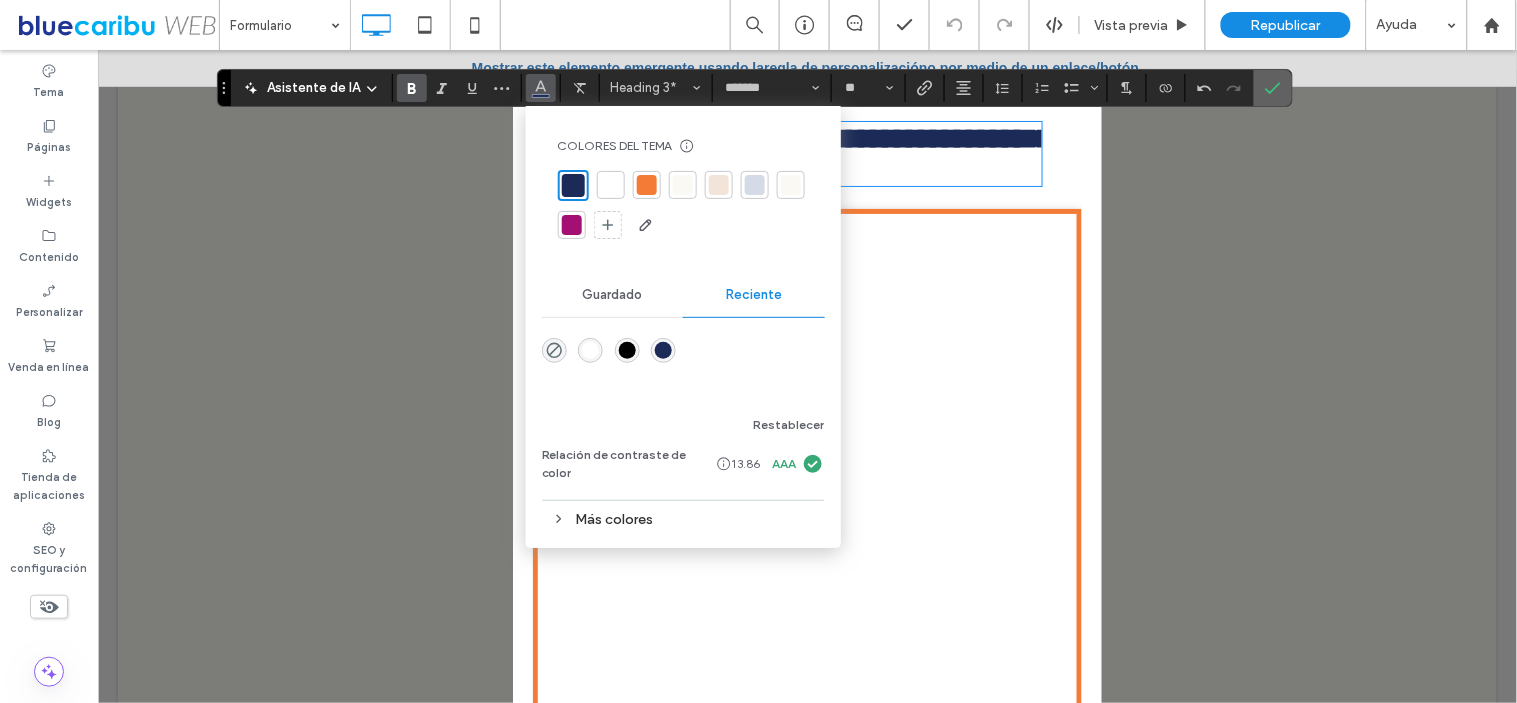 click 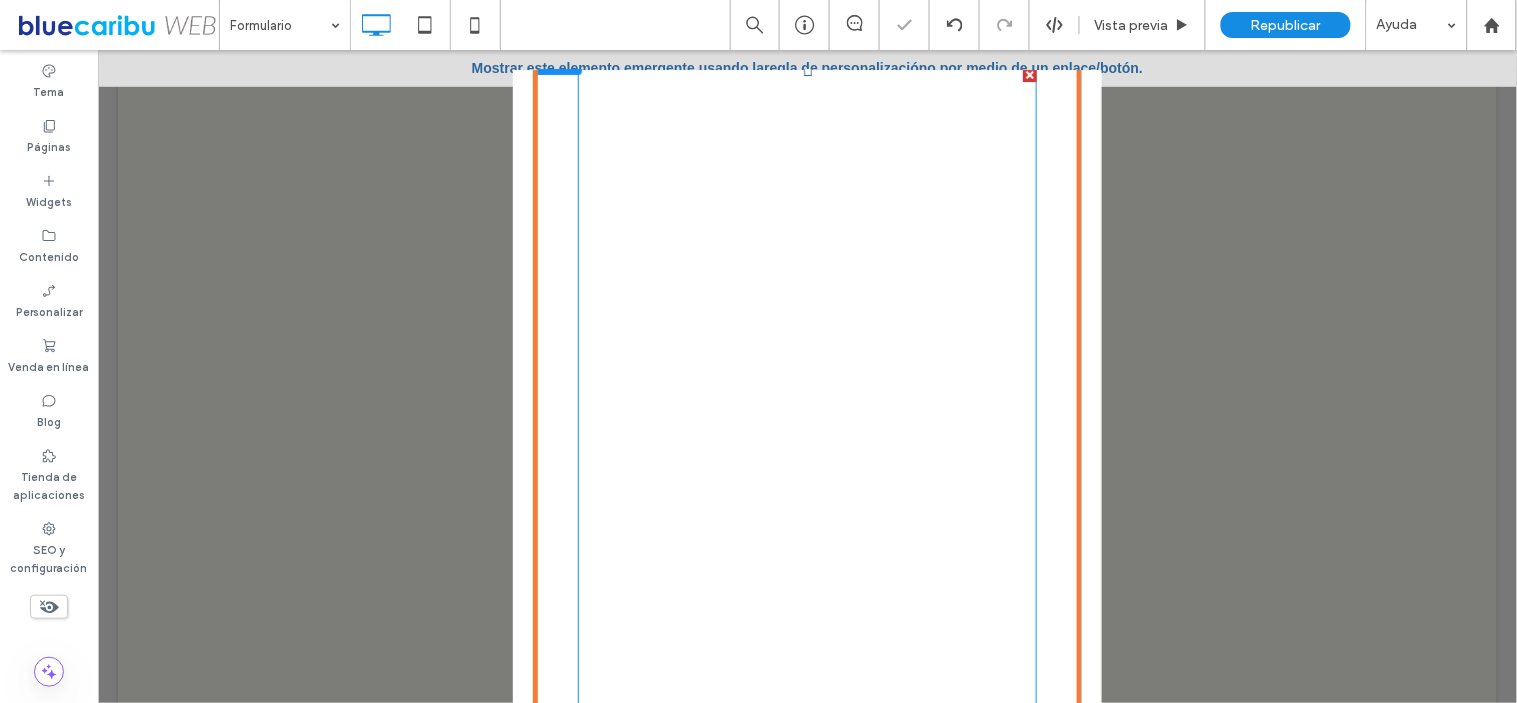 scroll, scrollTop: 174, scrollLeft: 0, axis: vertical 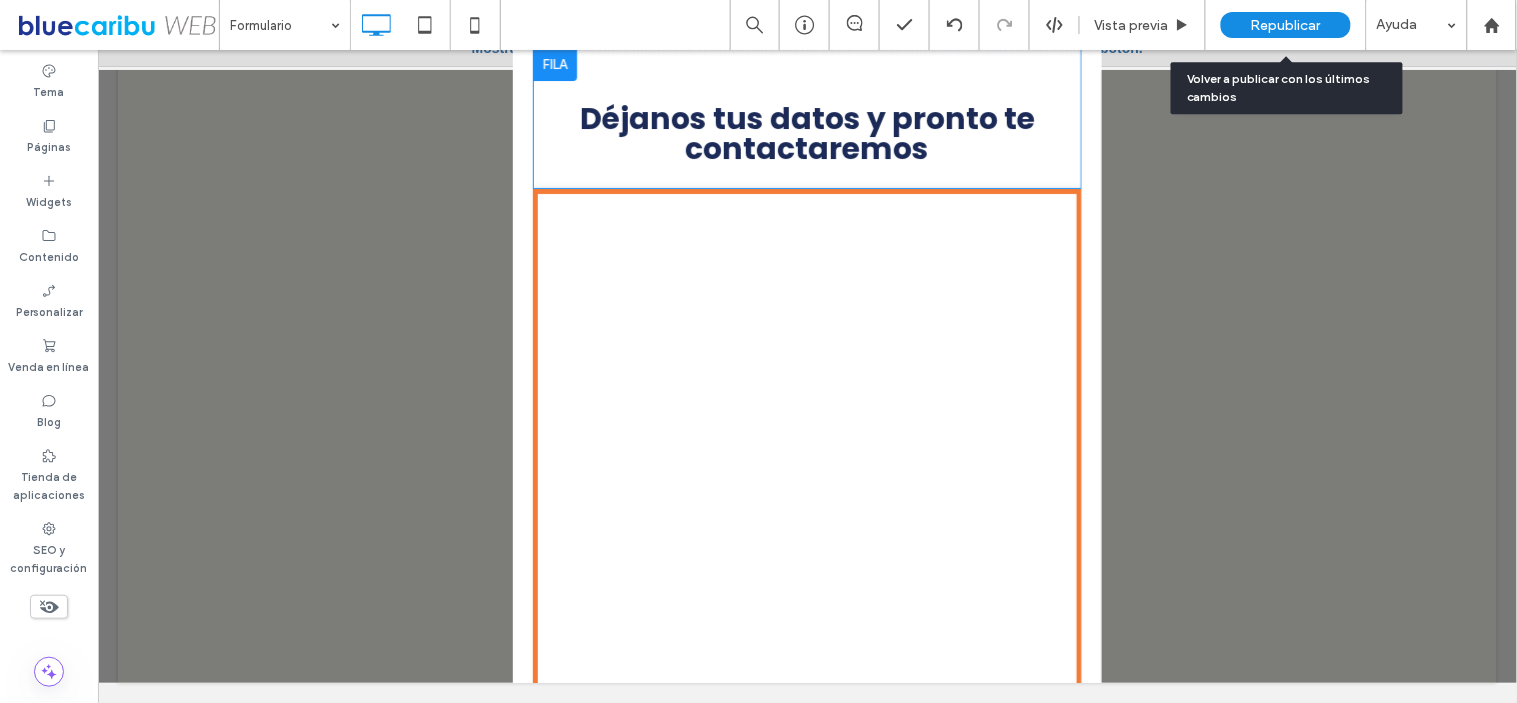 click on "Republicar" at bounding box center [1286, 25] 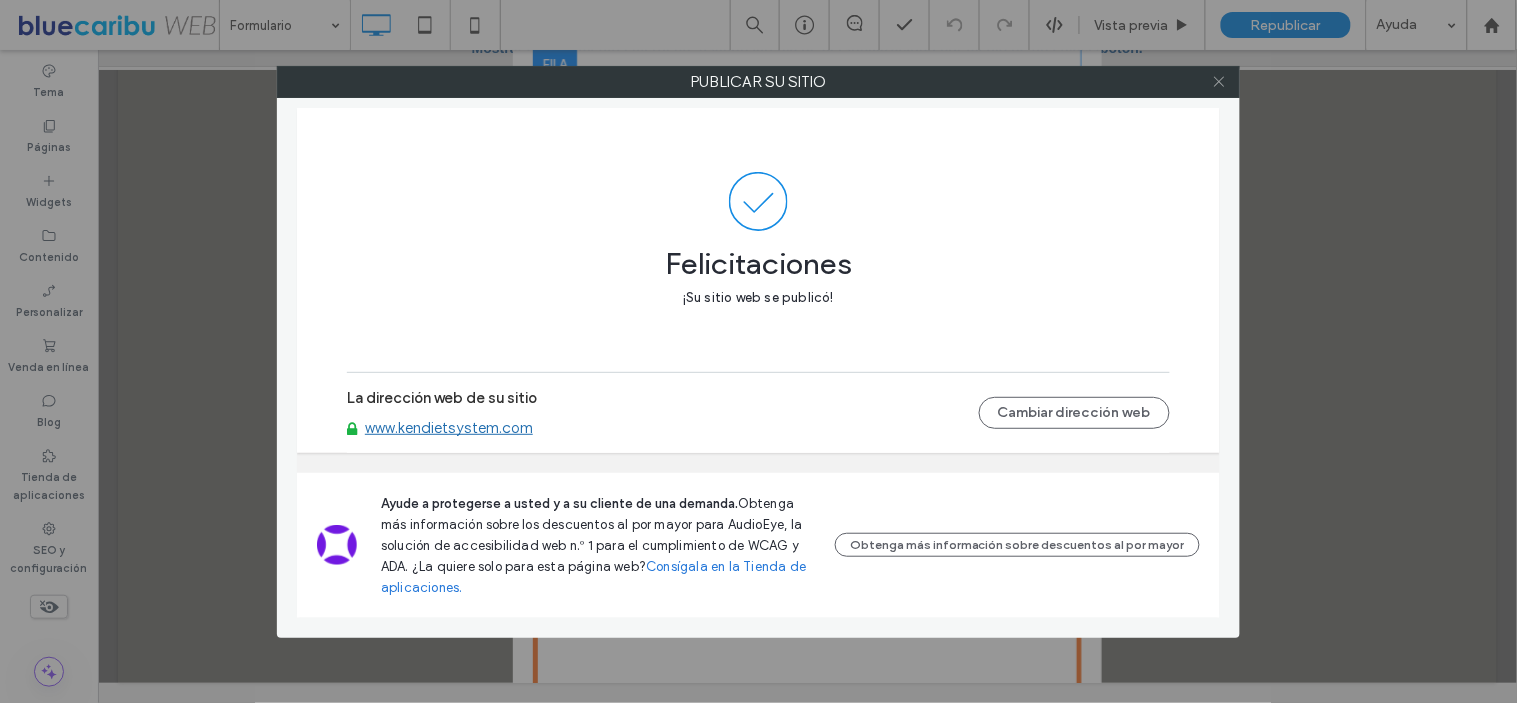 click 